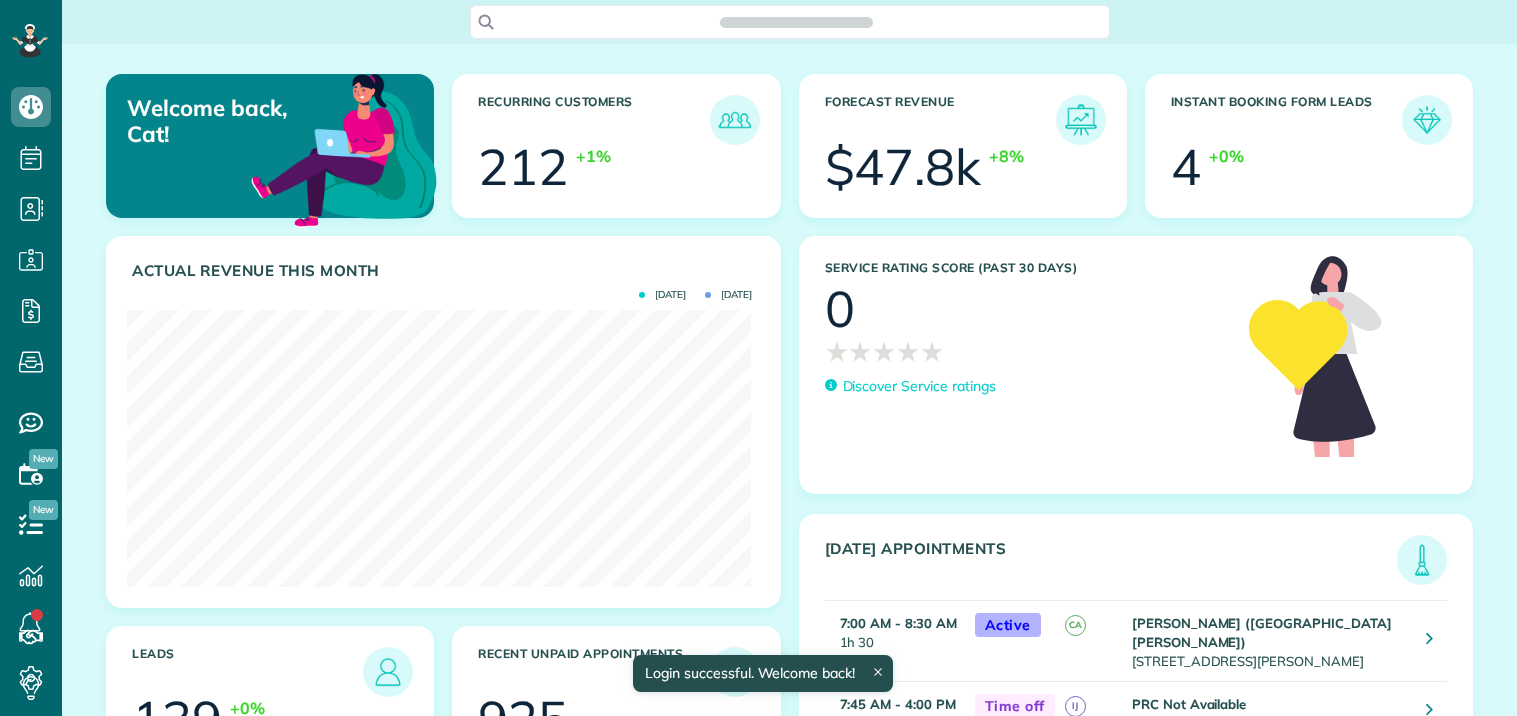 scroll, scrollTop: 0, scrollLeft: 0, axis: both 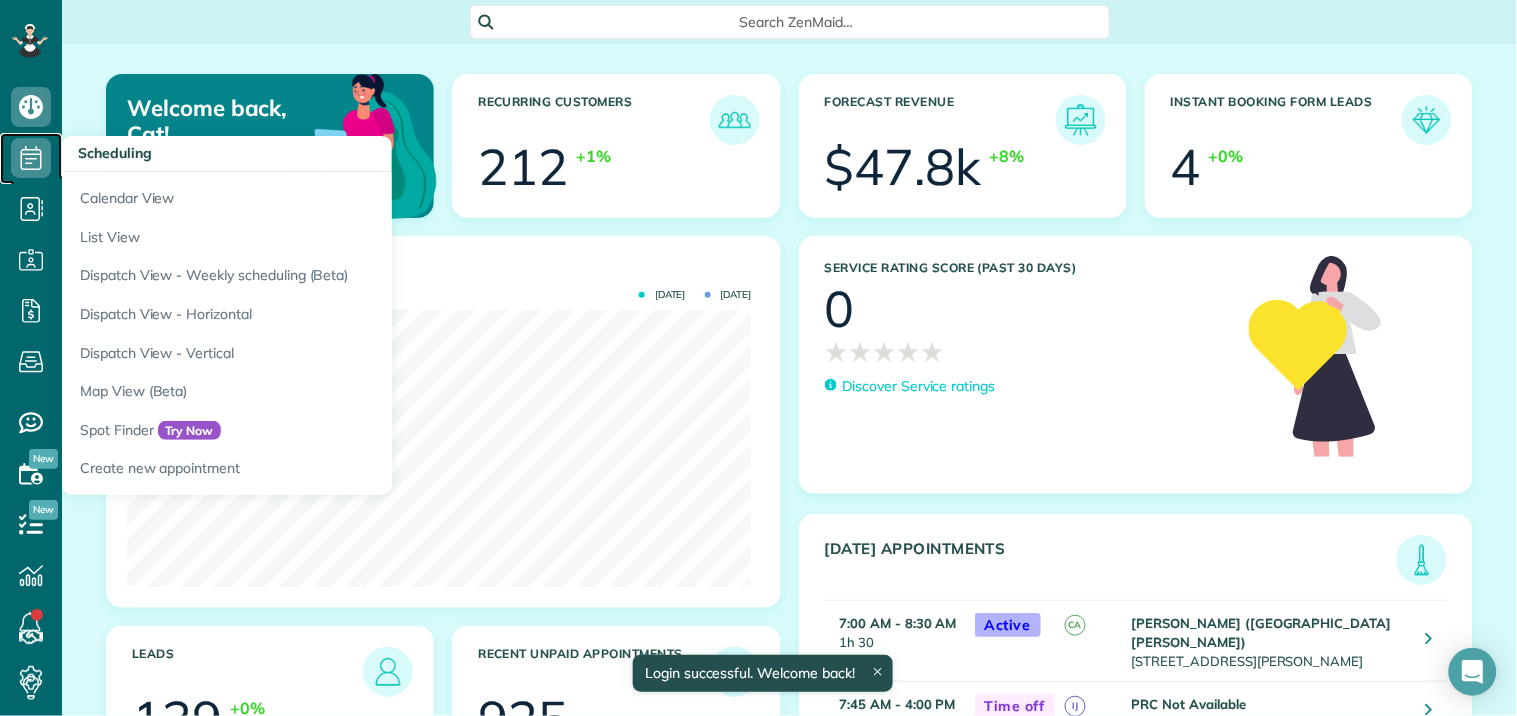 click 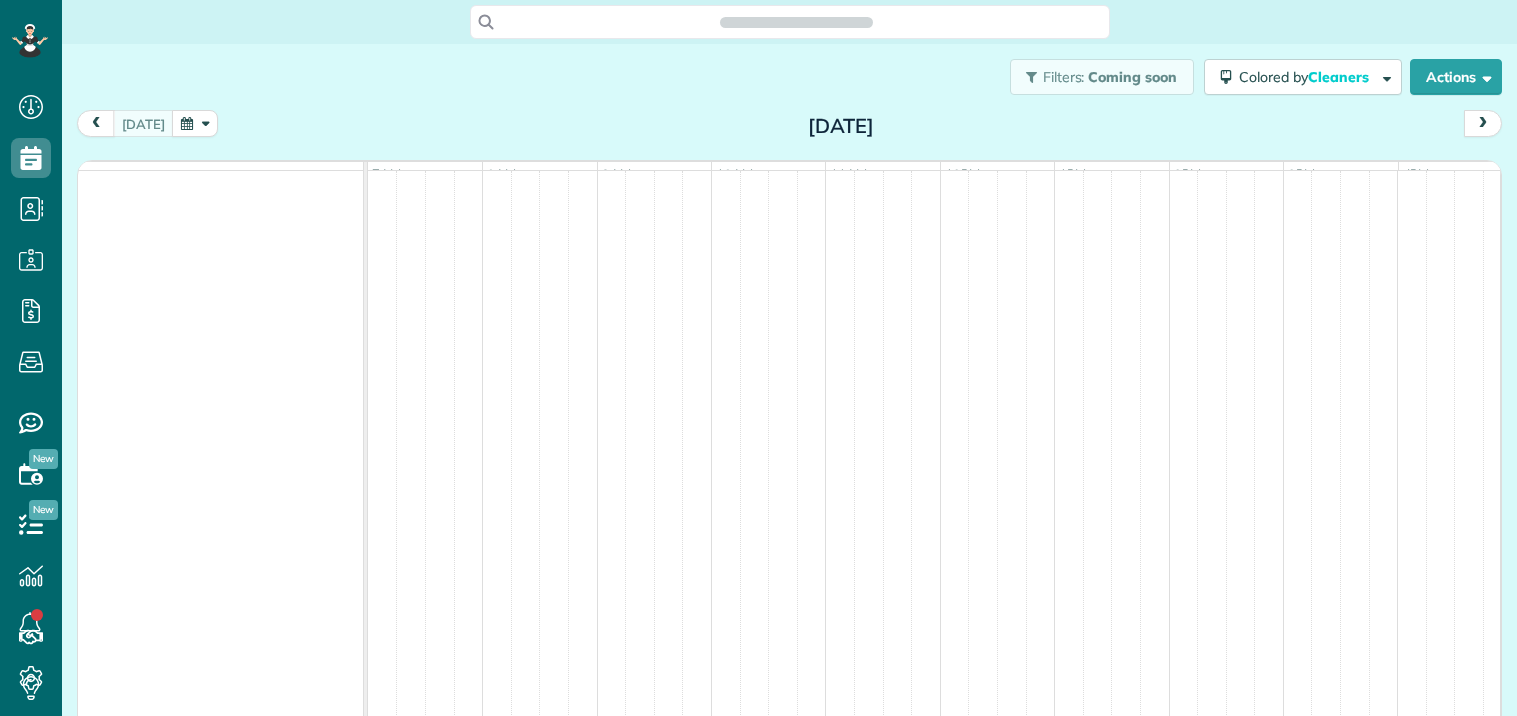 scroll, scrollTop: 0, scrollLeft: 0, axis: both 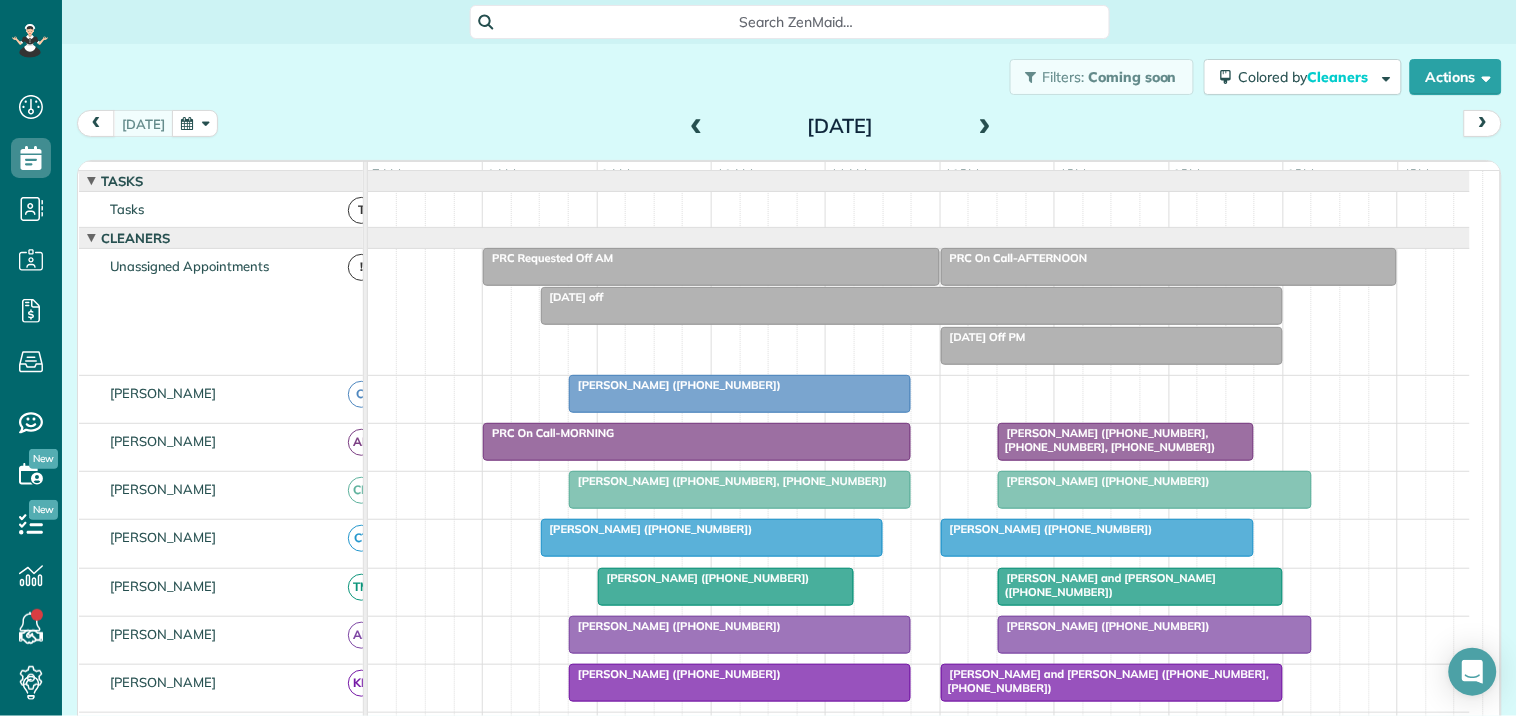 drag, startPoint x: 972, startPoint y: 121, endPoint x: 974, endPoint y: 134, distance: 13.152946 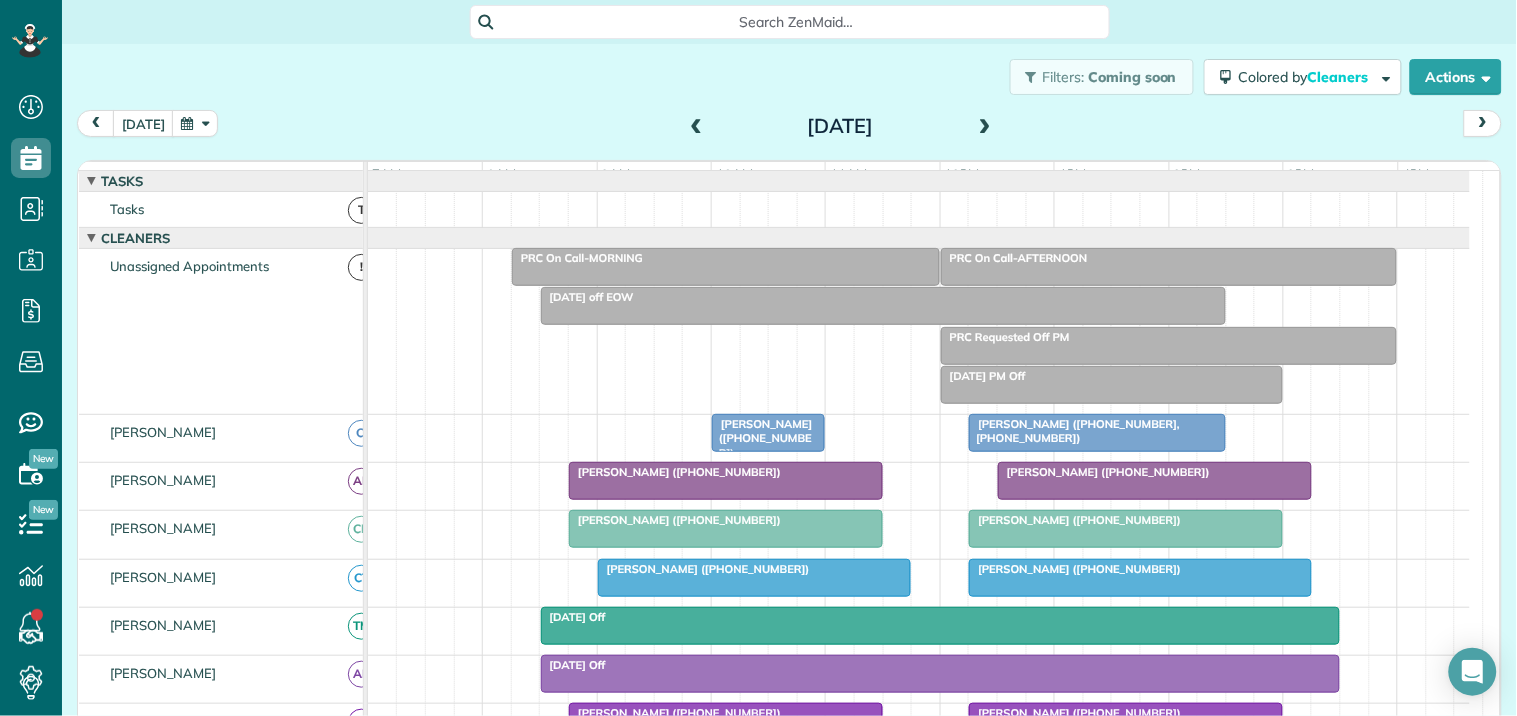 scroll, scrollTop: 127, scrollLeft: 0, axis: vertical 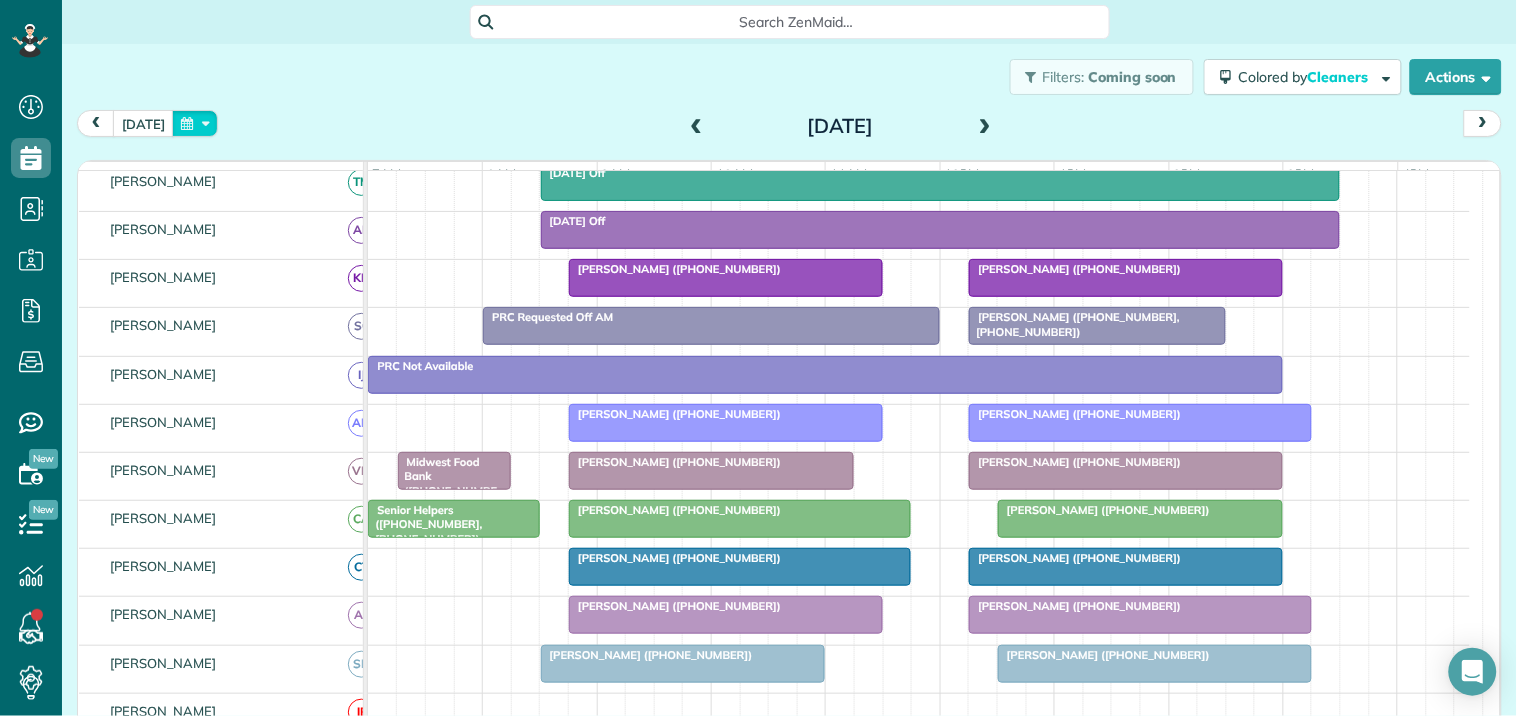 click at bounding box center (195, 123) 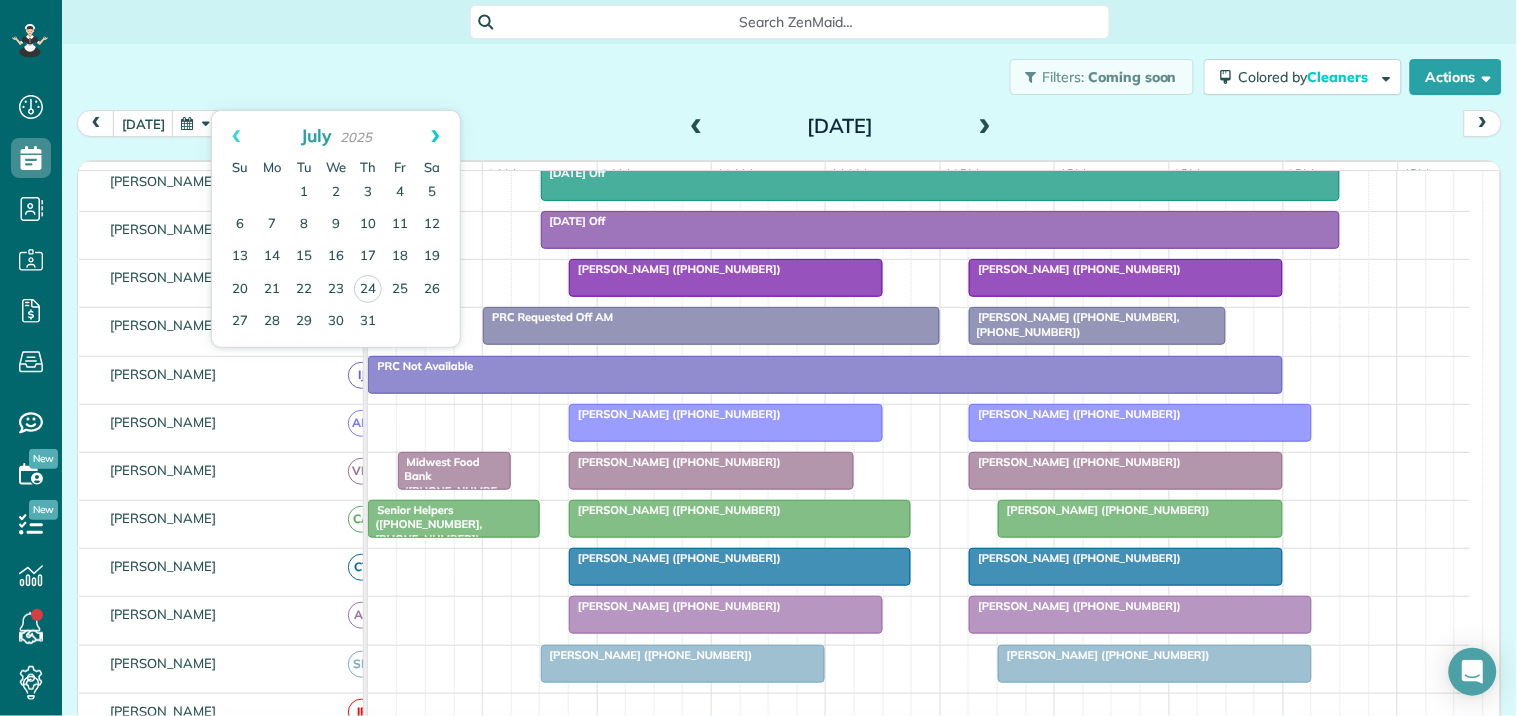 click on "Next" at bounding box center (435, 136) 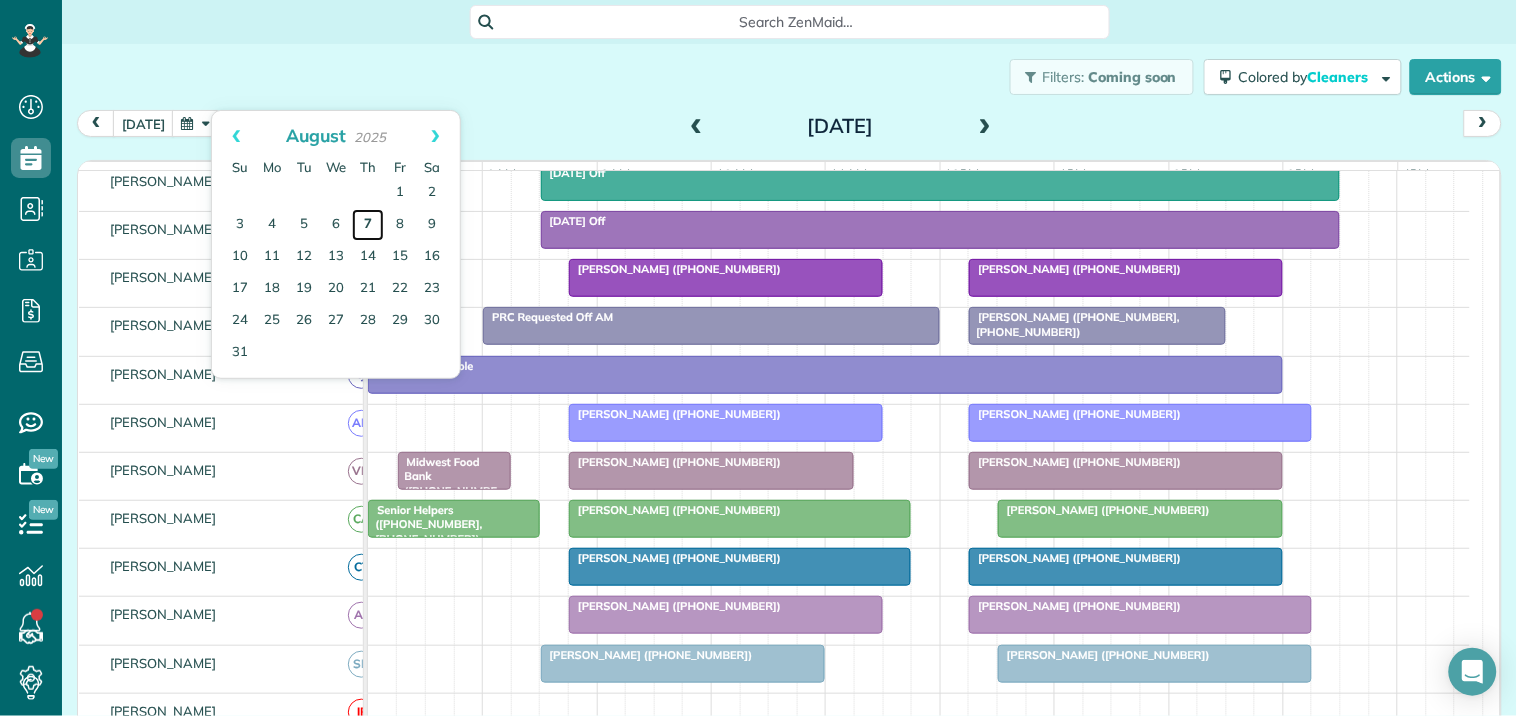 click on "7" at bounding box center [368, 225] 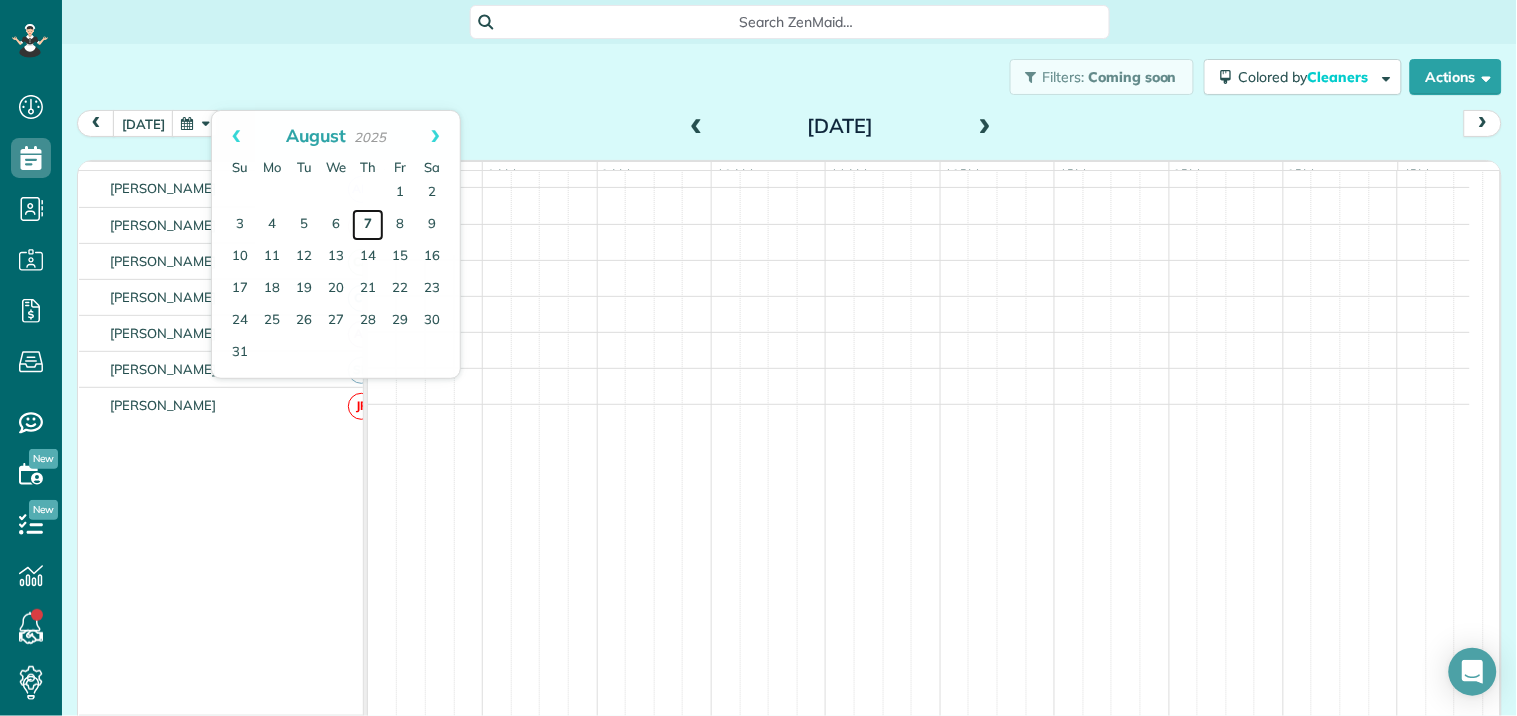 scroll, scrollTop: 254, scrollLeft: 0, axis: vertical 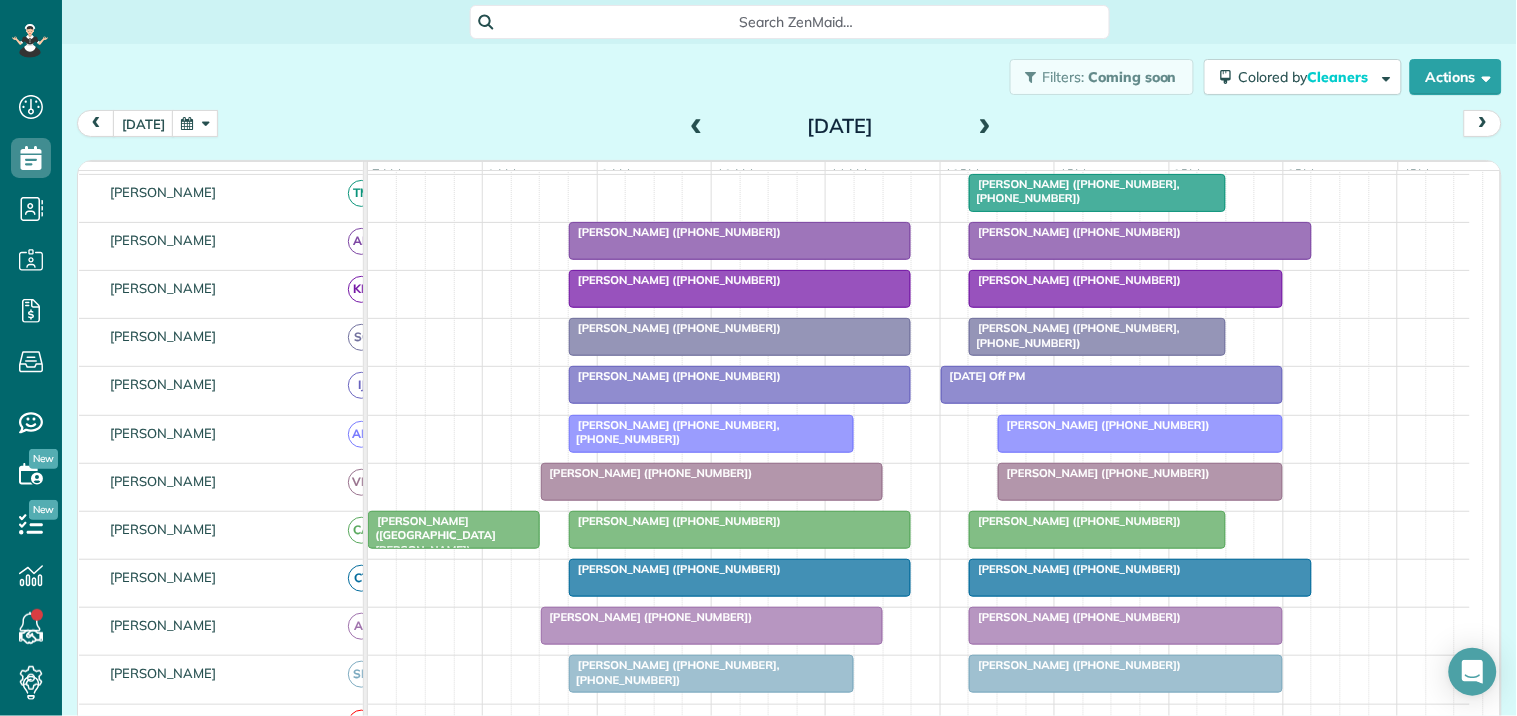 click at bounding box center (712, 482) 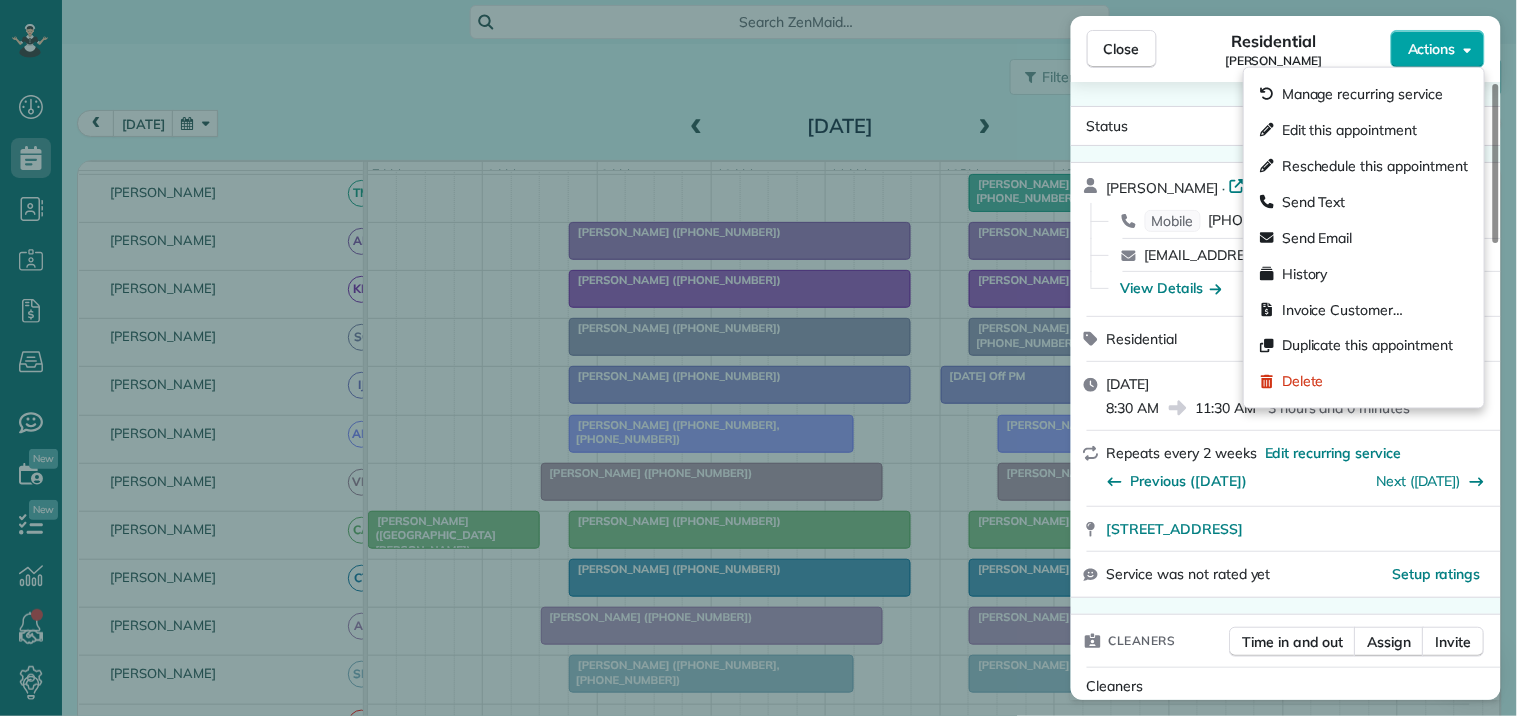 click on "Actions" at bounding box center (1432, 49) 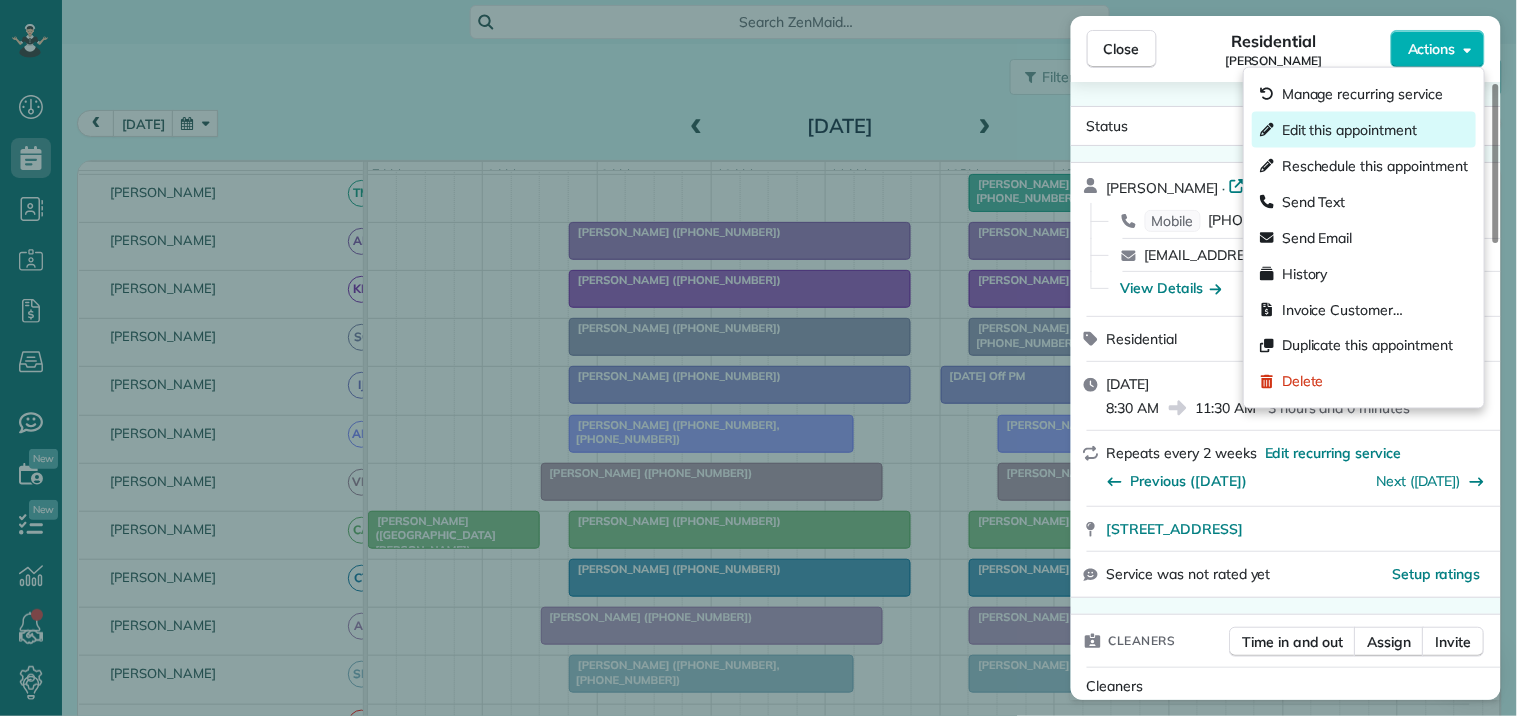 click on "Edit this appointment" at bounding box center (1349, 130) 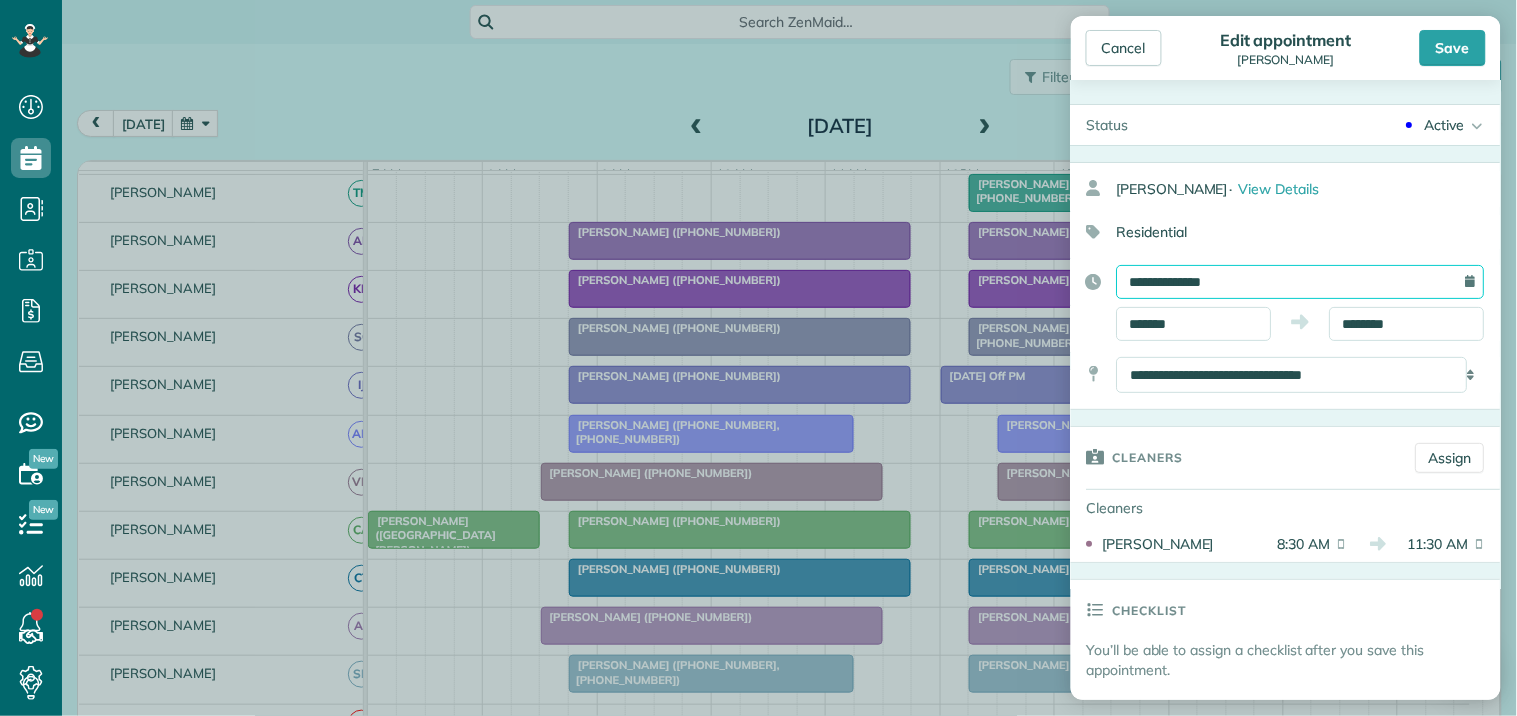 click on "**********" at bounding box center [1301, 282] 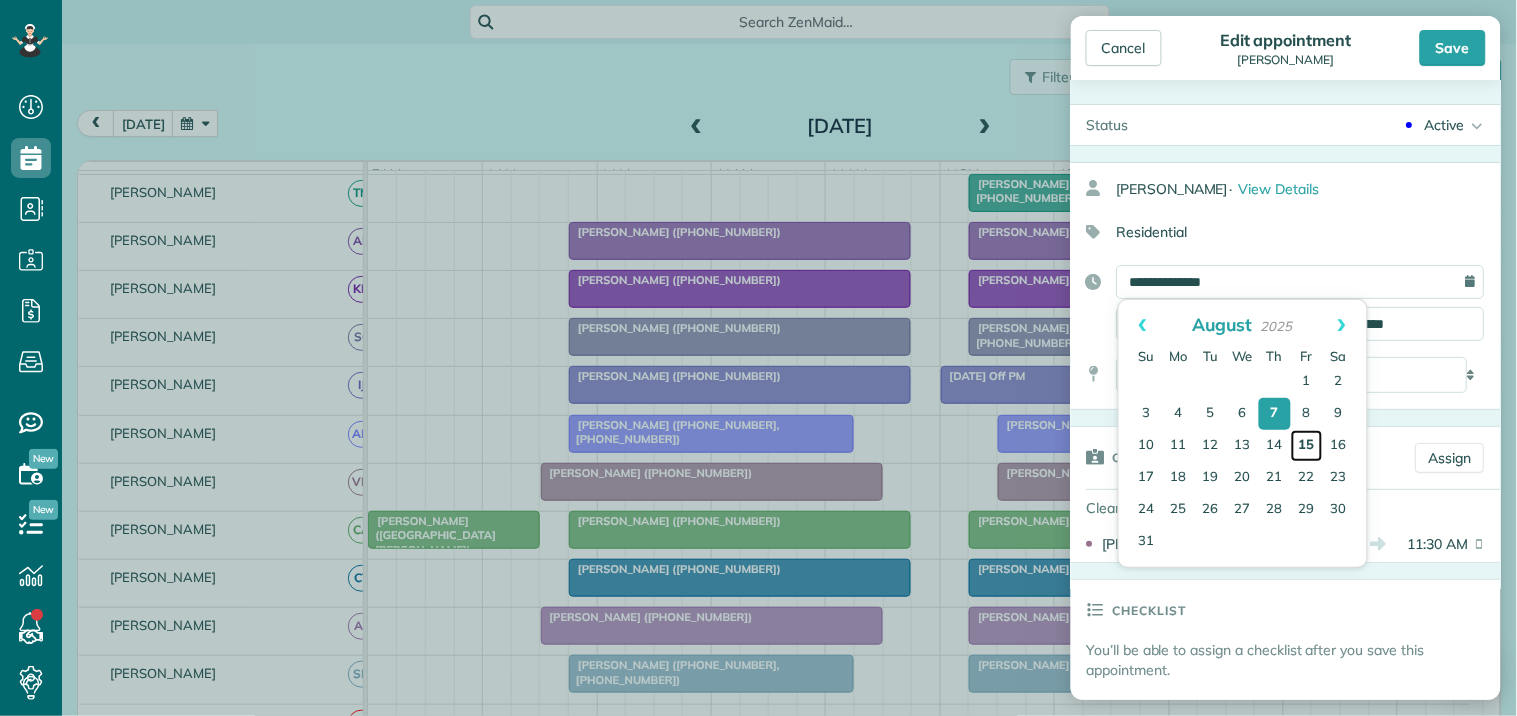 click on "15" at bounding box center [1307, 446] 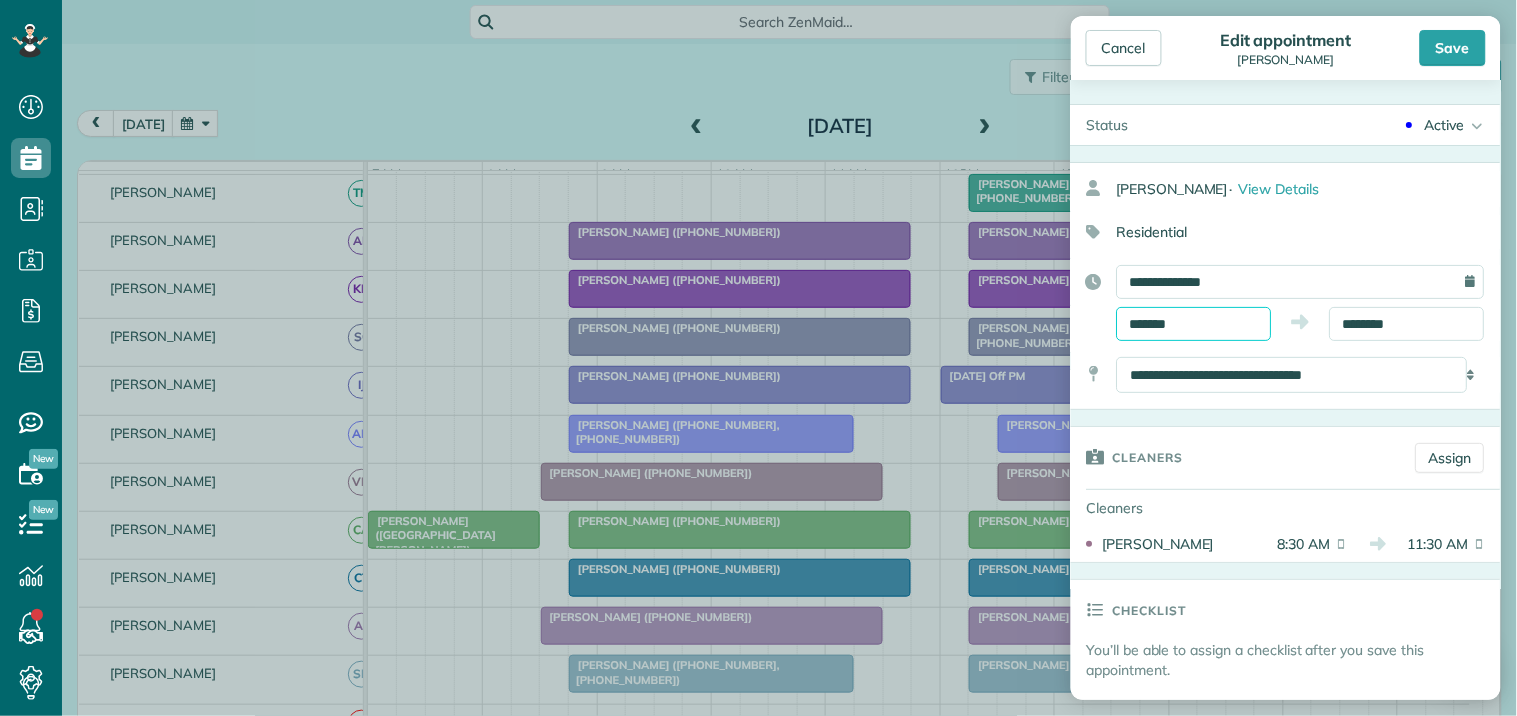 click on "*******" at bounding box center [1194, 324] 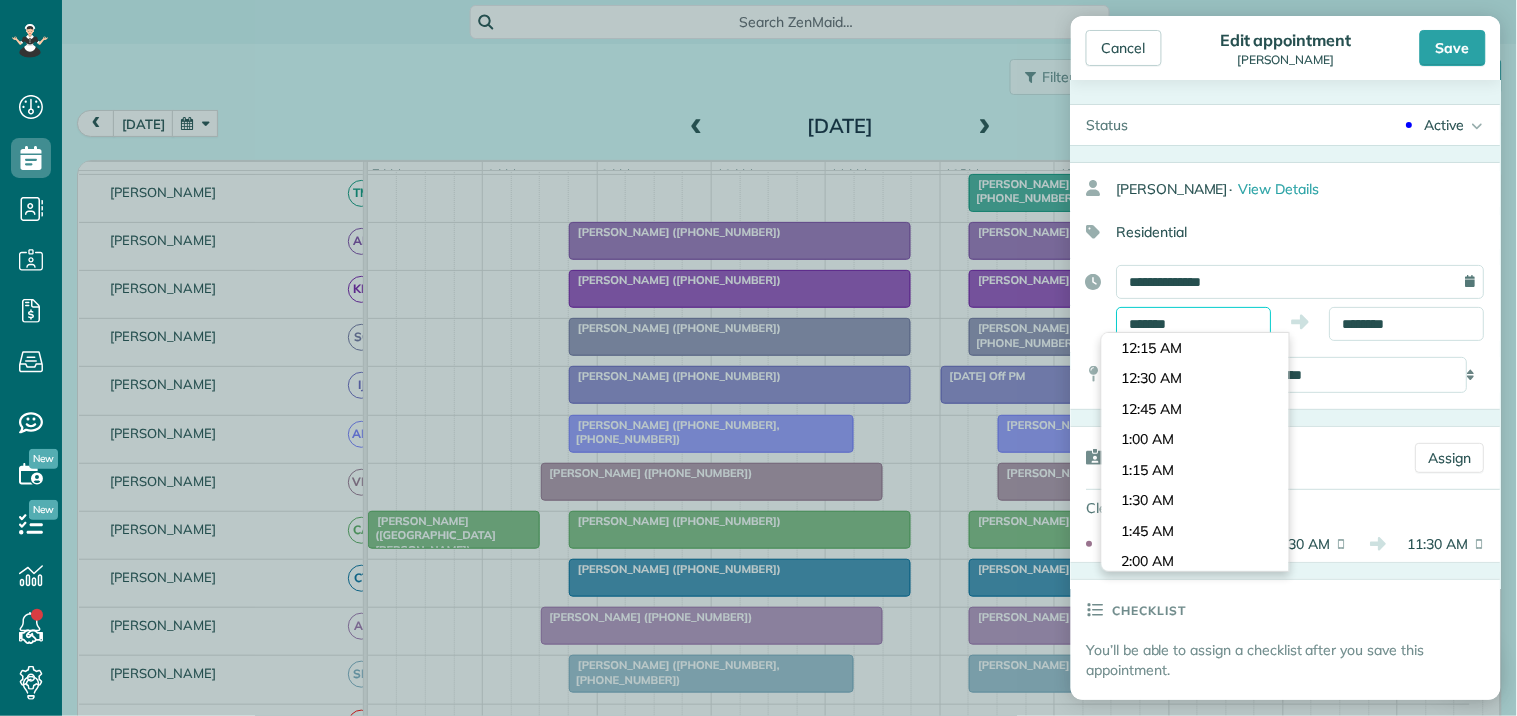 scroll, scrollTop: 976, scrollLeft: 0, axis: vertical 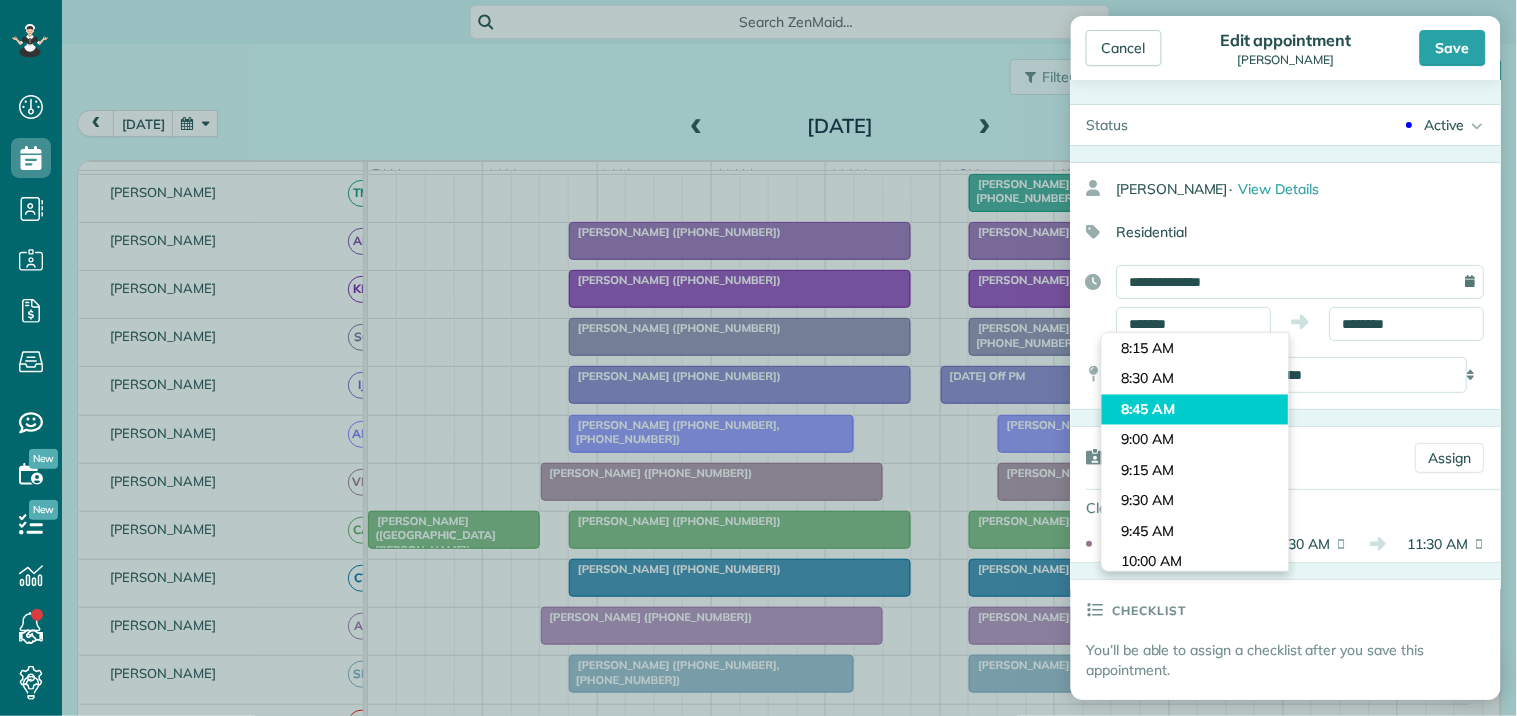 type on "*******" 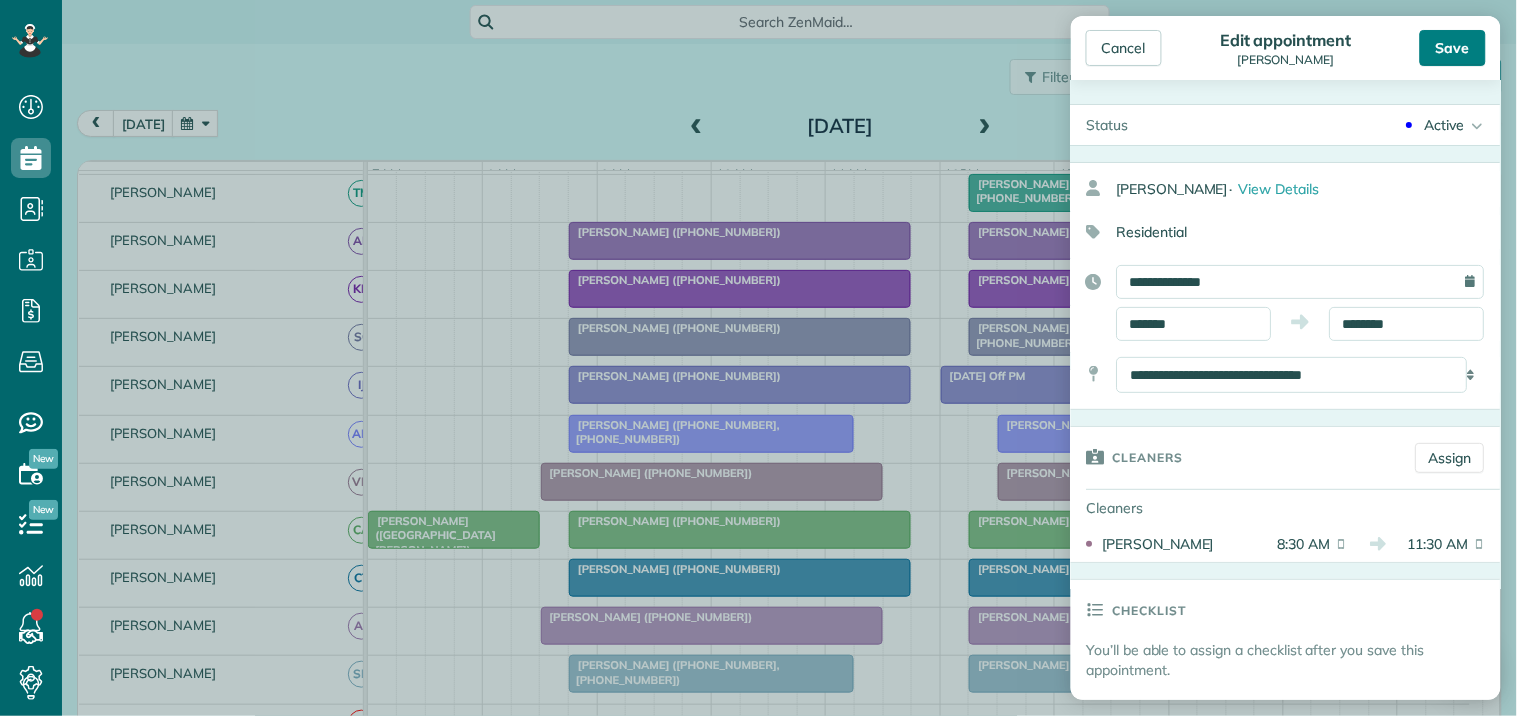 click on "Save" at bounding box center (1453, 48) 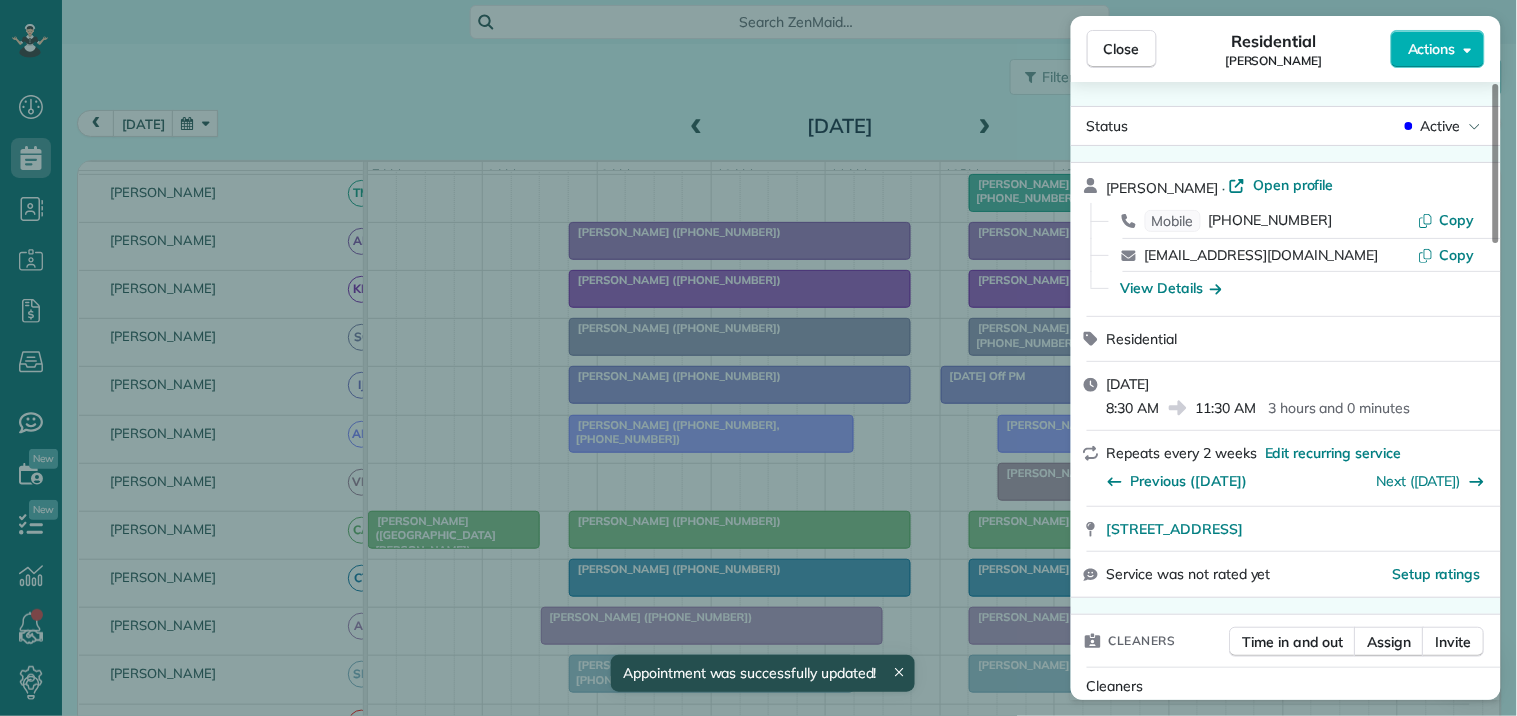 drag, startPoint x: 1130, startPoint y: 33, endPoint x: 546, endPoint y: 74, distance: 585.43744 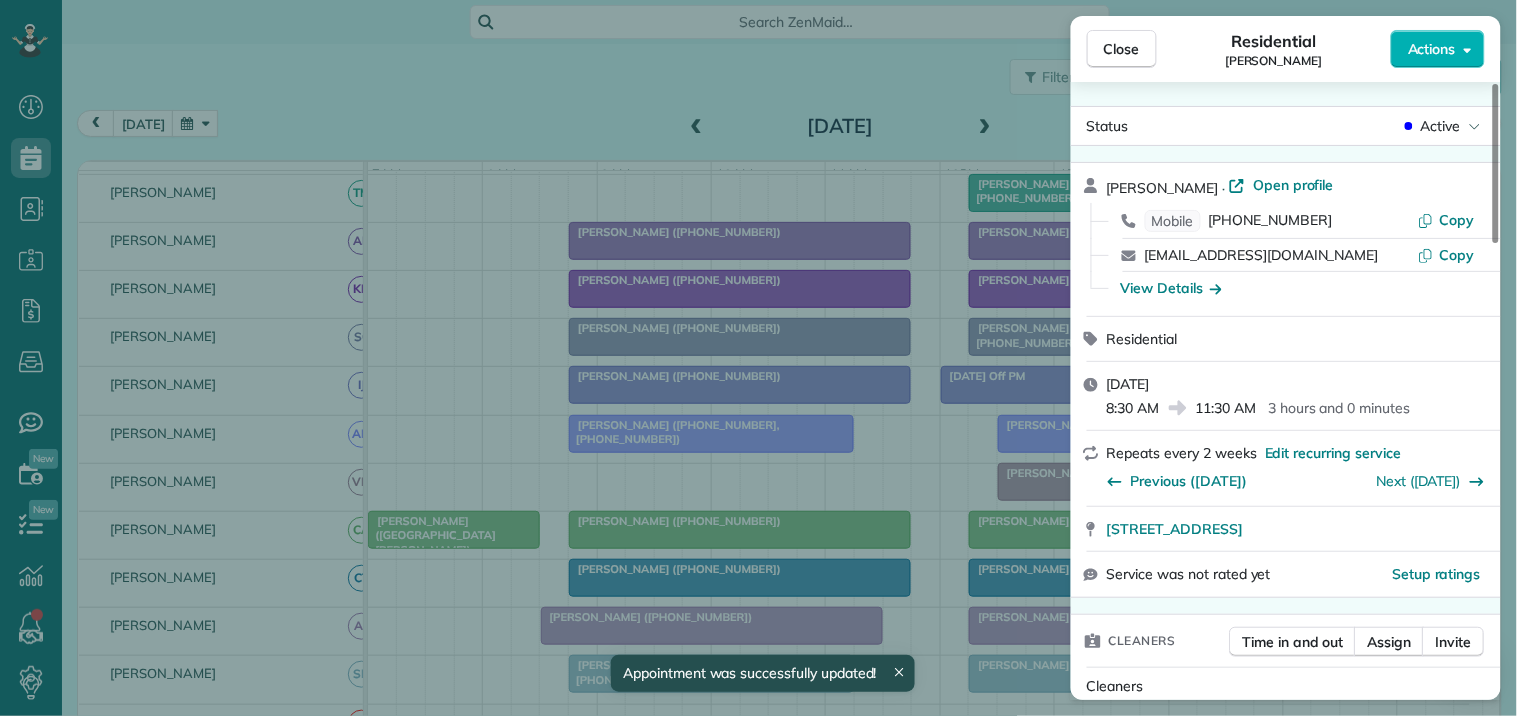 click on "Close" at bounding box center (1122, 49) 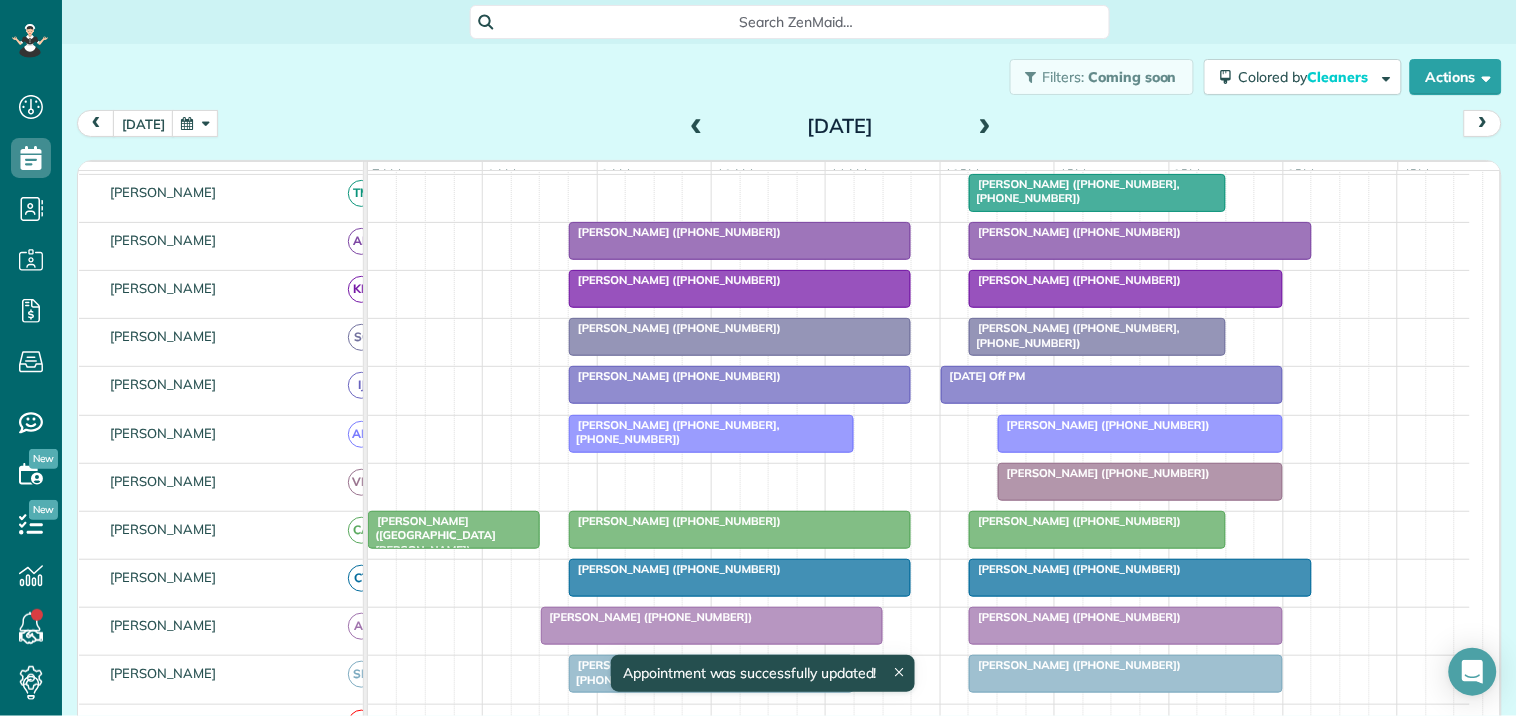 click at bounding box center (195, 123) 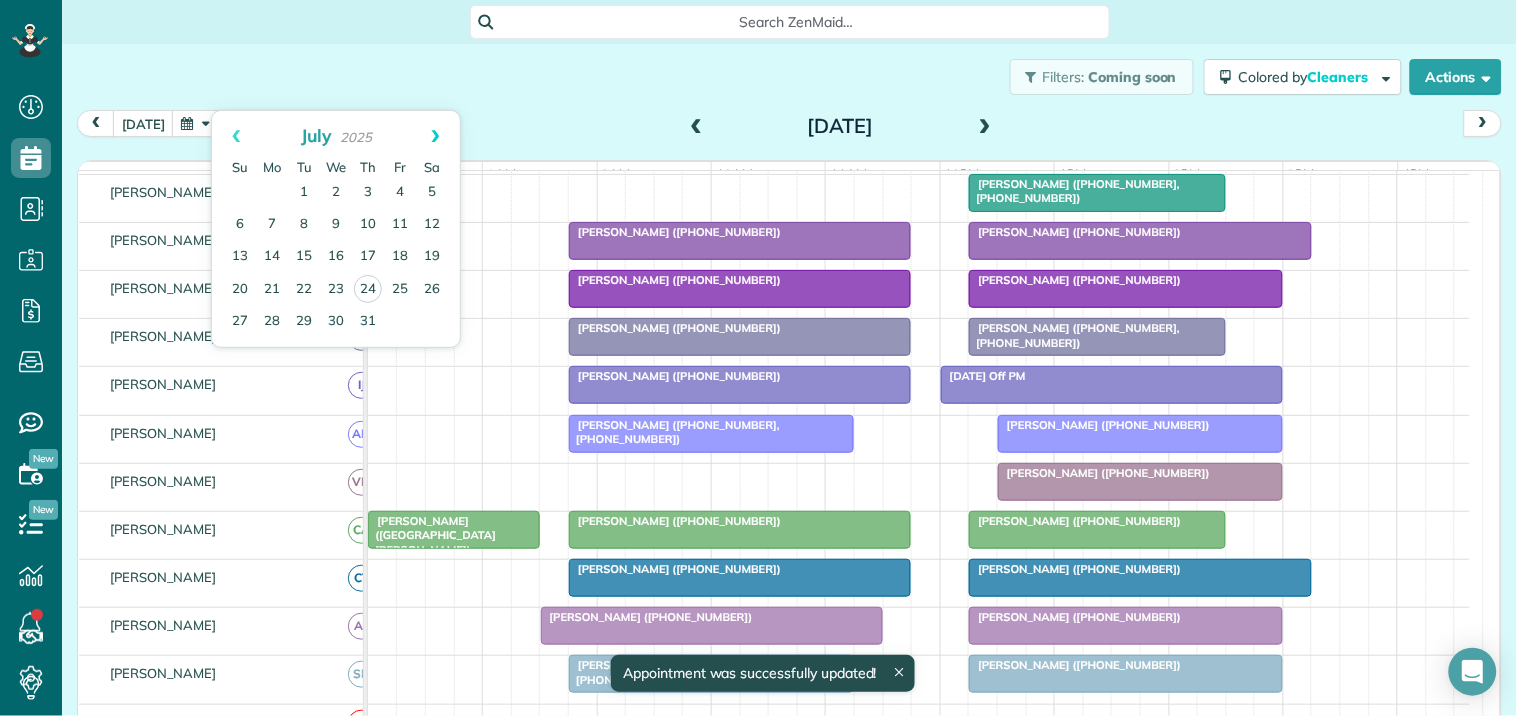 click on "Next" at bounding box center (435, 136) 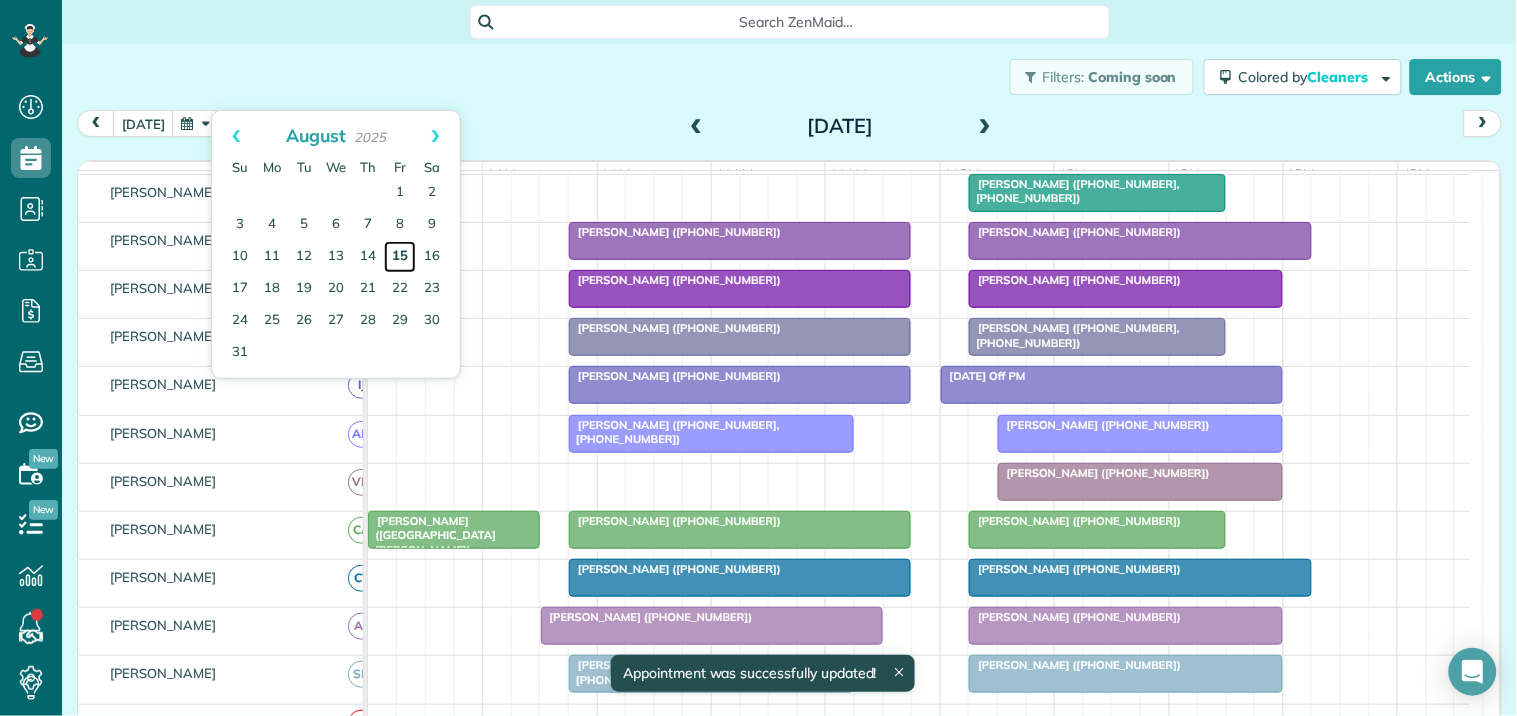 click on "15" at bounding box center [400, 257] 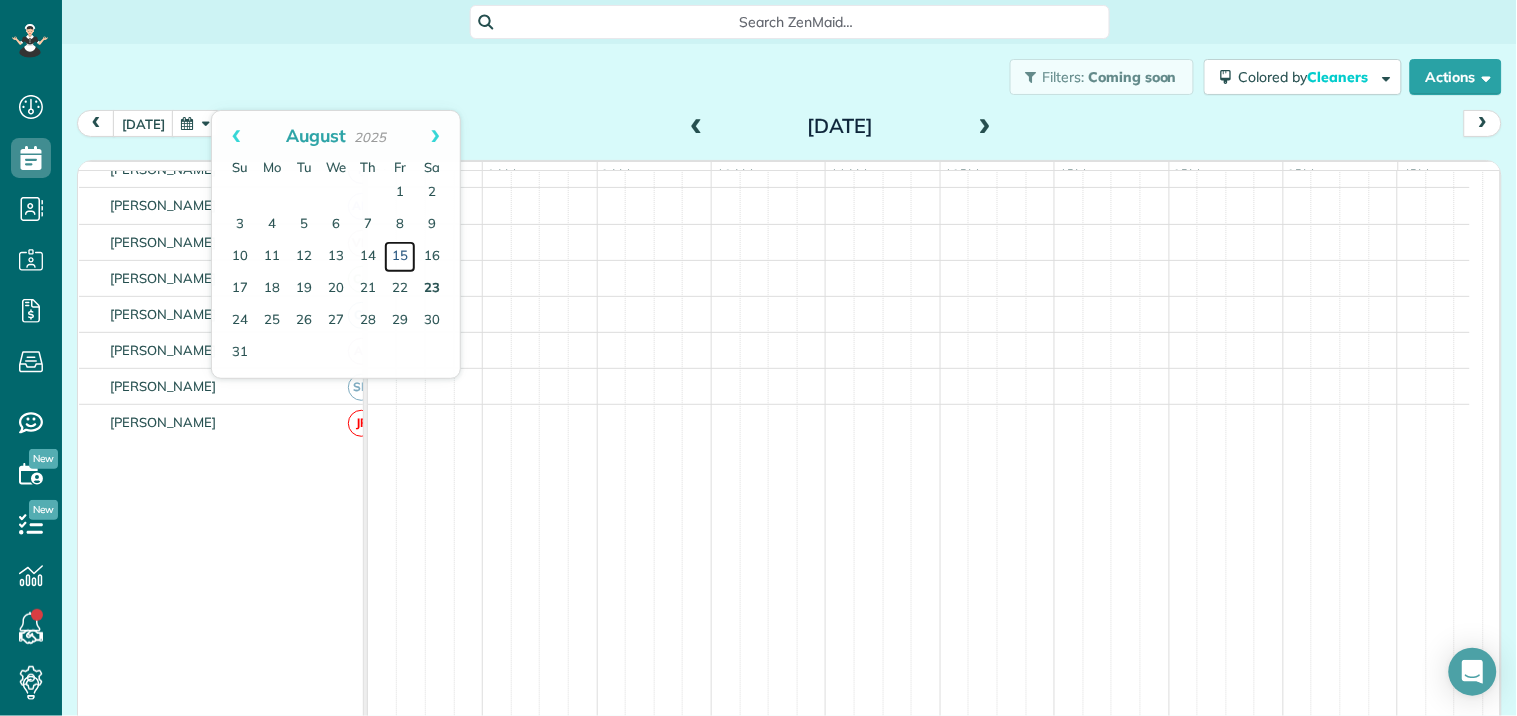 scroll, scrollTop: 254, scrollLeft: 0, axis: vertical 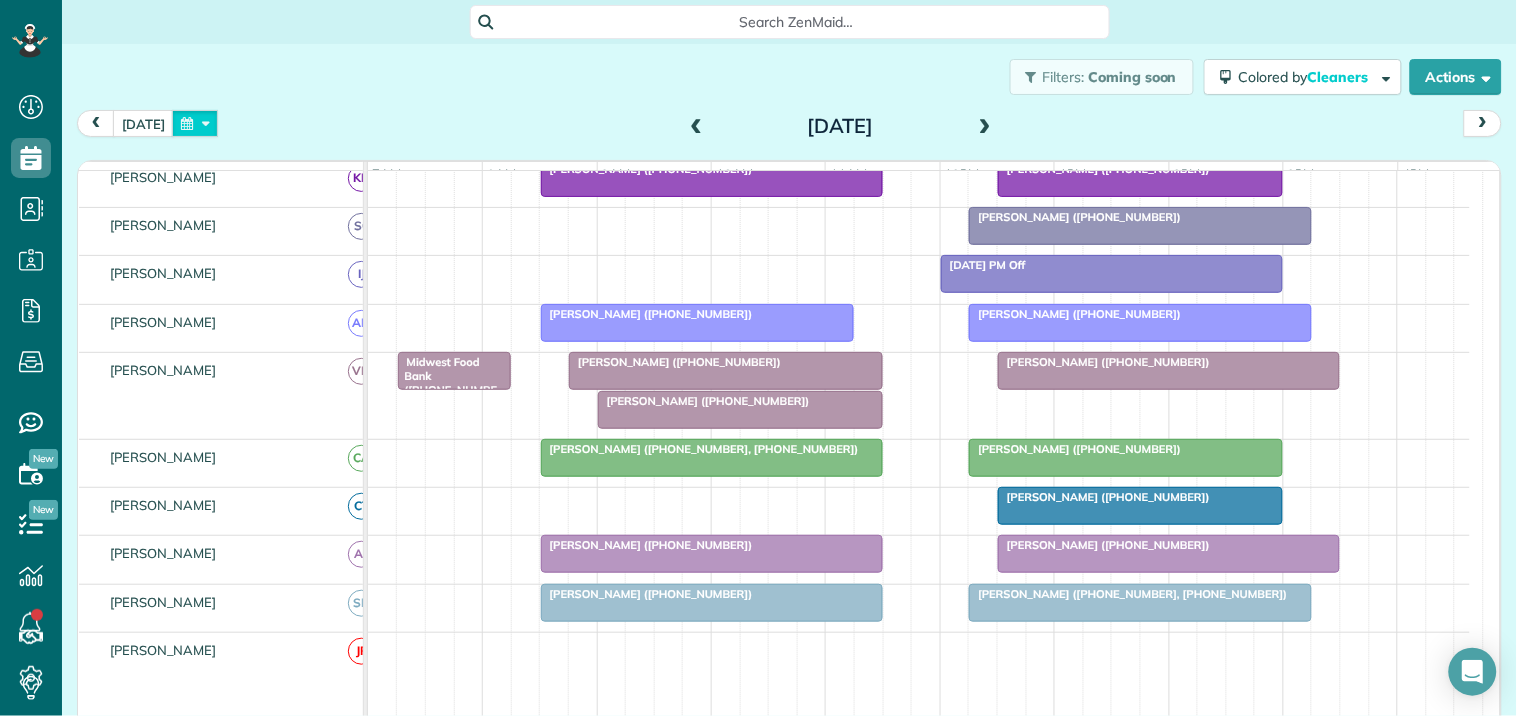 click at bounding box center [195, 123] 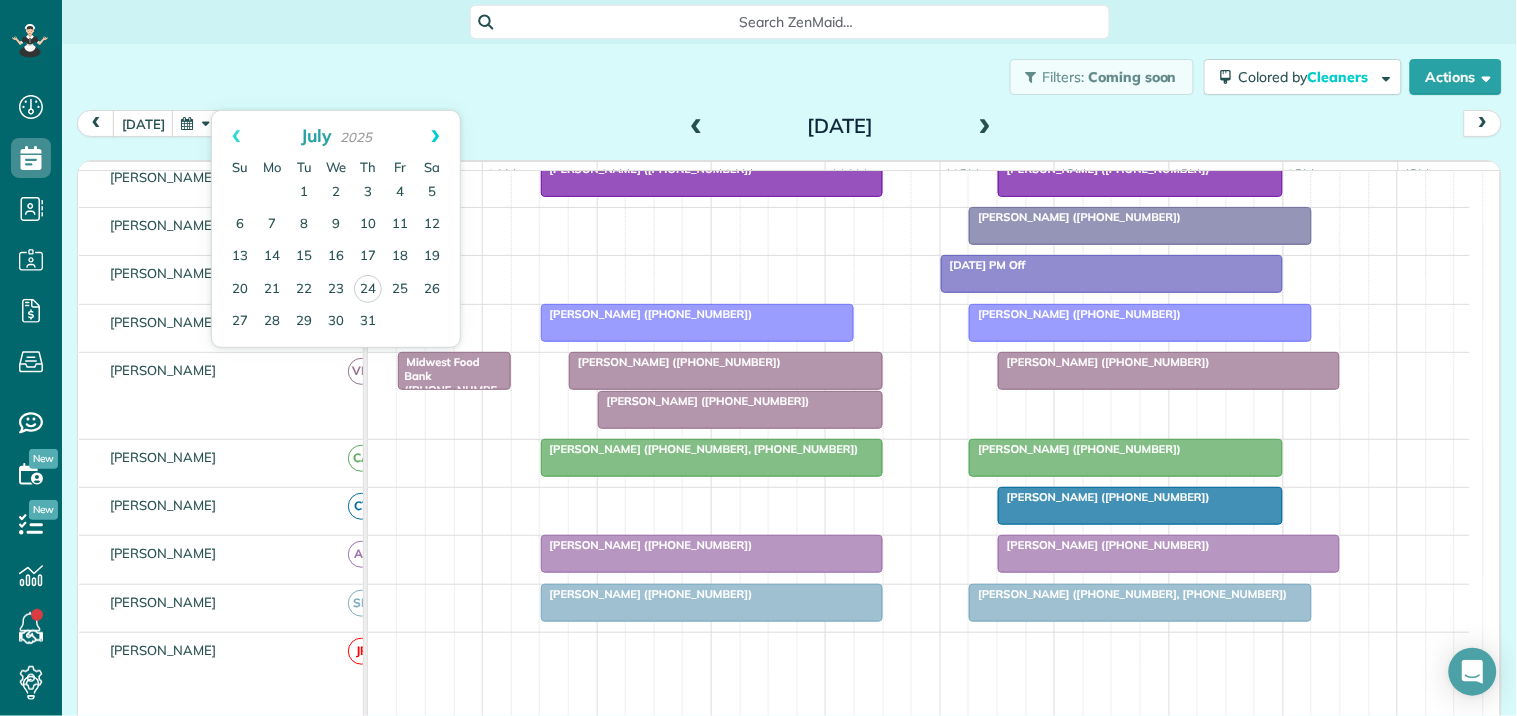 click on "Next" at bounding box center (435, 136) 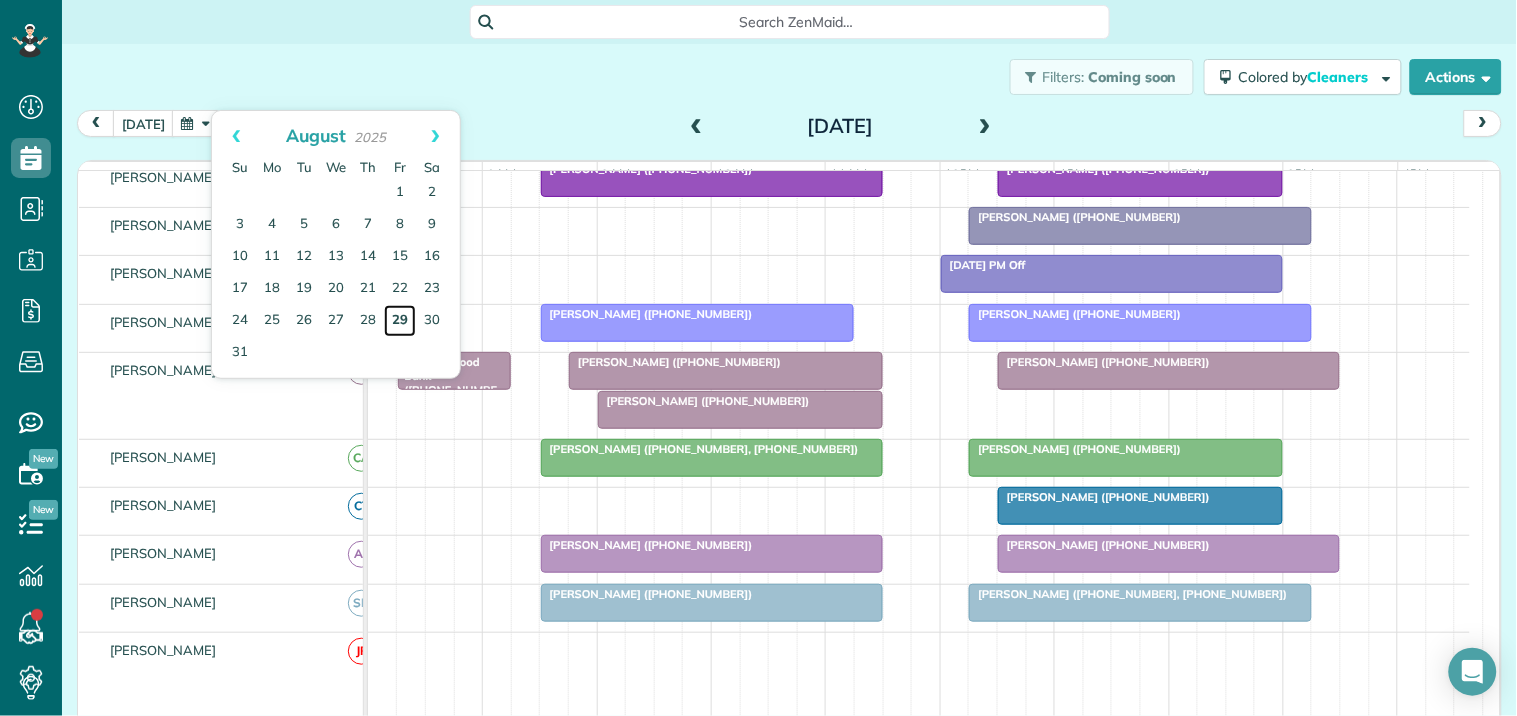 click on "29" at bounding box center (400, 321) 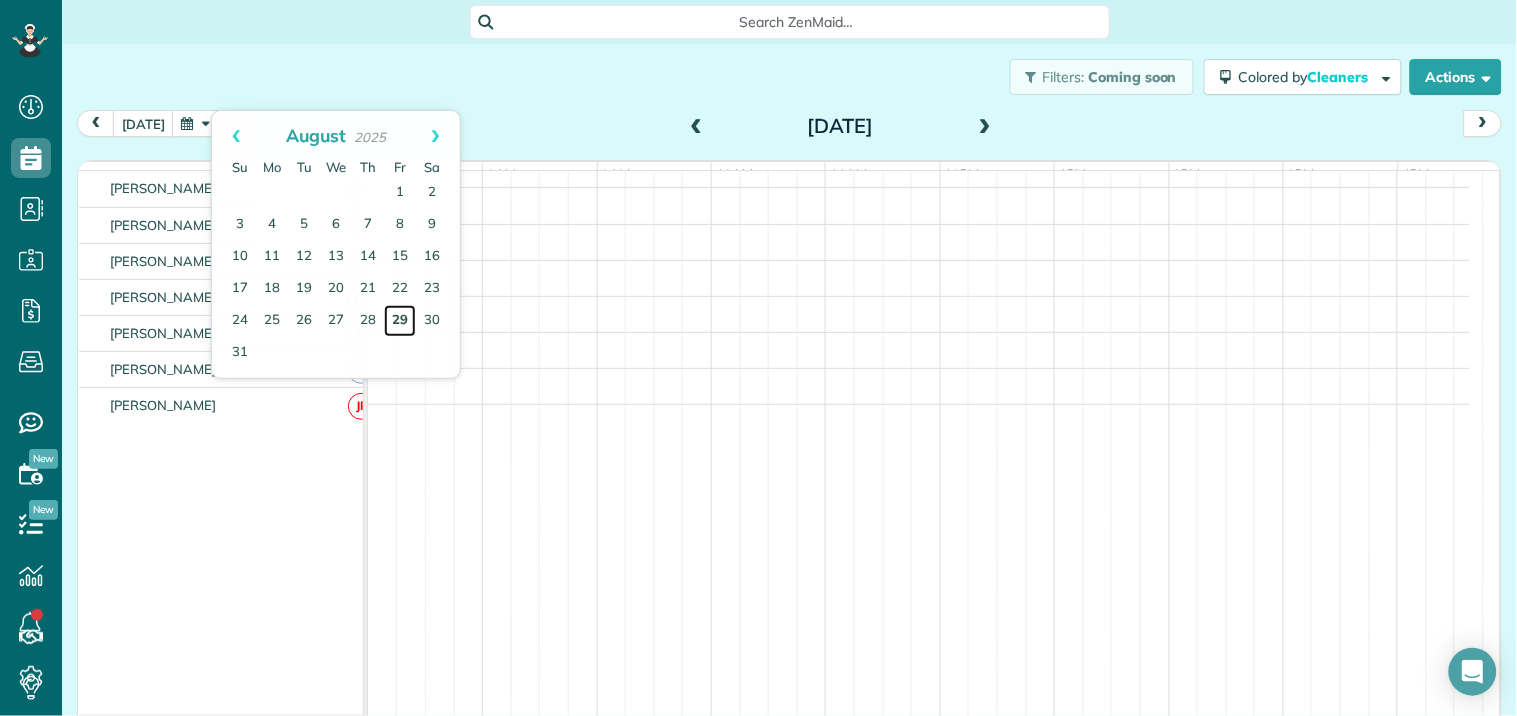 scroll, scrollTop: 330, scrollLeft: 0, axis: vertical 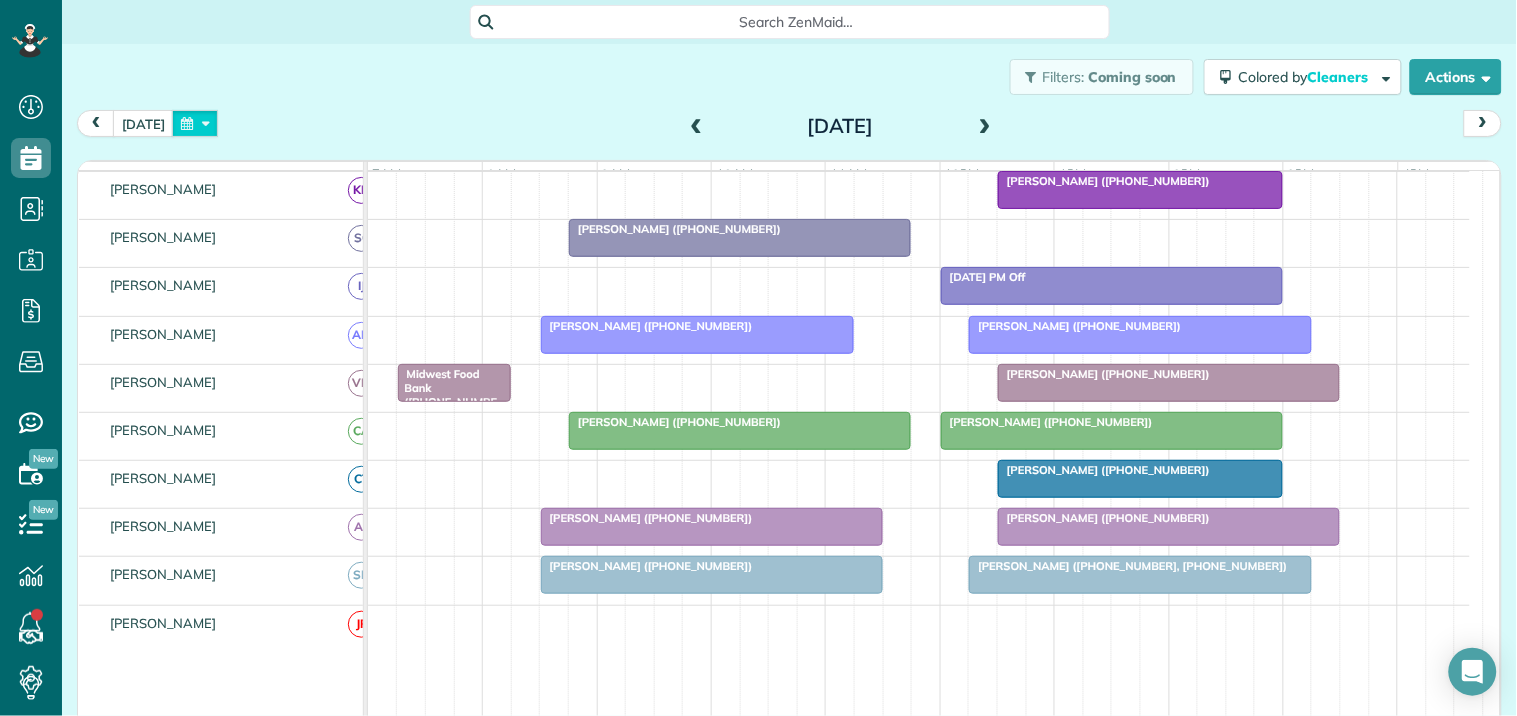 click at bounding box center (195, 123) 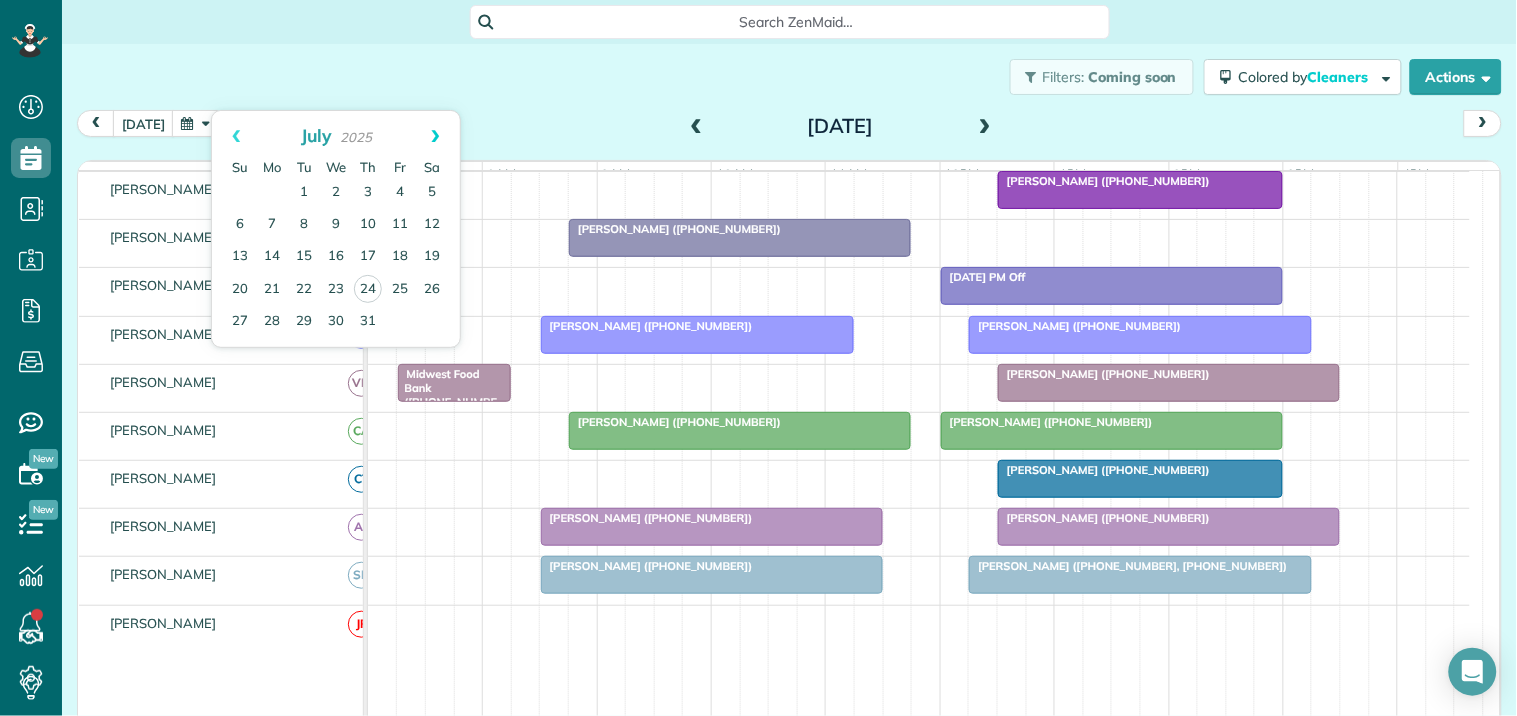 click on "Next" at bounding box center (435, 136) 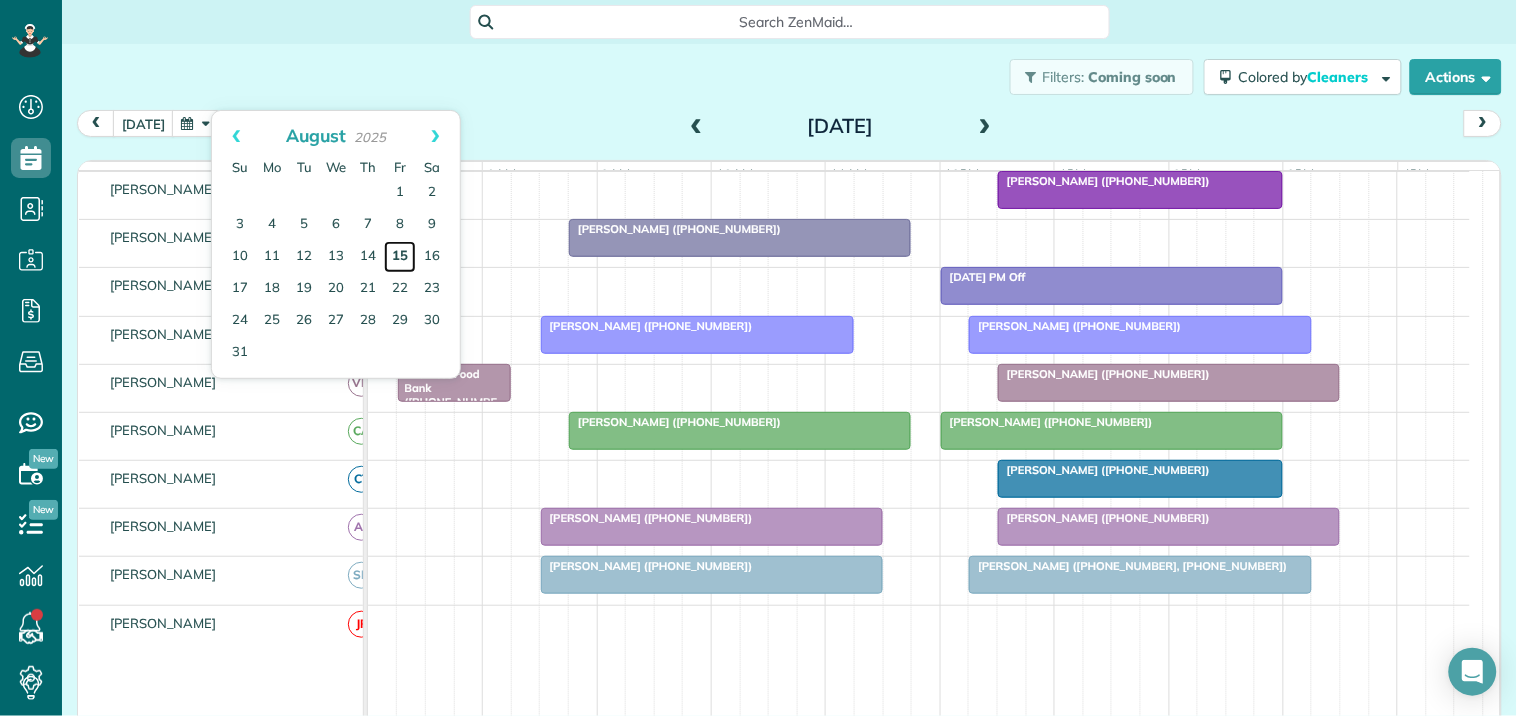 click on "15" at bounding box center [400, 257] 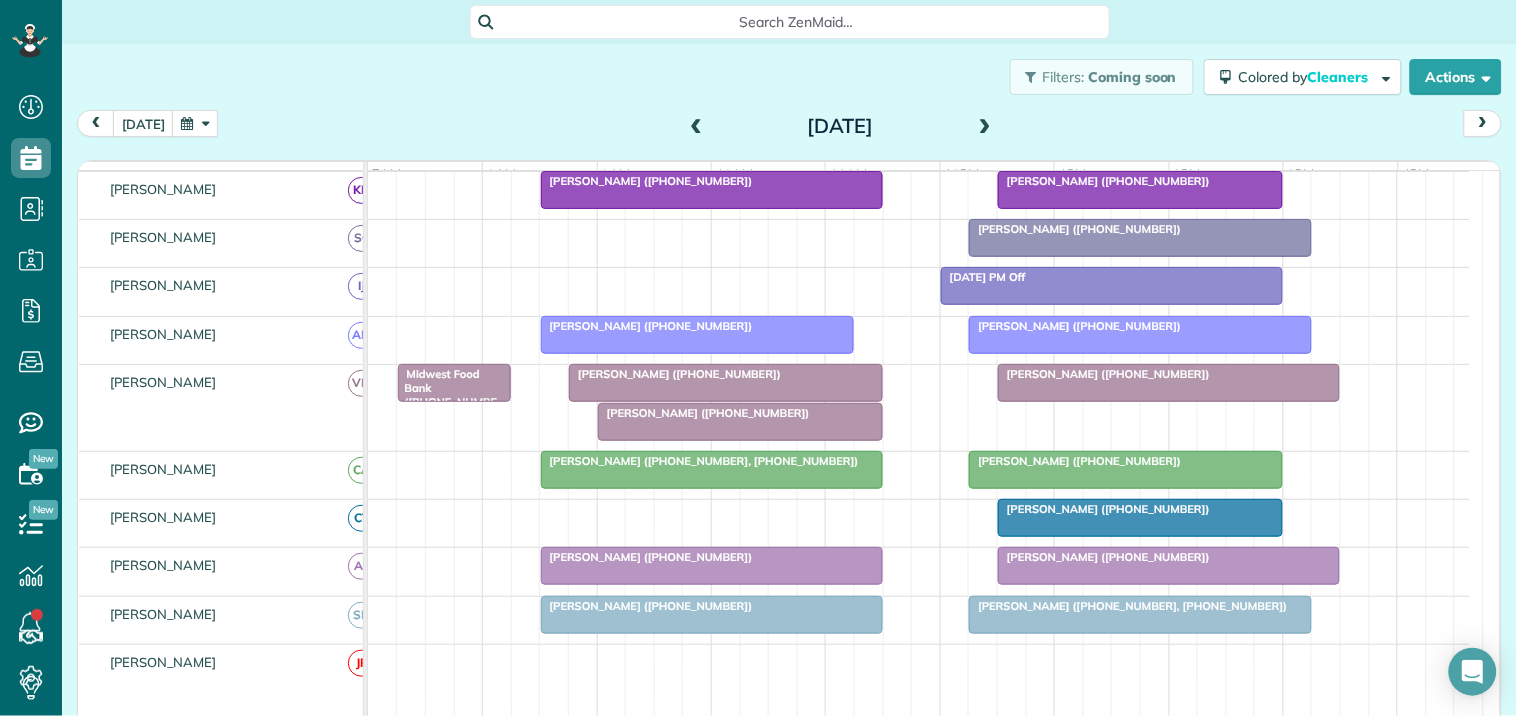 click on "[PERSON_NAME] ([PHONE_NUMBER])" at bounding box center (675, 374) 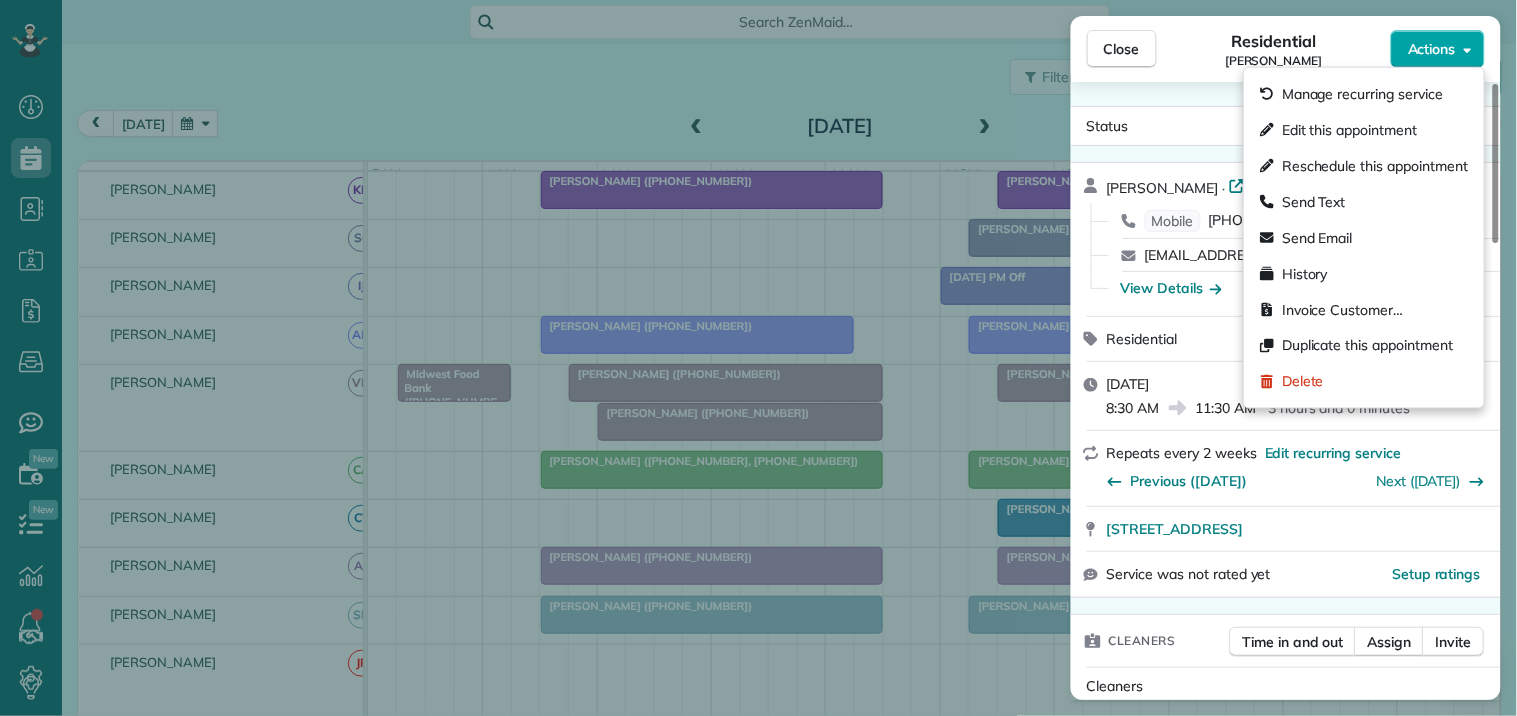 click on "Actions" at bounding box center (1438, 49) 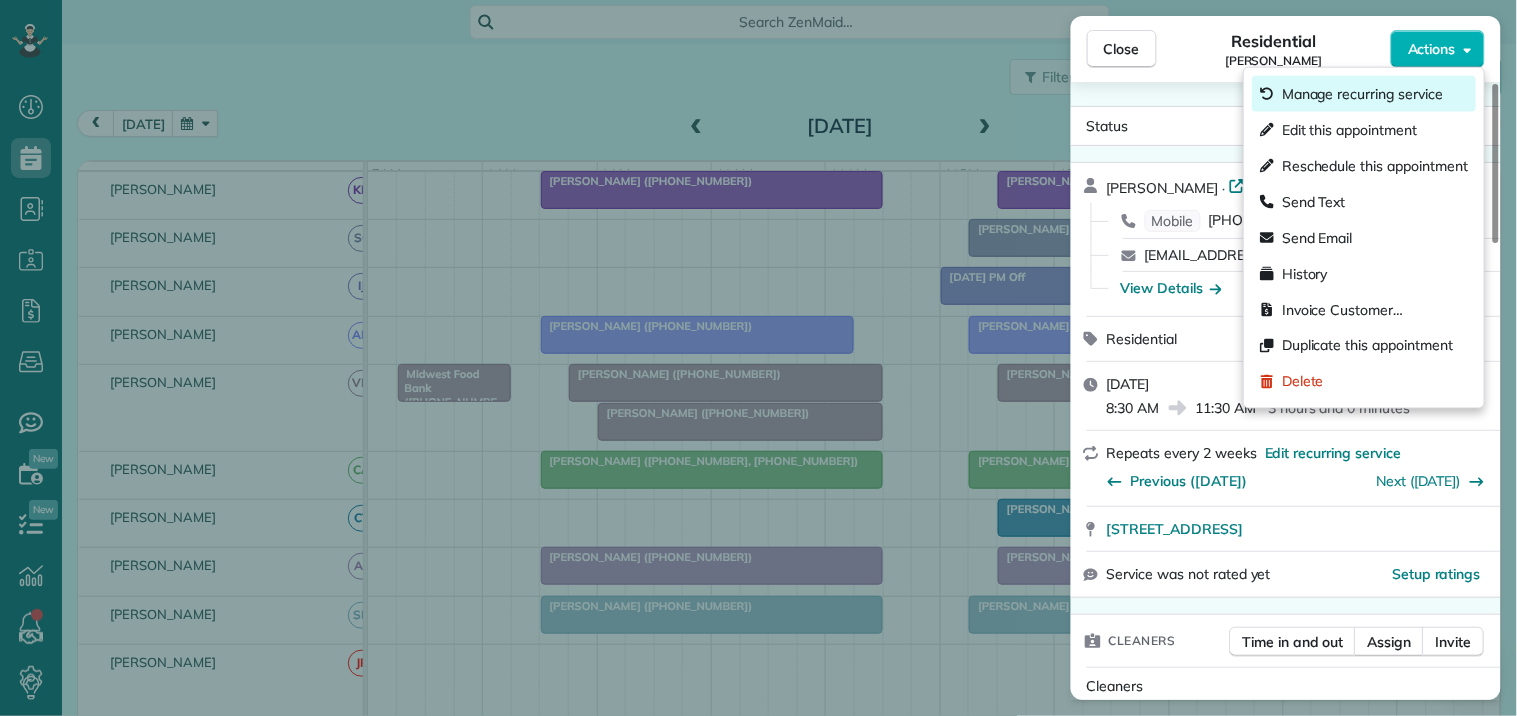 click on "Manage recurring service" at bounding box center [1362, 94] 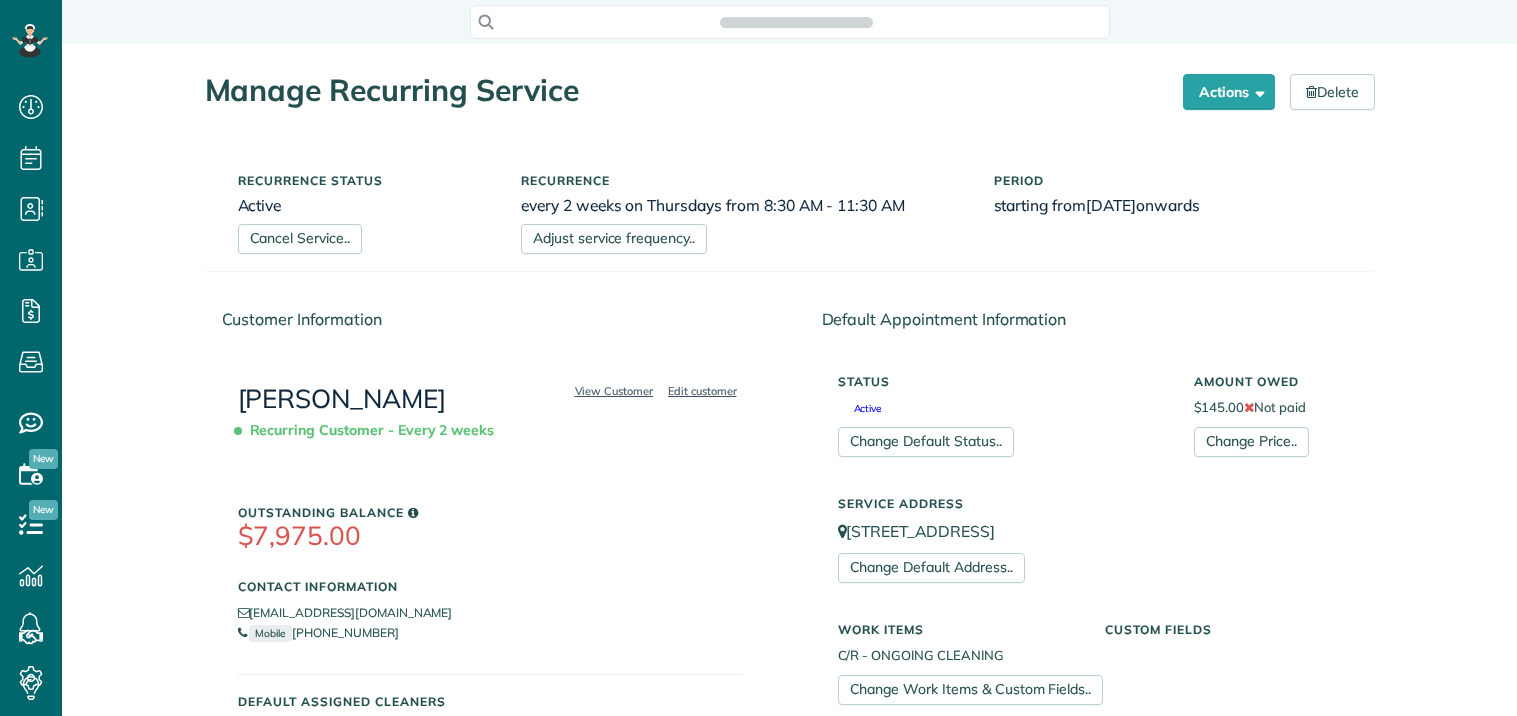scroll, scrollTop: 0, scrollLeft: 0, axis: both 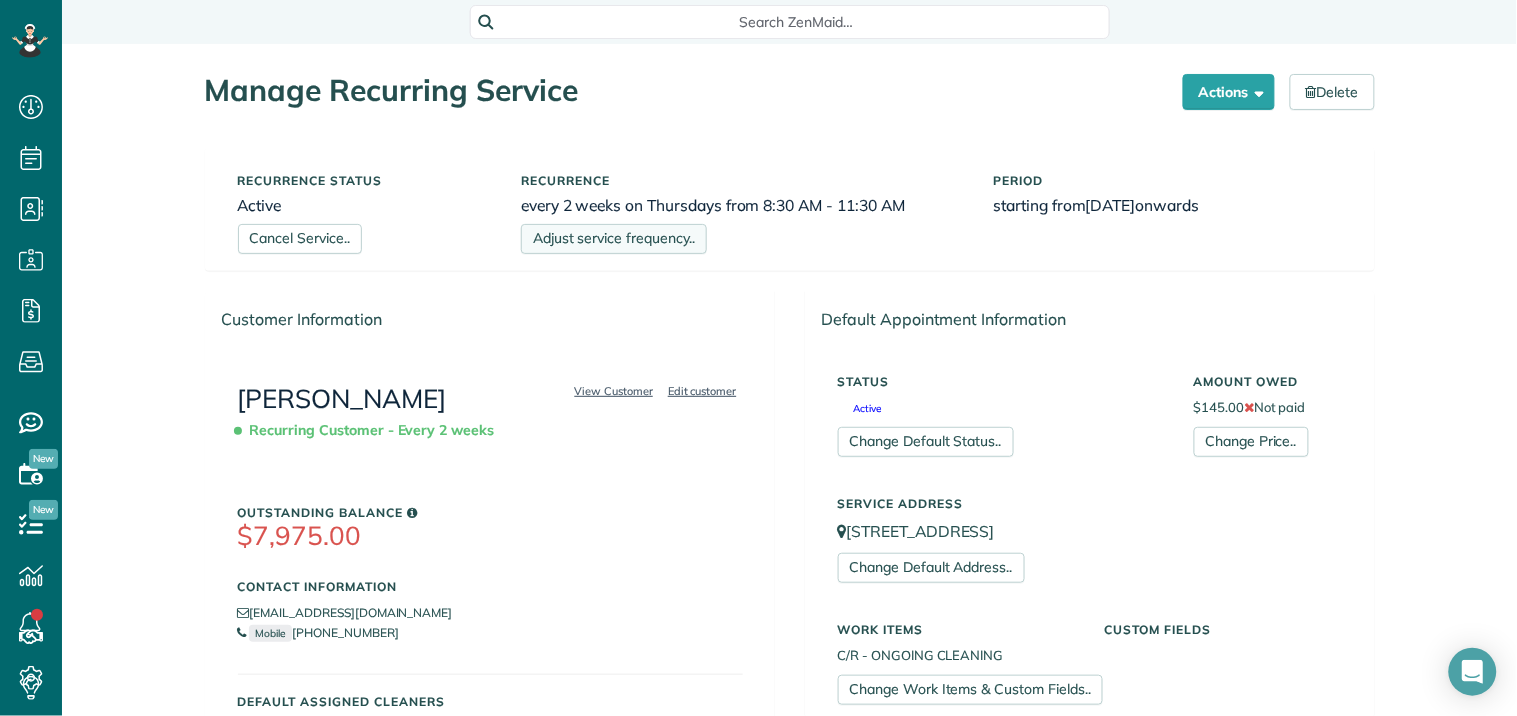 click on "Adjust service frequency.." at bounding box center [614, 239] 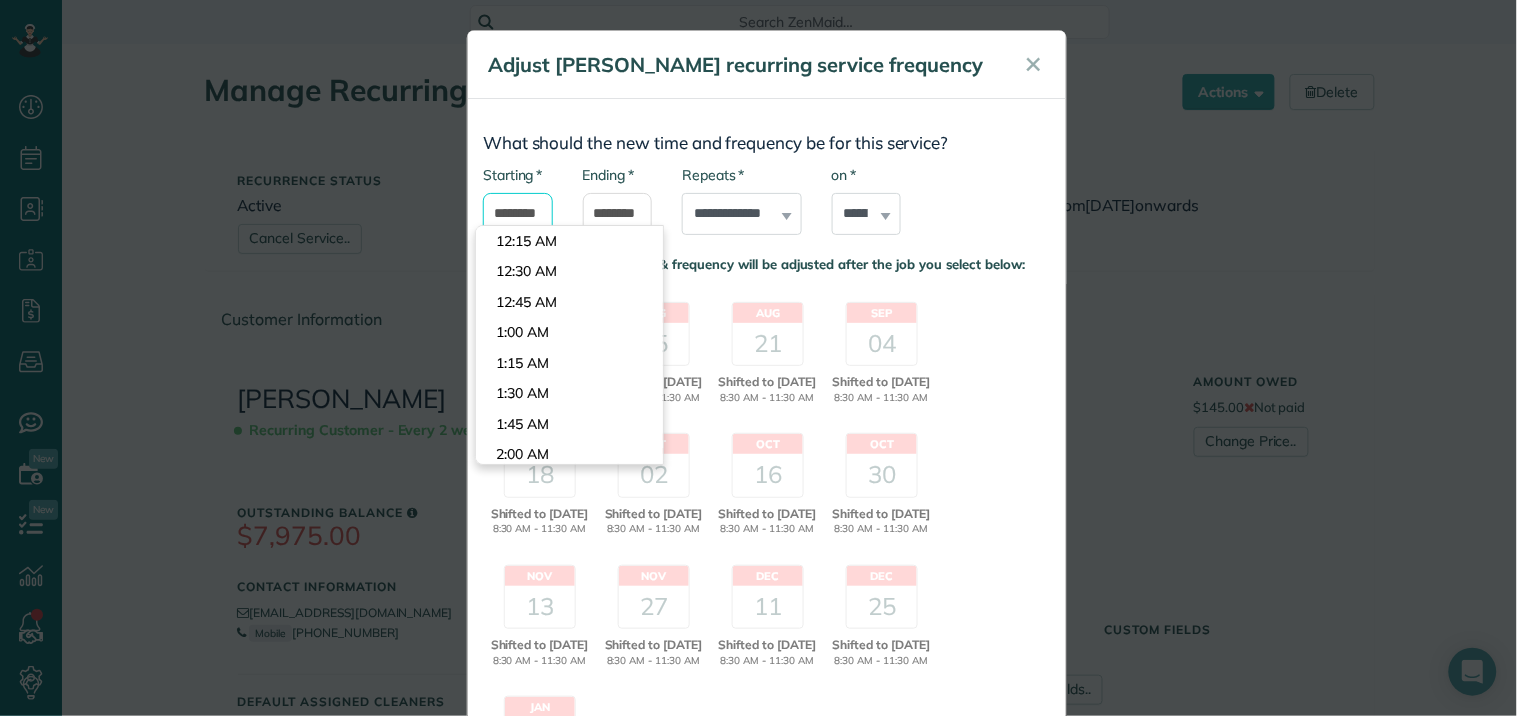 click on "*******" at bounding box center [518, 214] 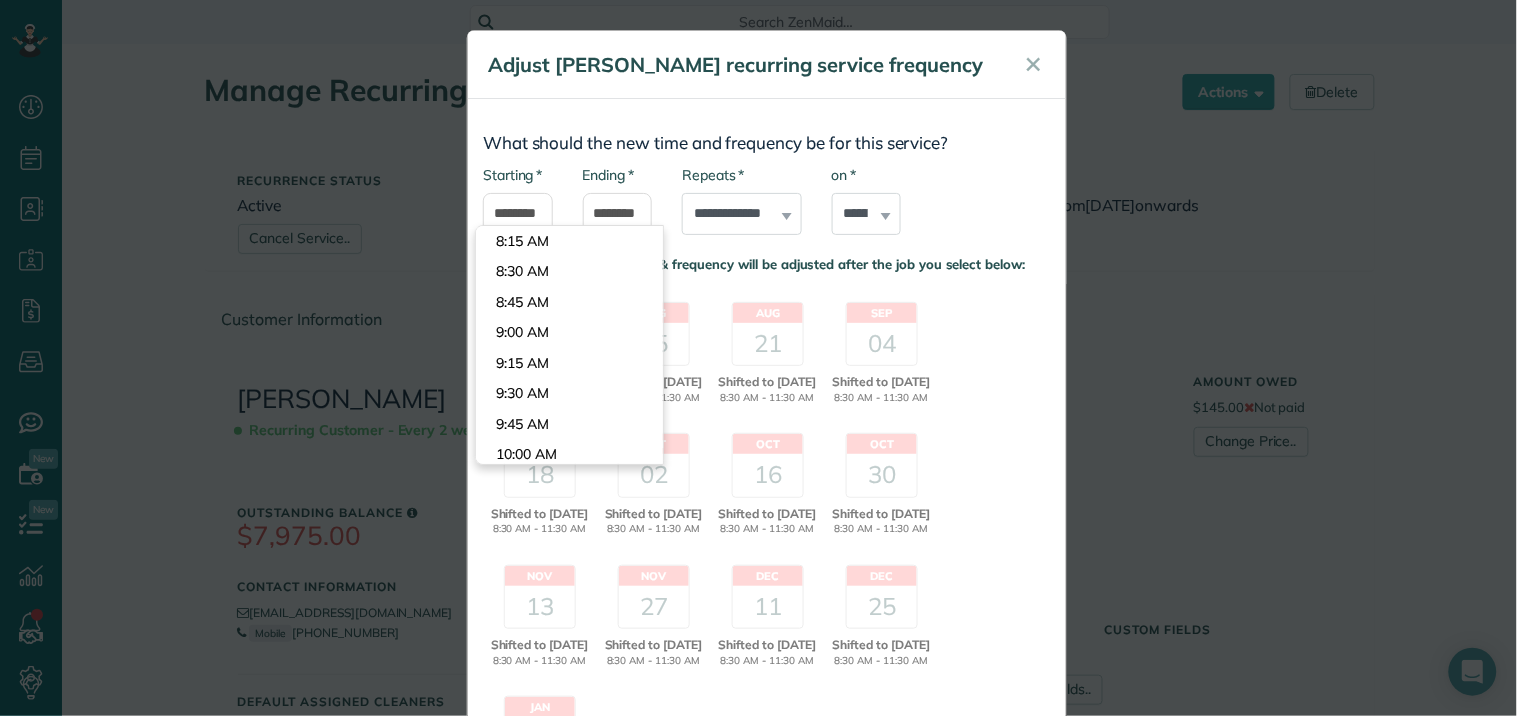 click on "Dashboard
Scheduling
Calendar View
List View
Dispatch View - Weekly scheduling (Beta)" at bounding box center (758, 358) 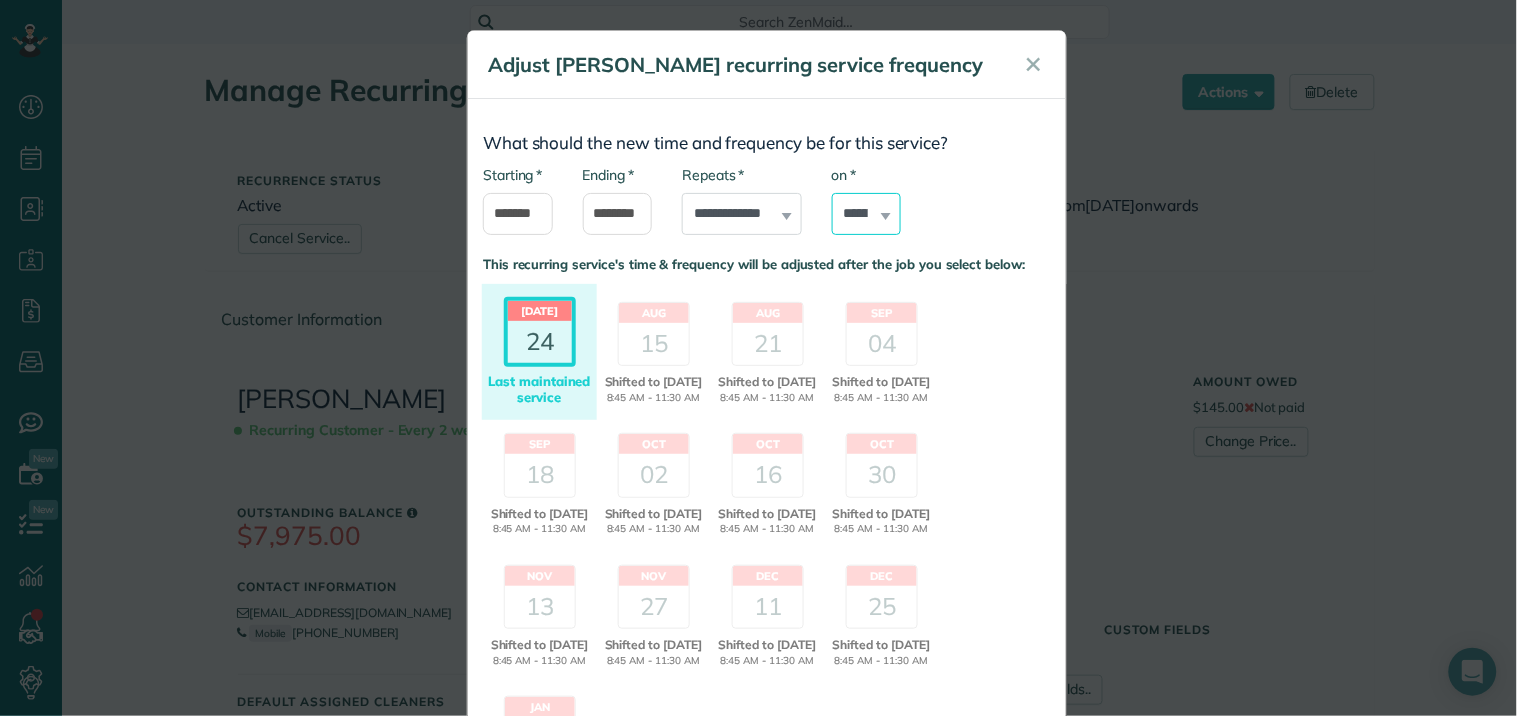 click on "******
******
*******
*********
********
******
********" at bounding box center [867, 214] 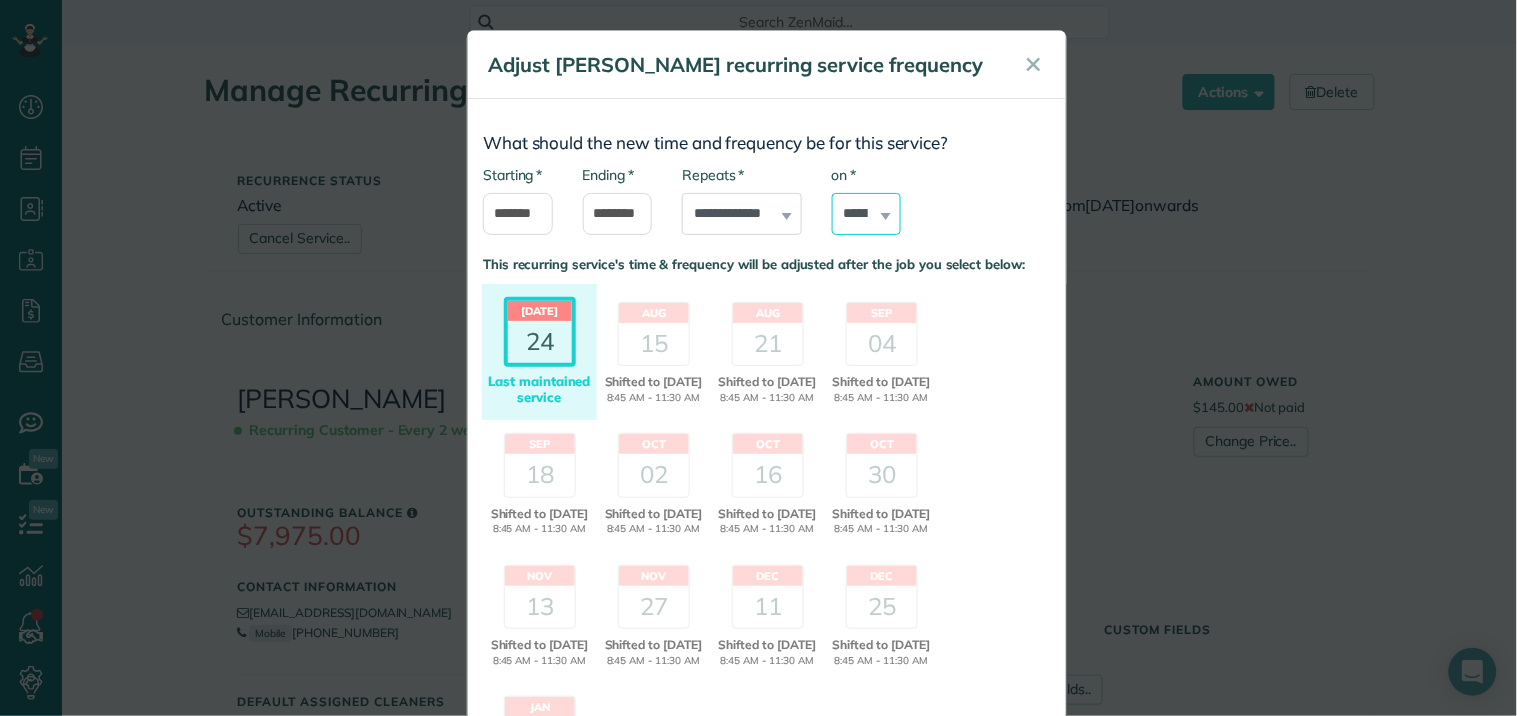 select on "*" 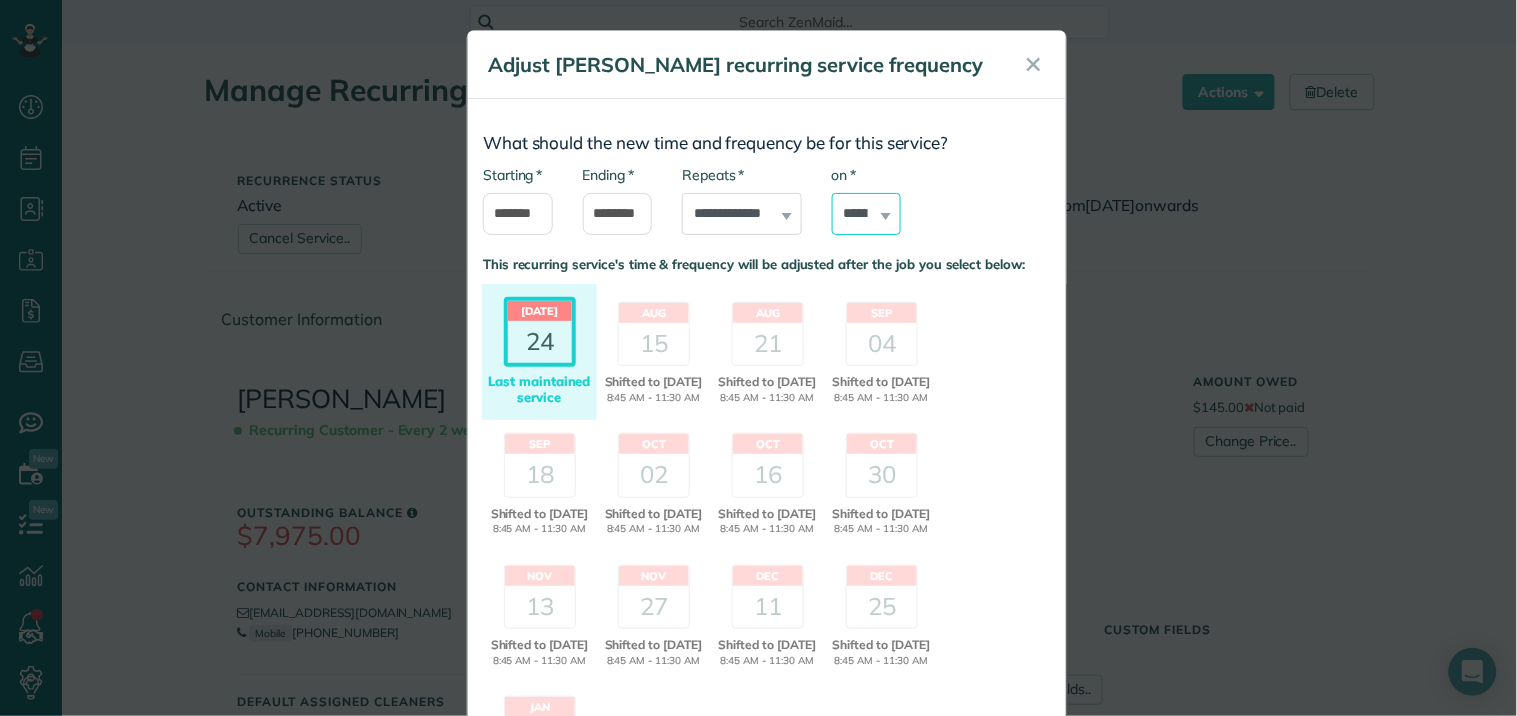 click on "******
******
*******
*********
********
******
********" at bounding box center [867, 214] 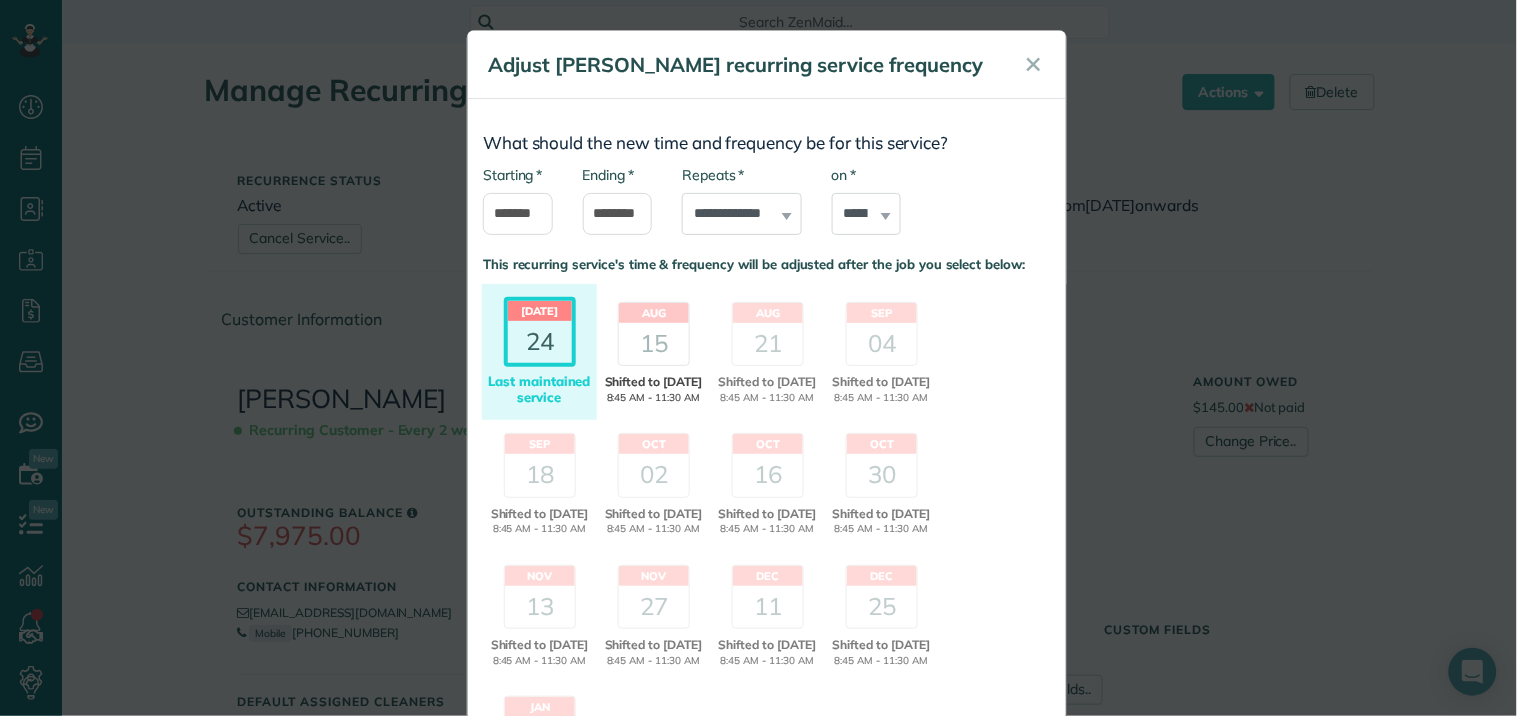 click on "15" at bounding box center [654, 344] 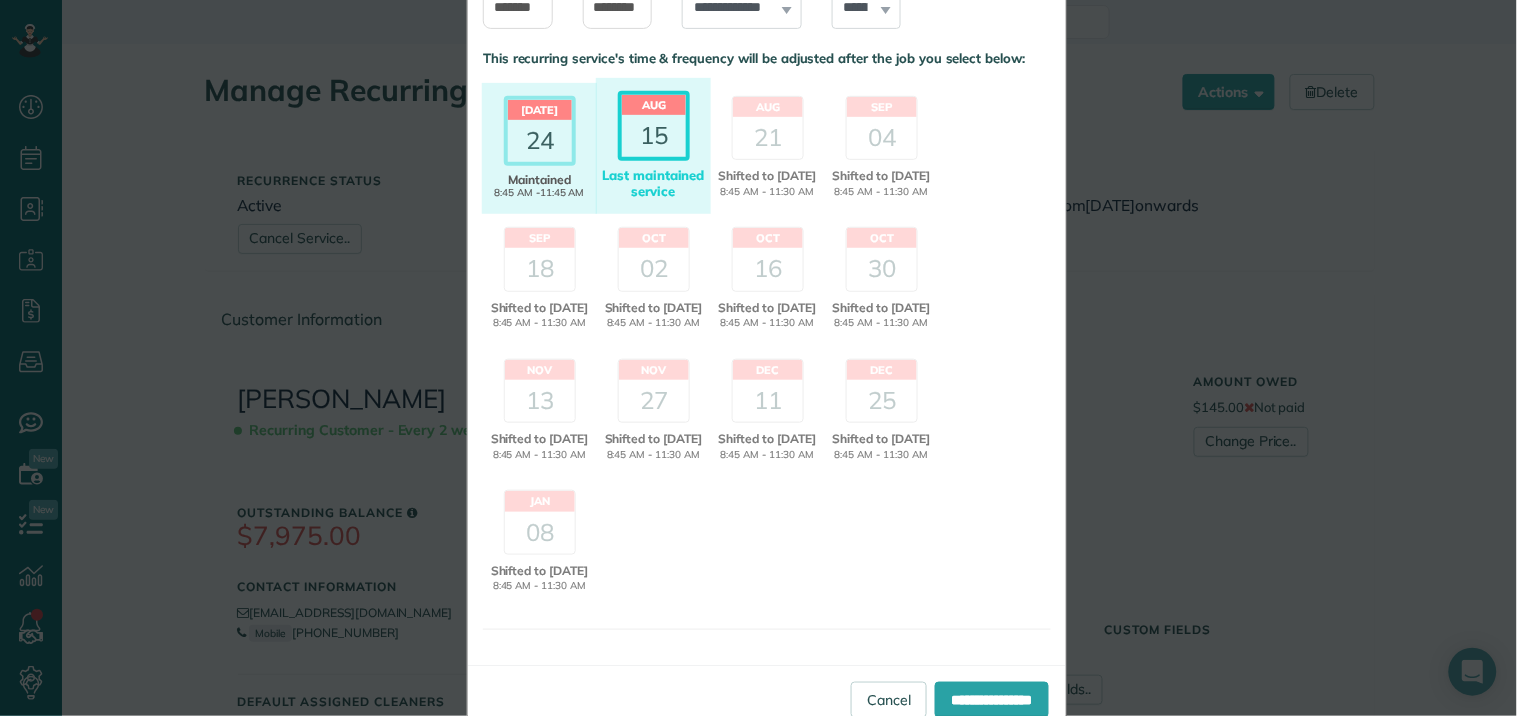 scroll, scrollTop: 290, scrollLeft: 0, axis: vertical 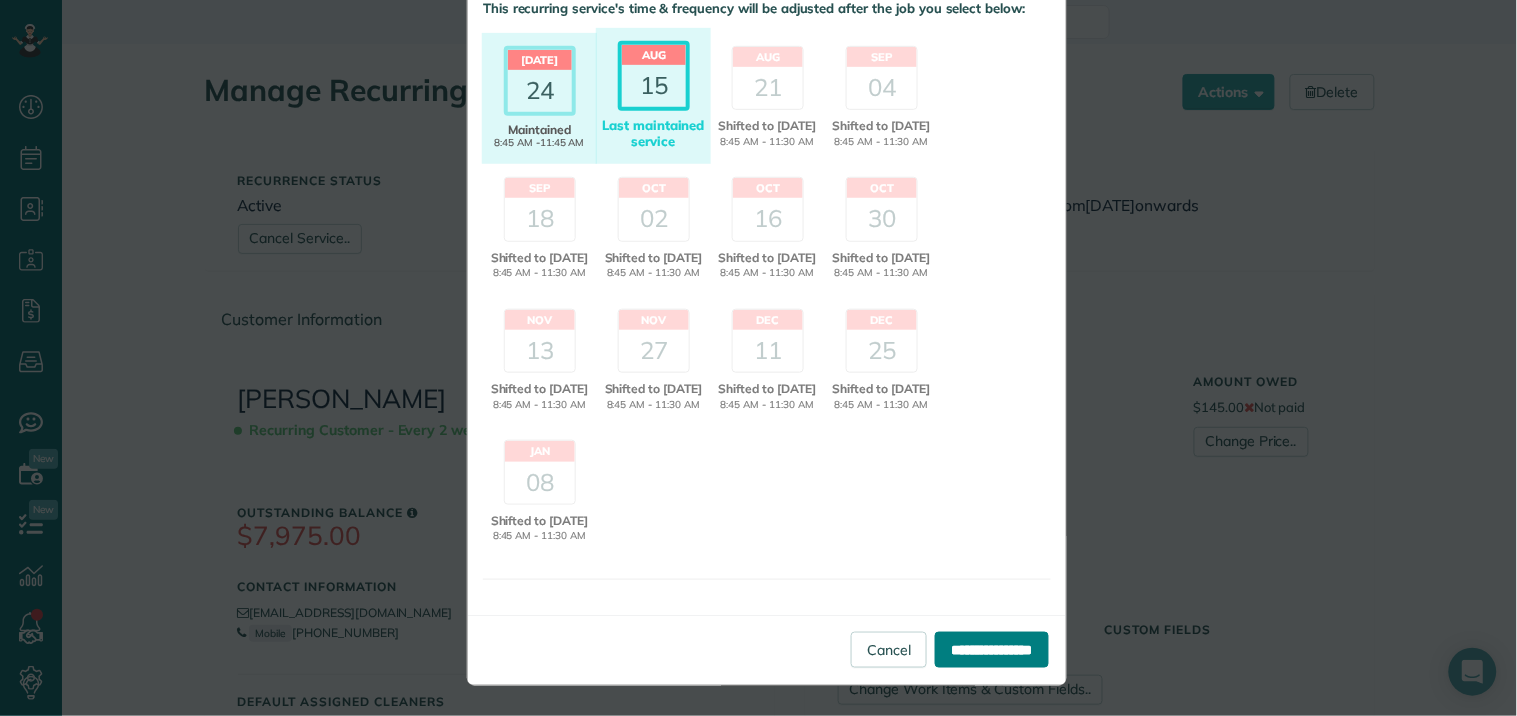 click on "**********" at bounding box center [992, 650] 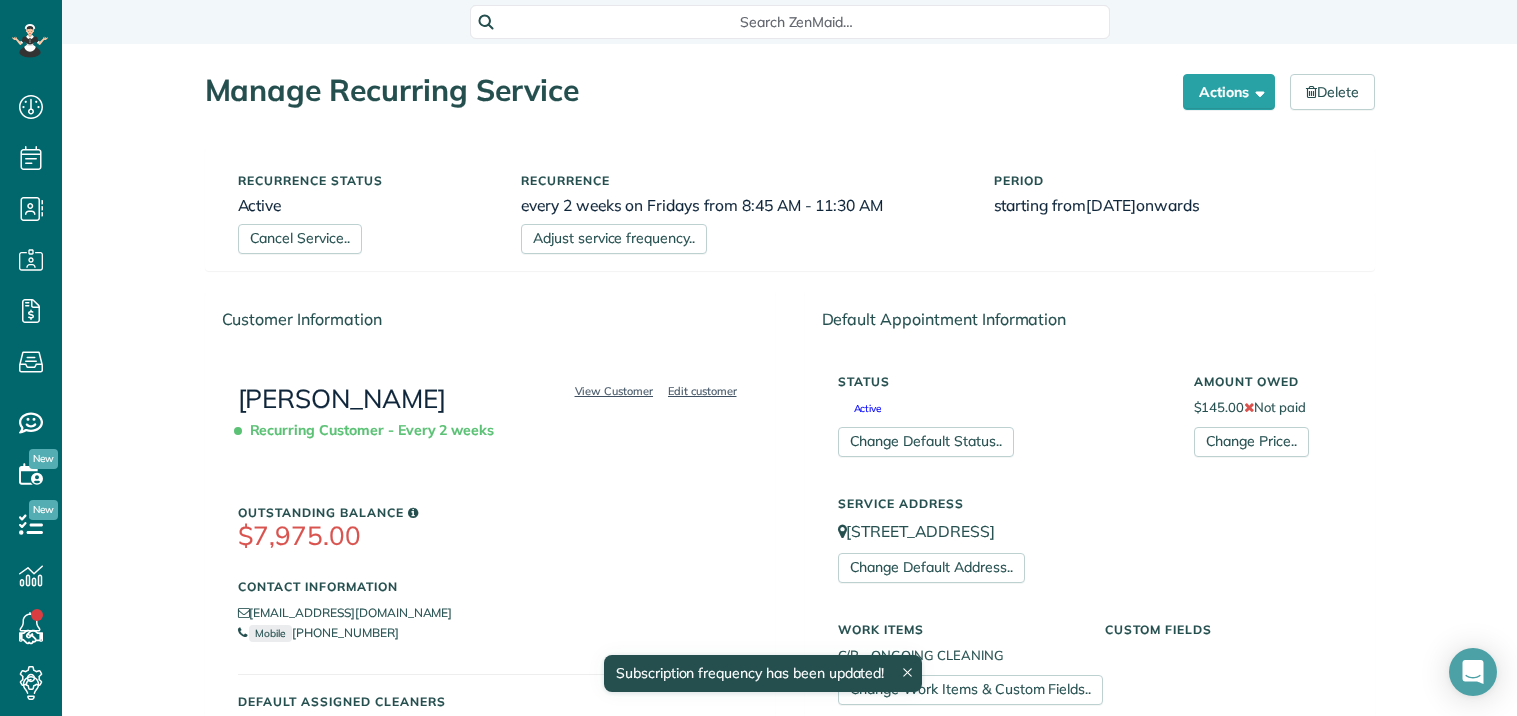 scroll, scrollTop: 0, scrollLeft: 0, axis: both 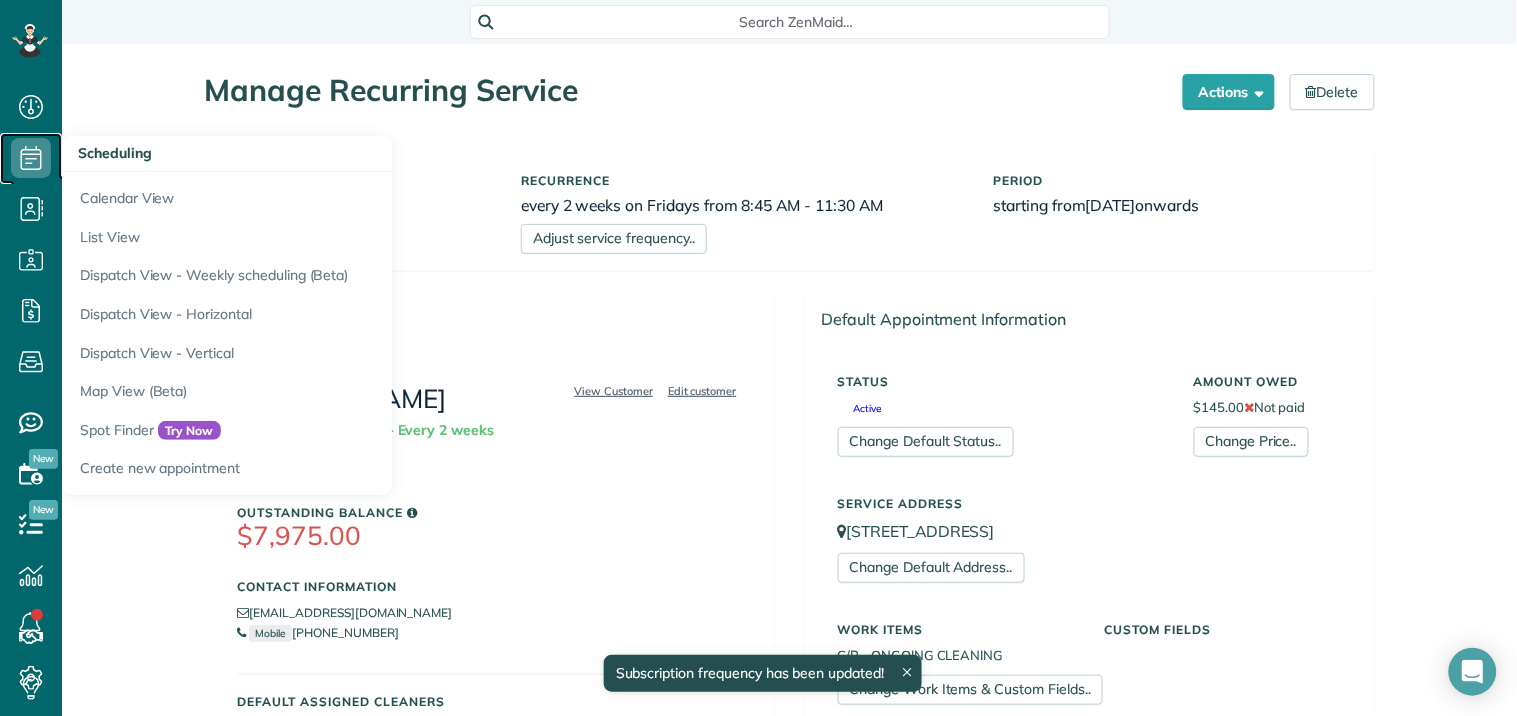 click 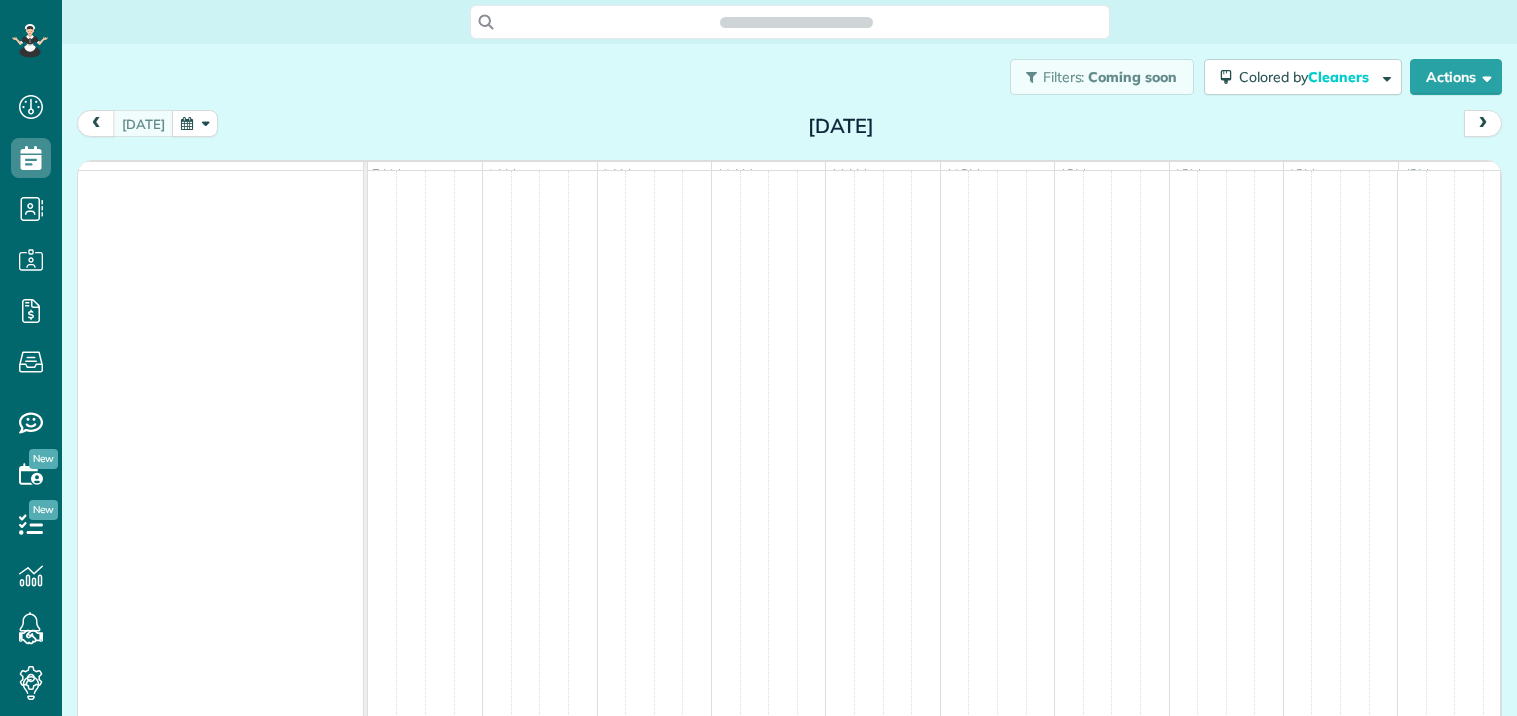 scroll, scrollTop: 0, scrollLeft: 0, axis: both 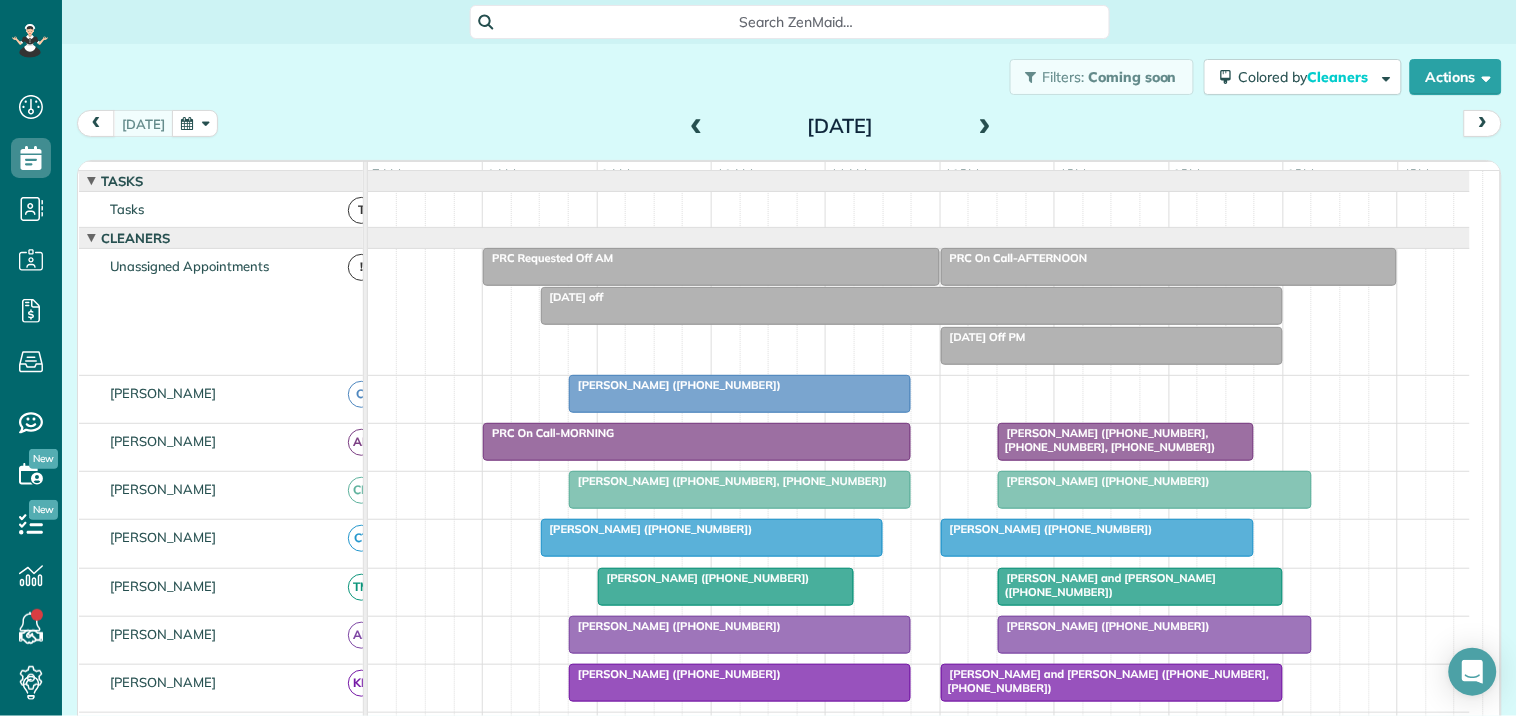 click at bounding box center (195, 123) 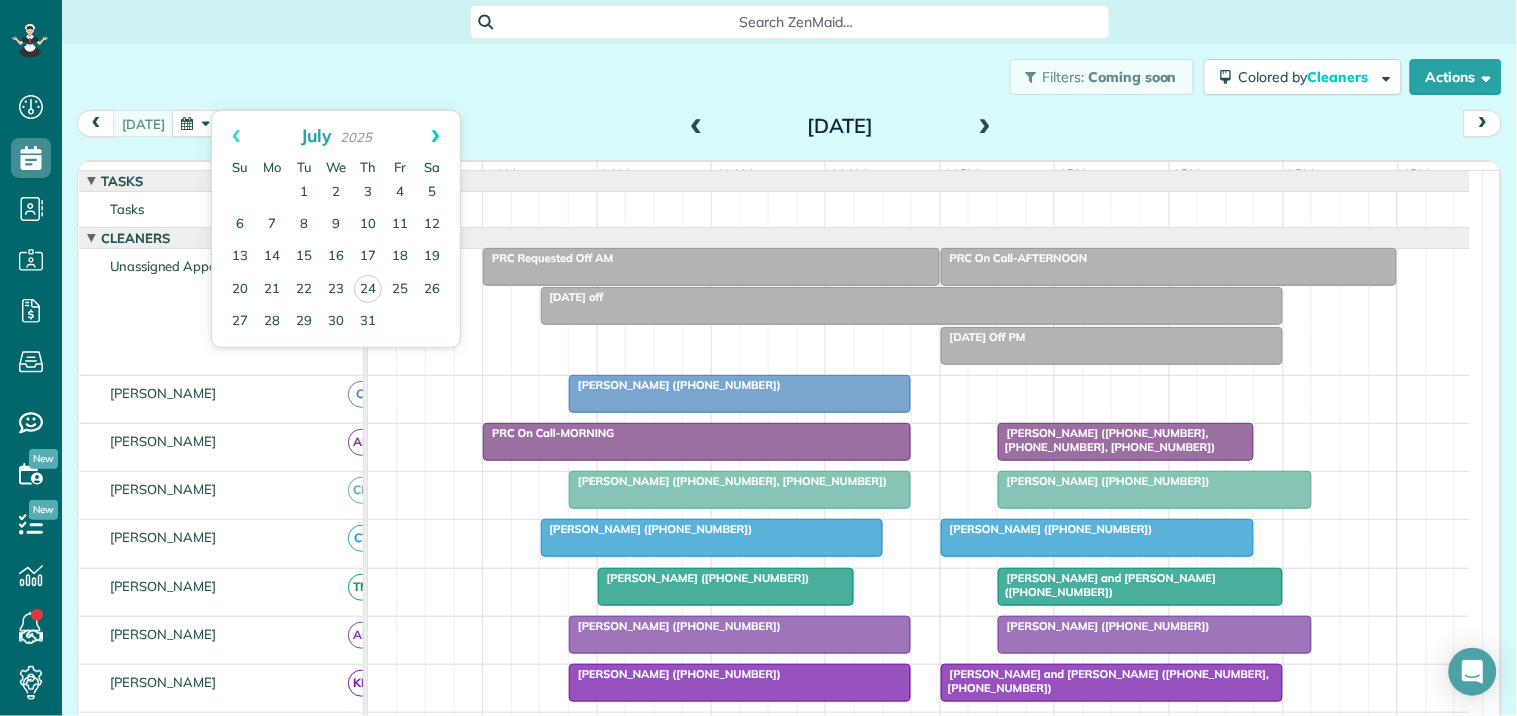 click on "Next" at bounding box center (435, 136) 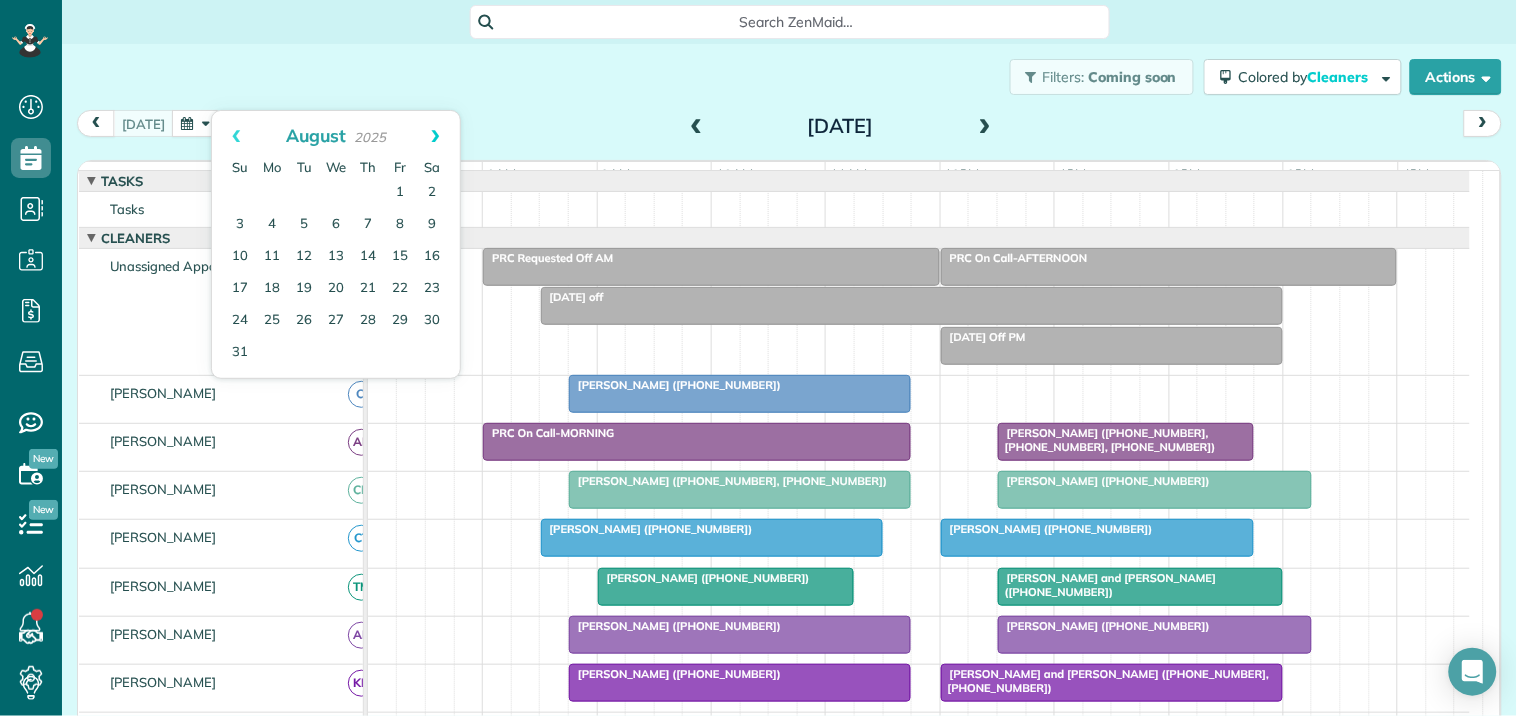 click on "Next" at bounding box center (435, 136) 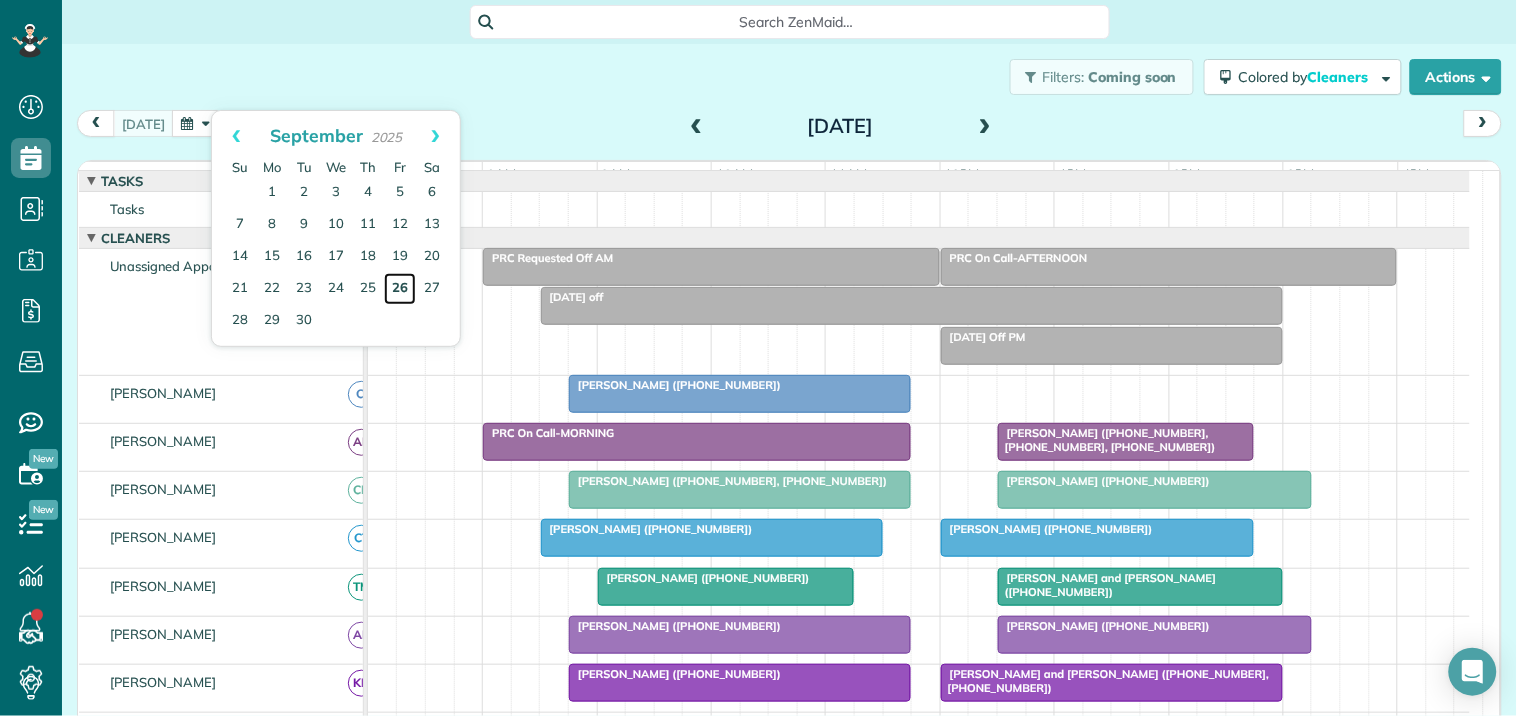 click on "26" at bounding box center (400, 289) 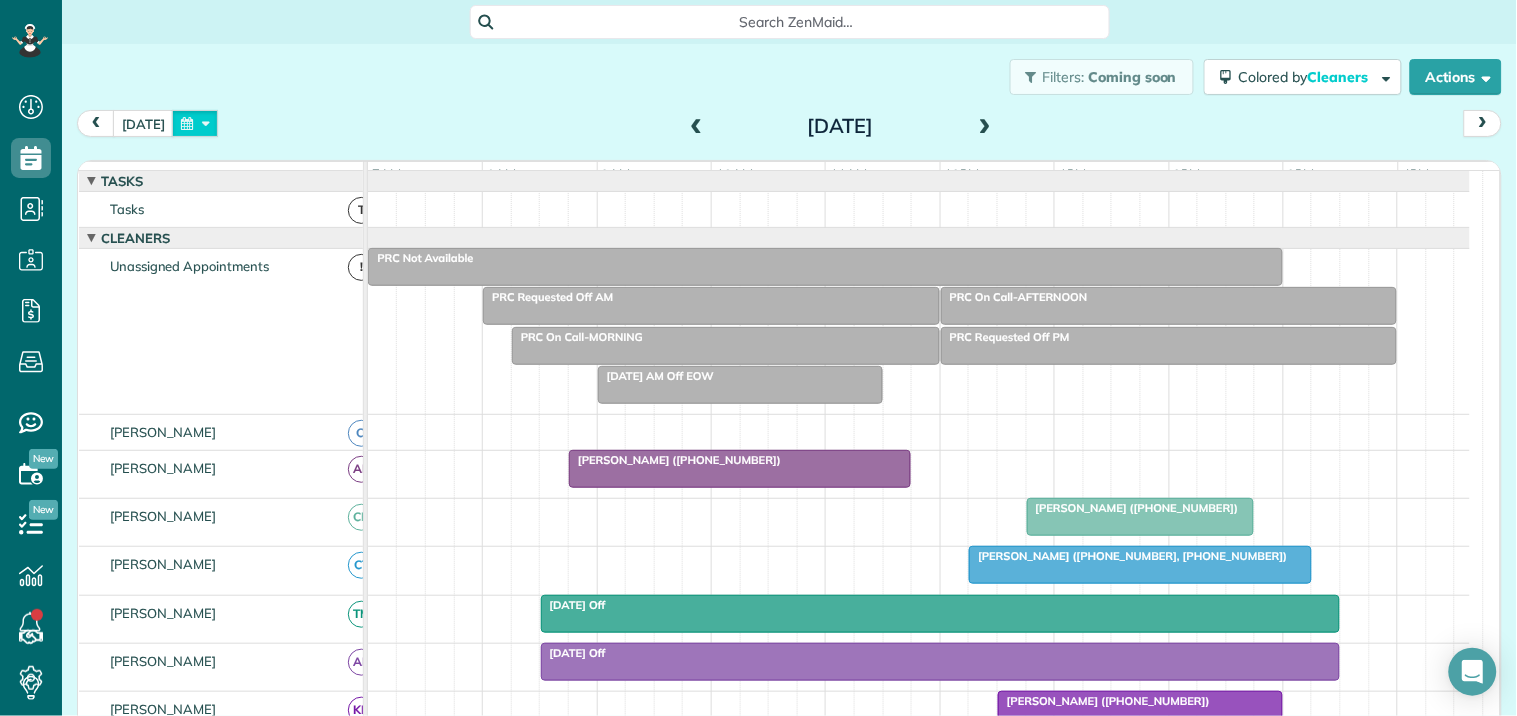 click at bounding box center [195, 123] 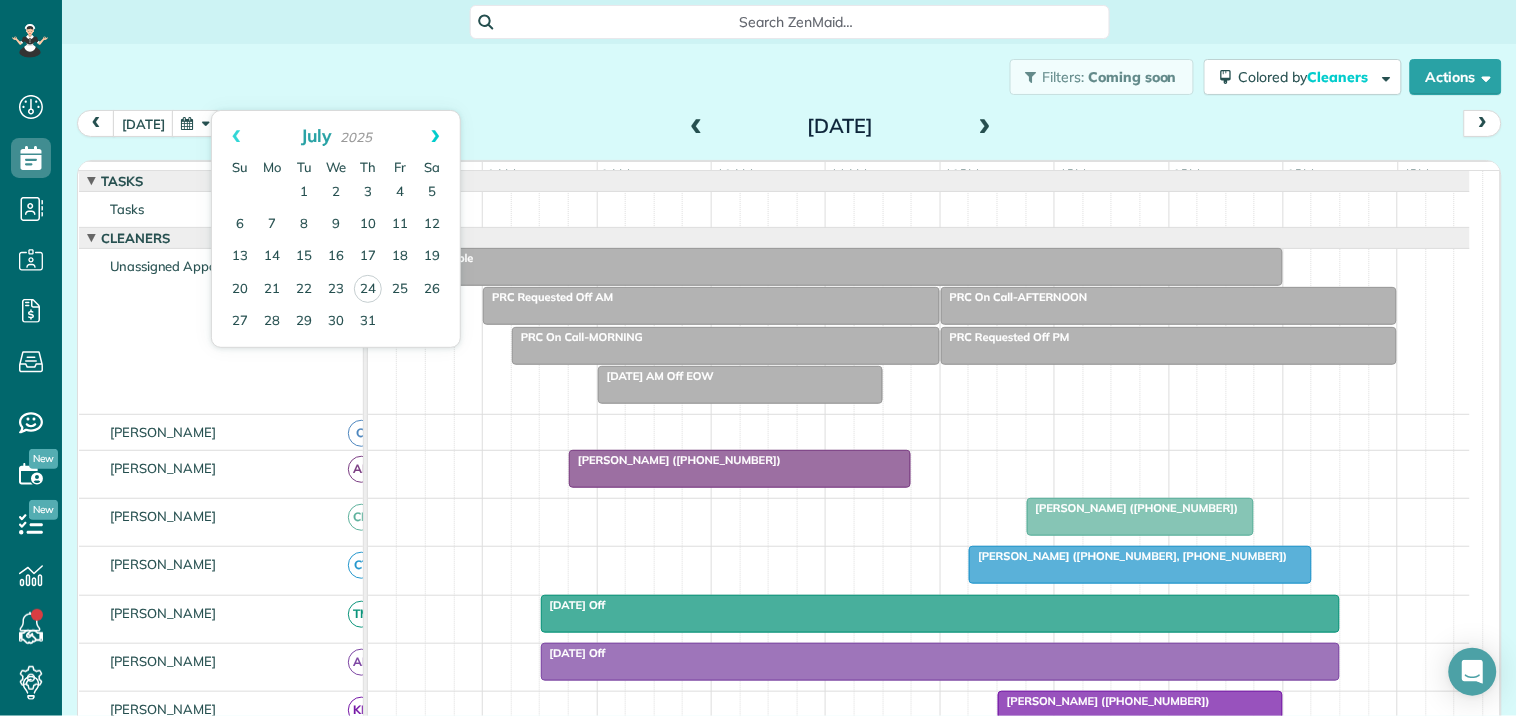 click on "Next" at bounding box center (435, 136) 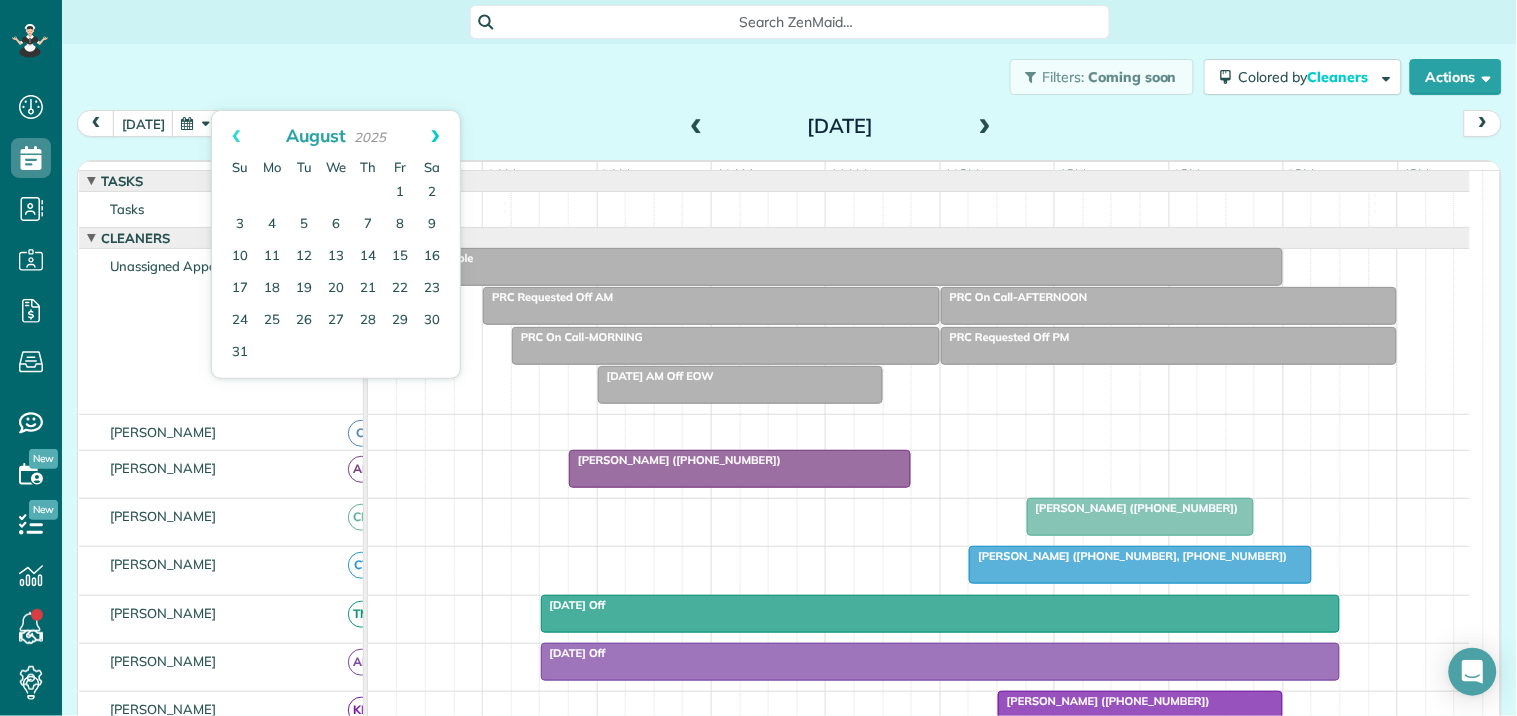 click on "Next" at bounding box center (435, 136) 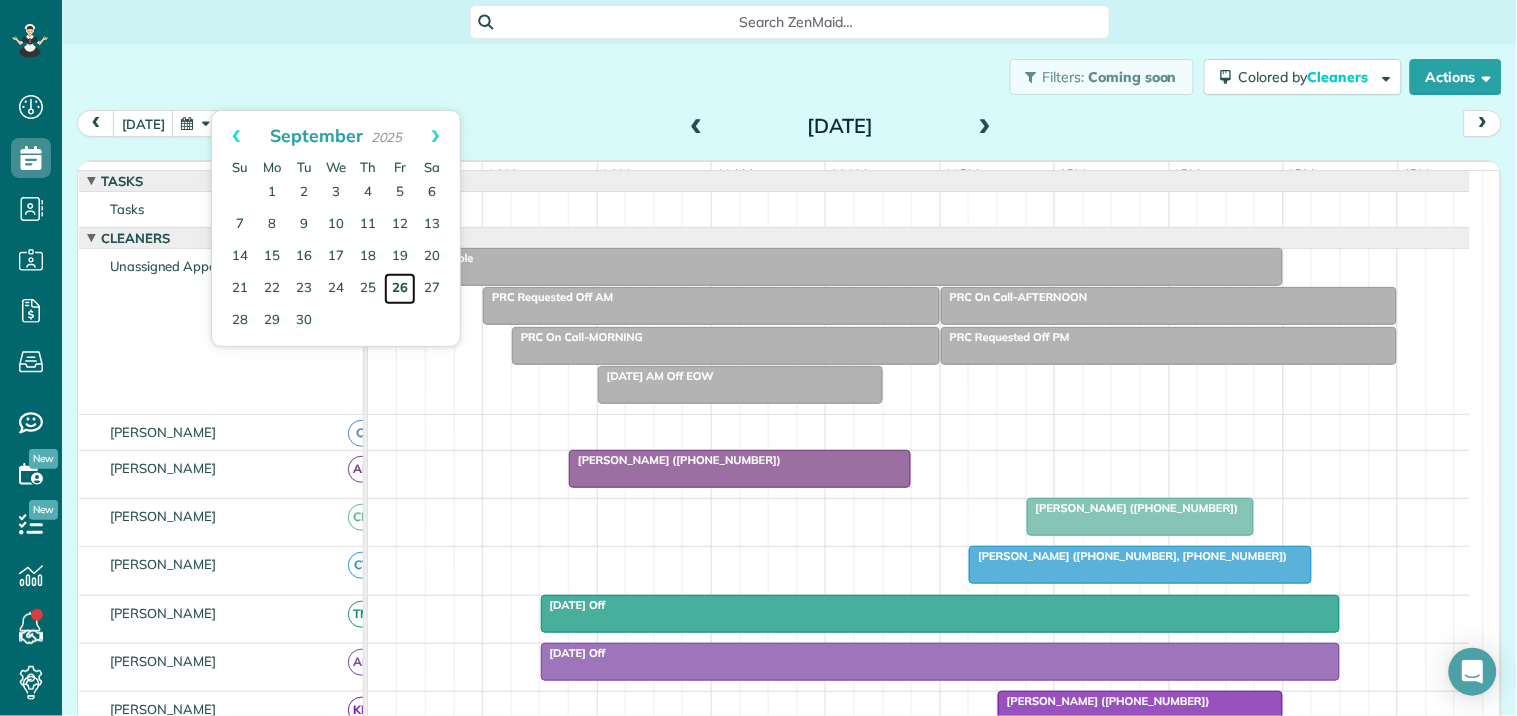 click on "26" at bounding box center [400, 289] 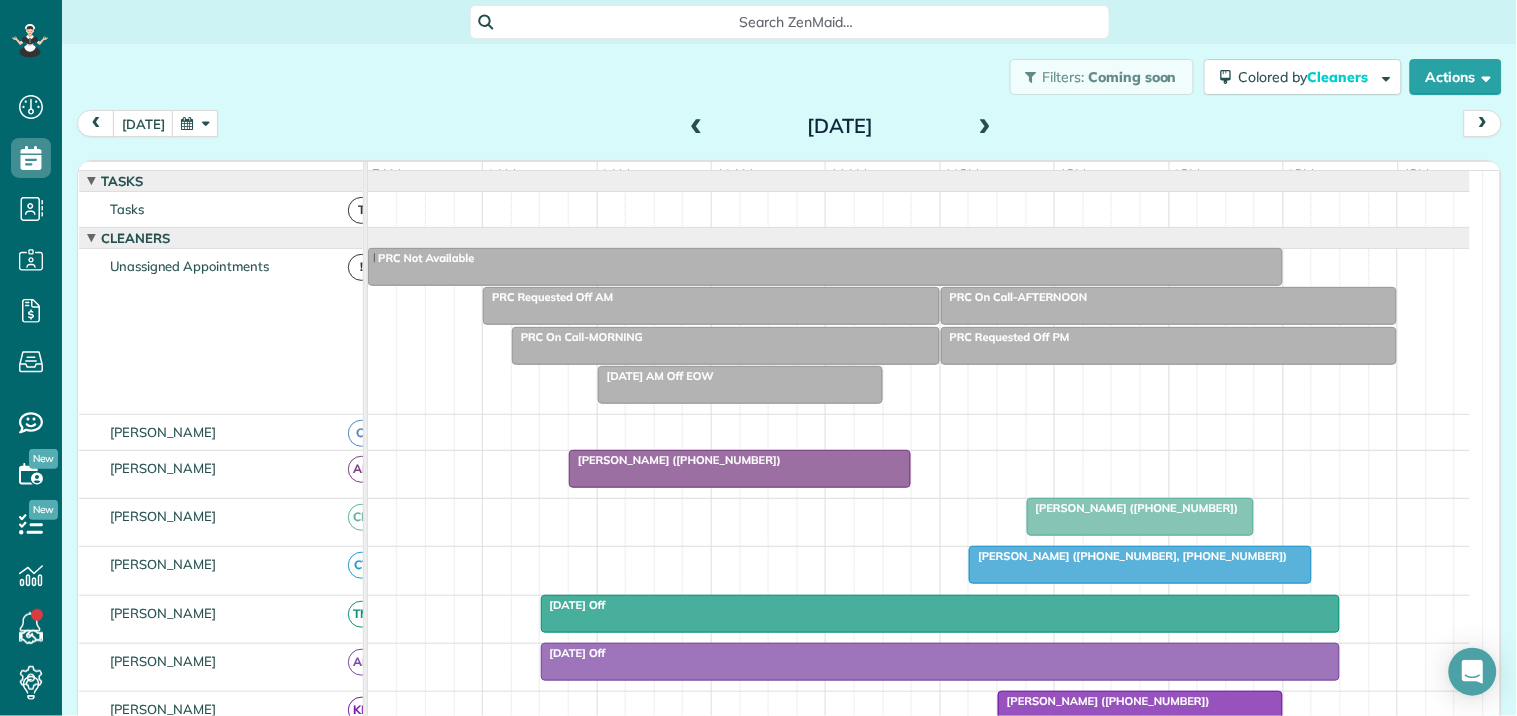 scroll, scrollTop: 425, scrollLeft: 0, axis: vertical 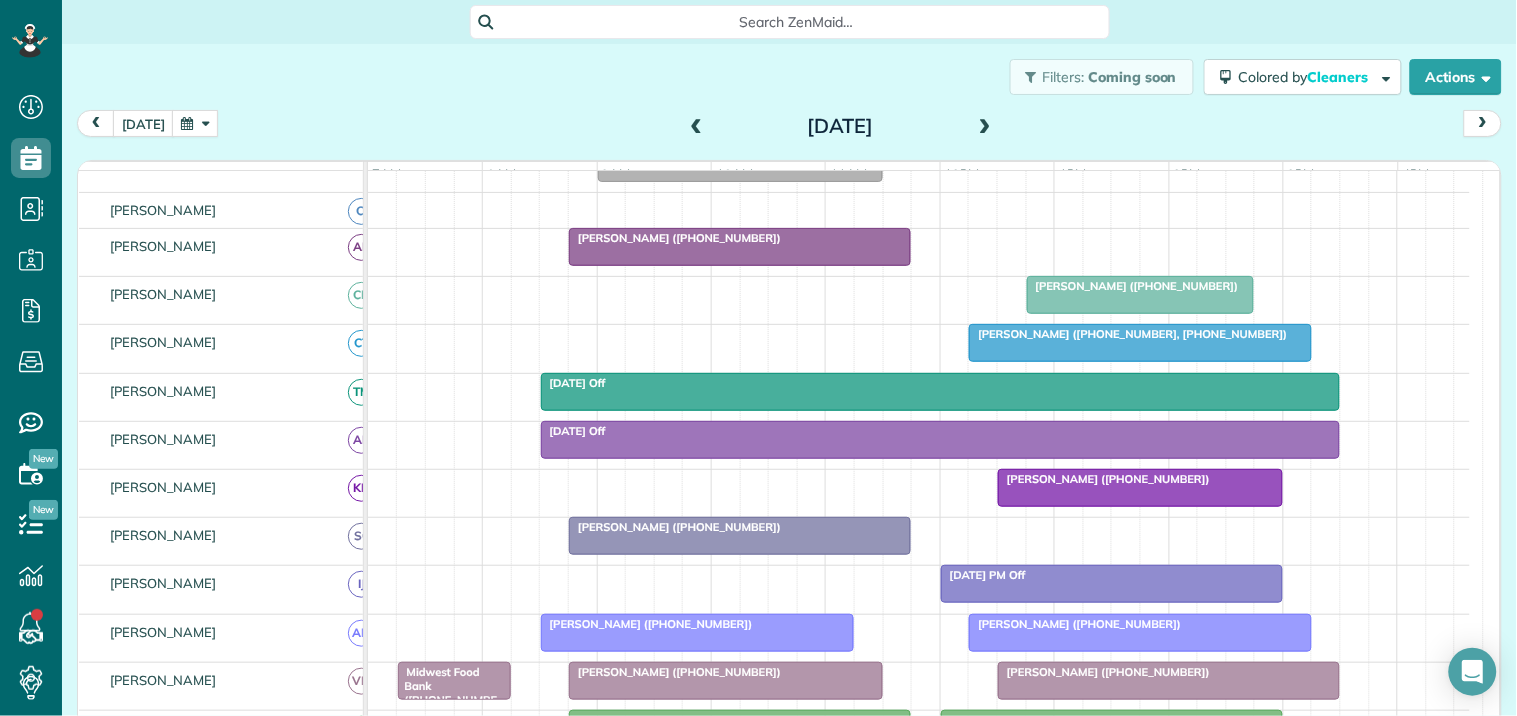 click at bounding box center (195, 123) 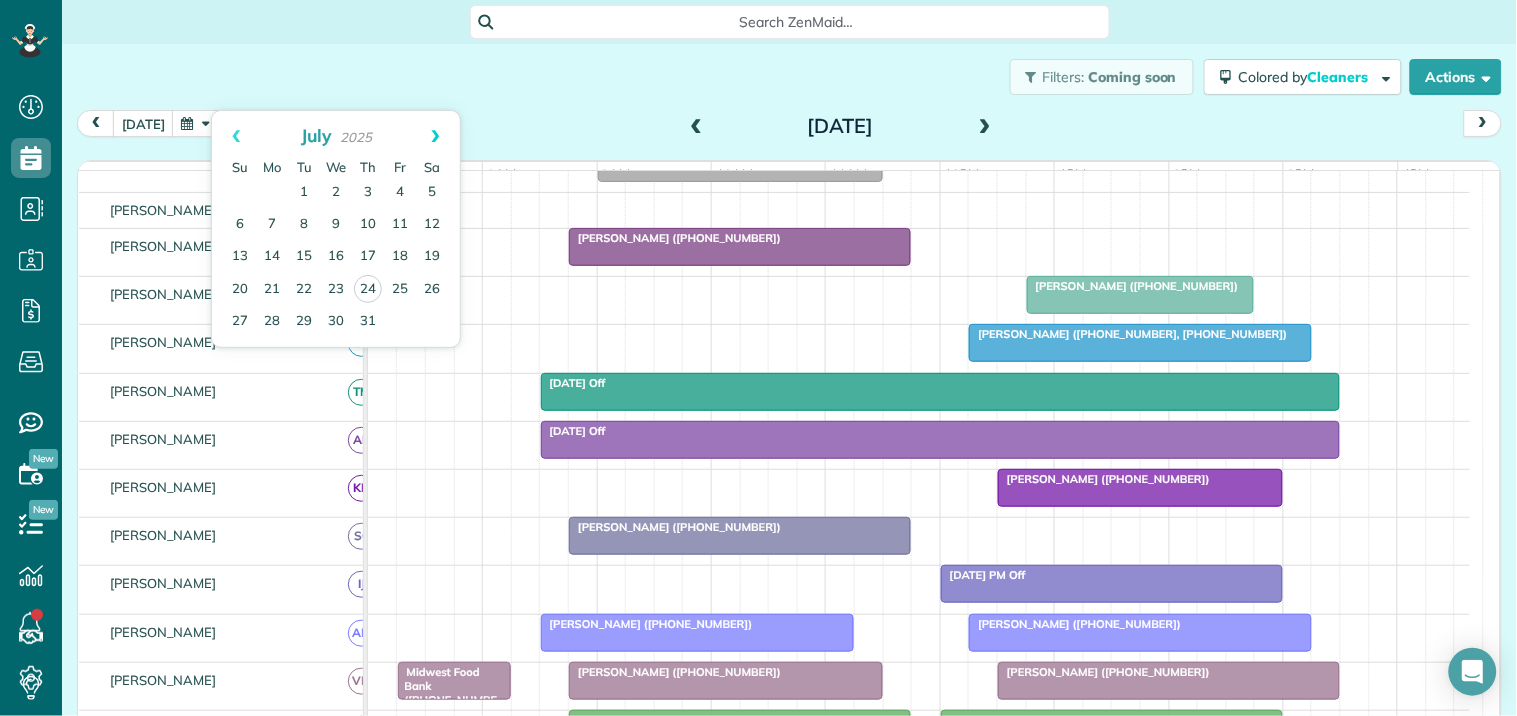 click on "Next" at bounding box center [435, 136] 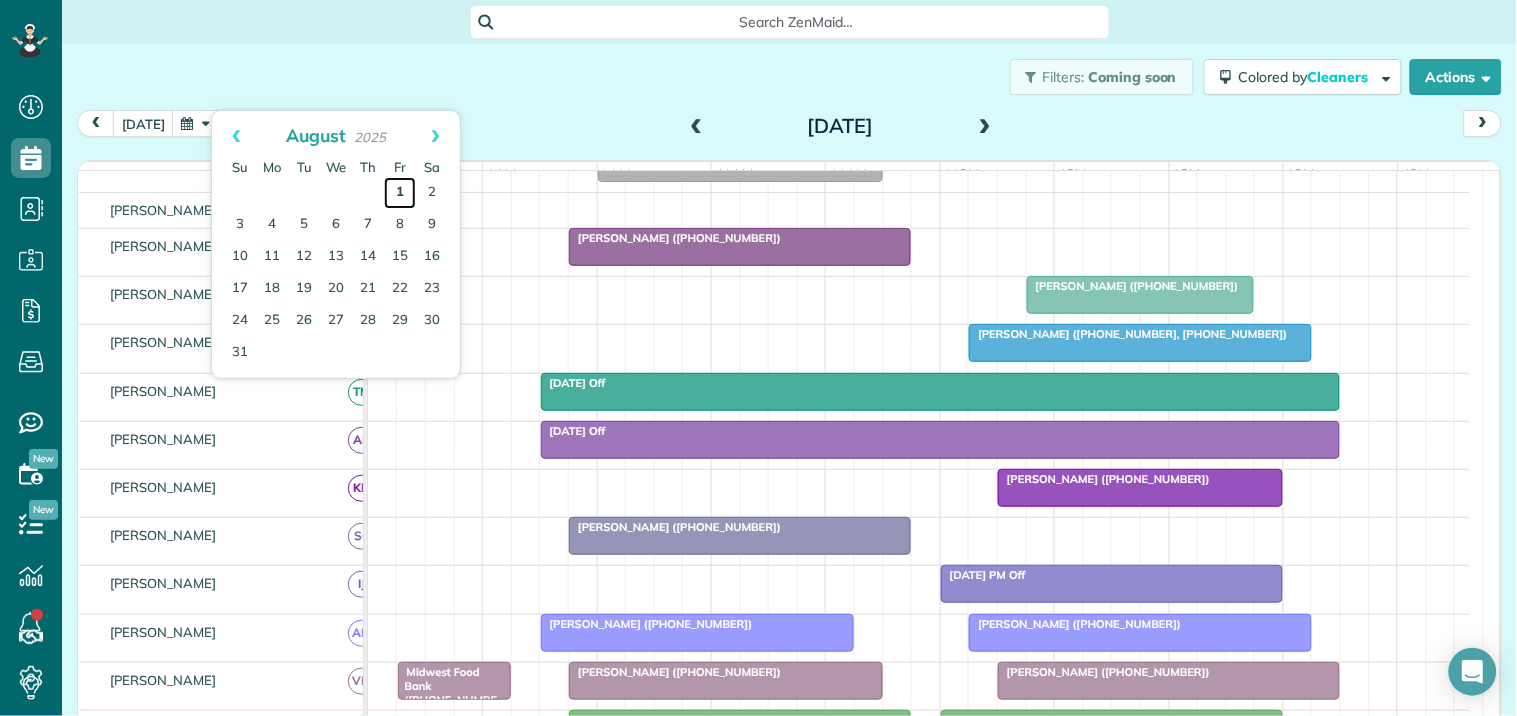 click on "1" at bounding box center (400, 193) 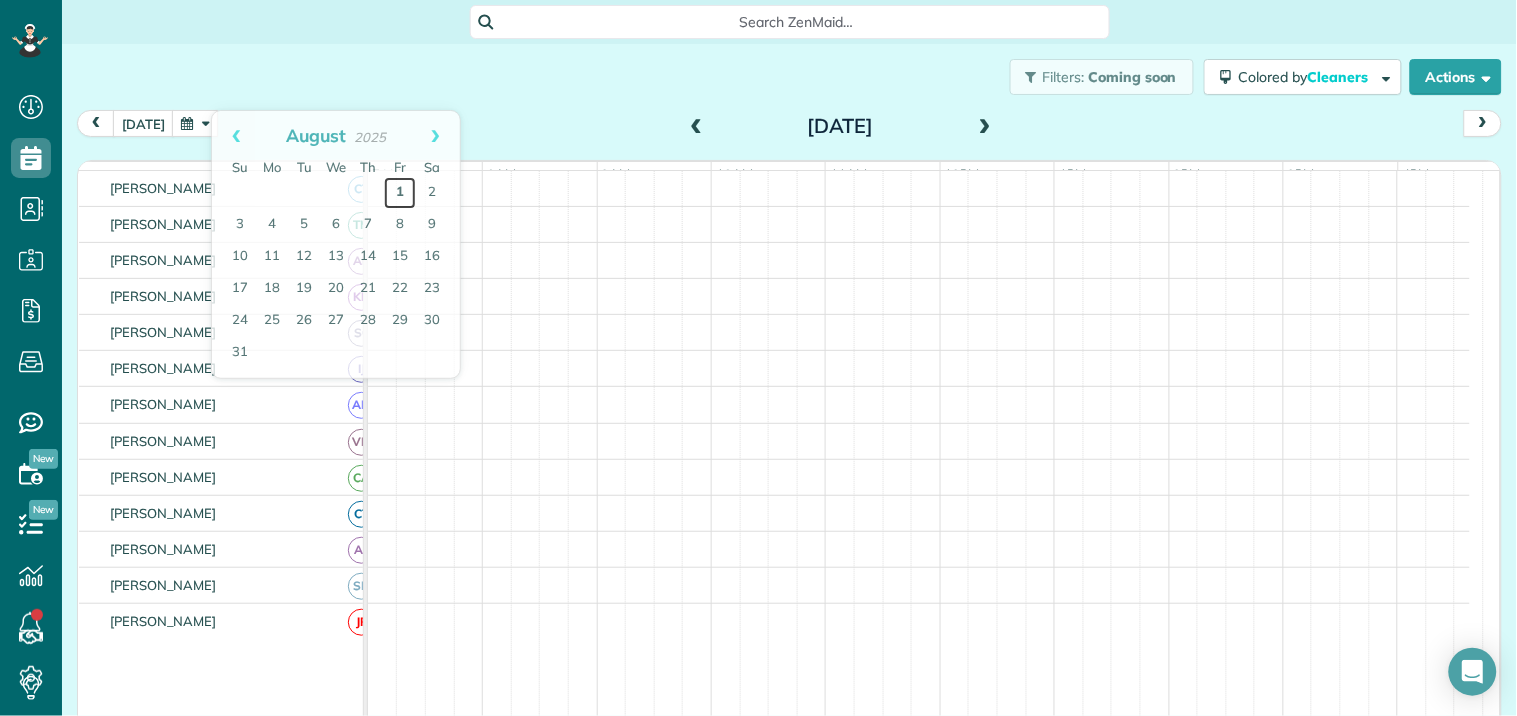 scroll, scrollTop: 92, scrollLeft: 0, axis: vertical 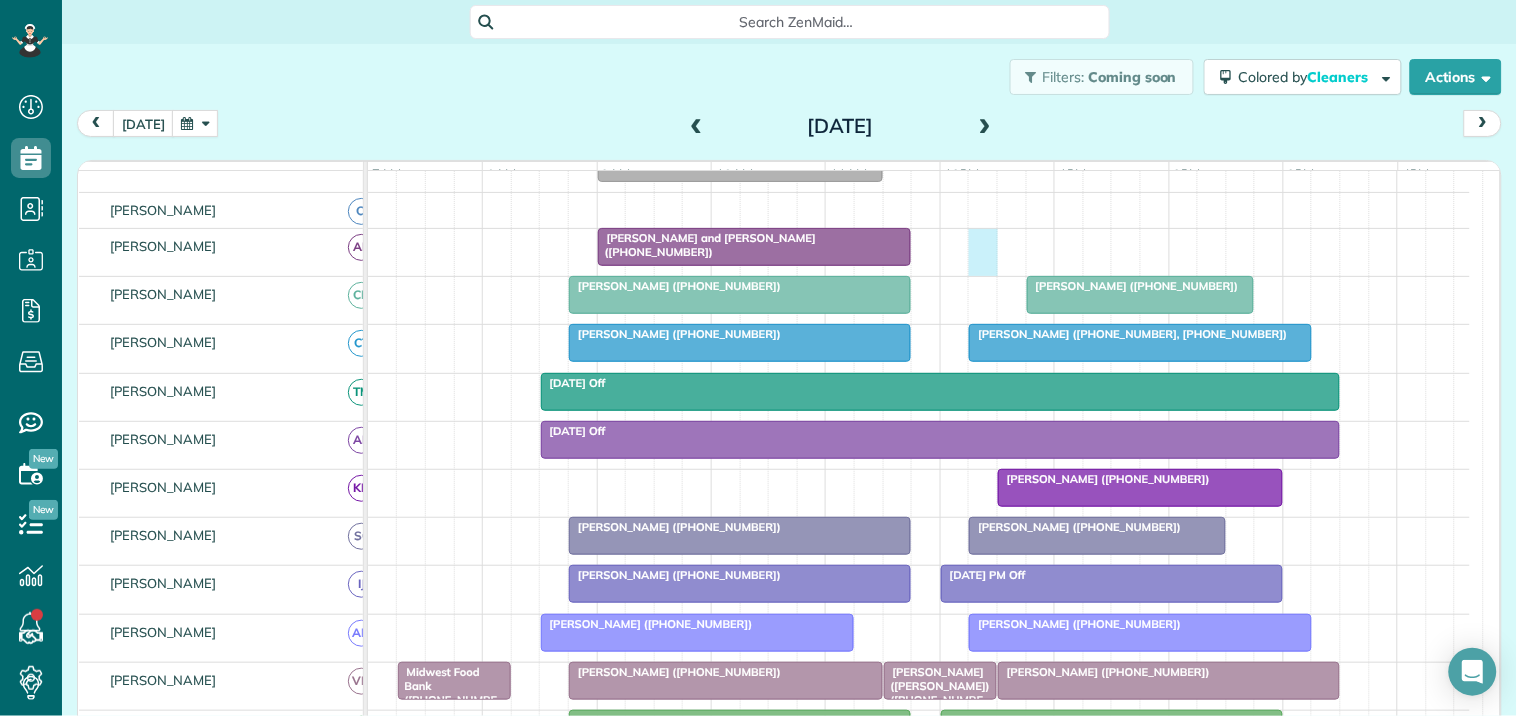 click on "[PERSON_NAME] and [PERSON_NAME] ([PHONE_NUMBER])" at bounding box center (919, 252) 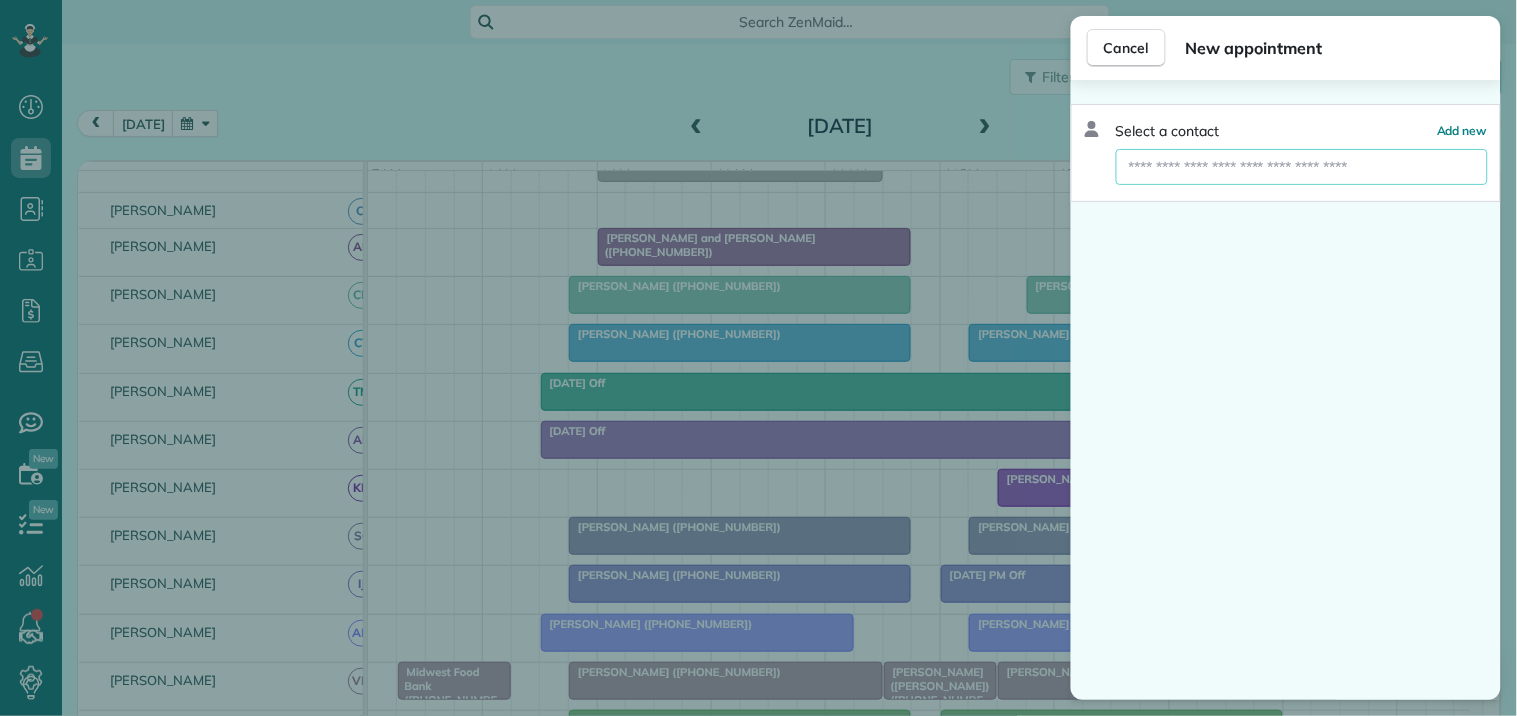 click at bounding box center [1302, 167] 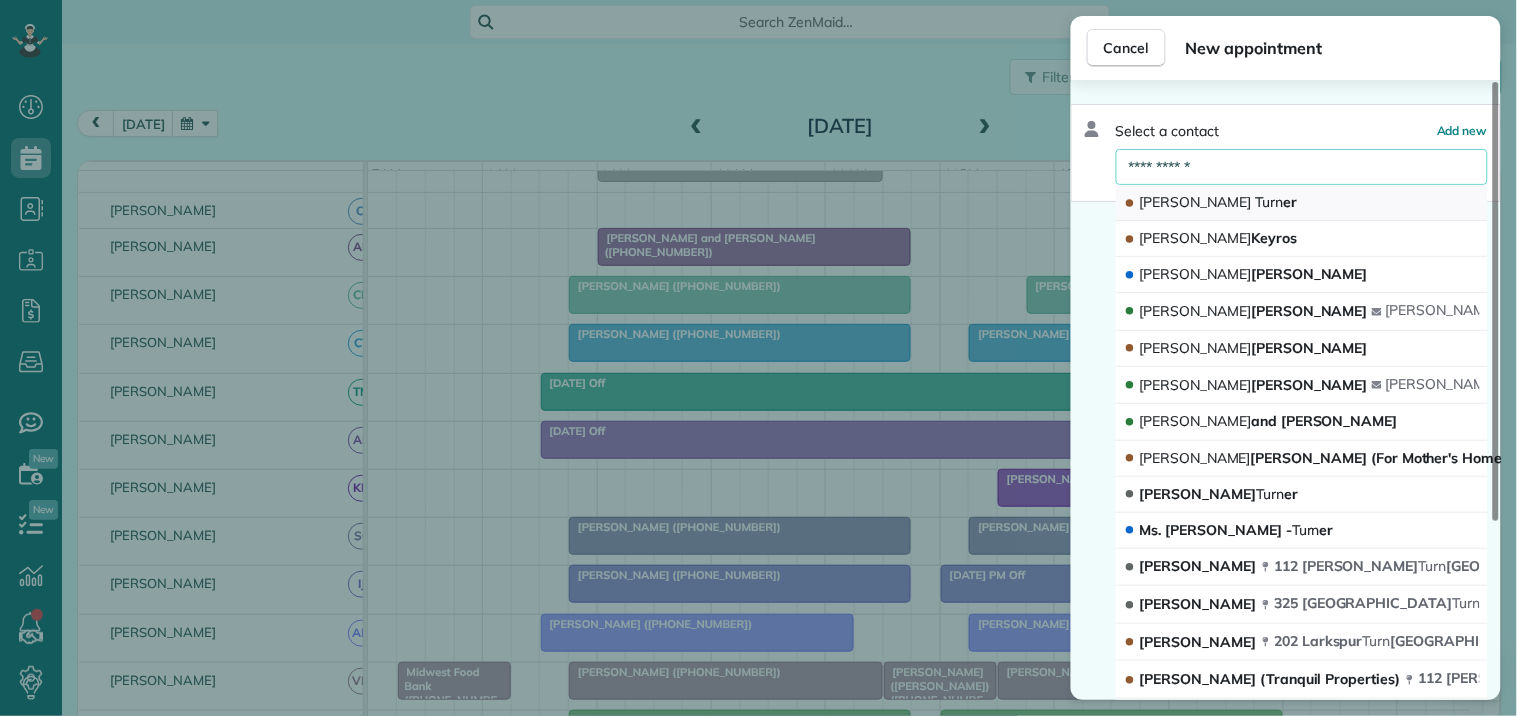 type on "**********" 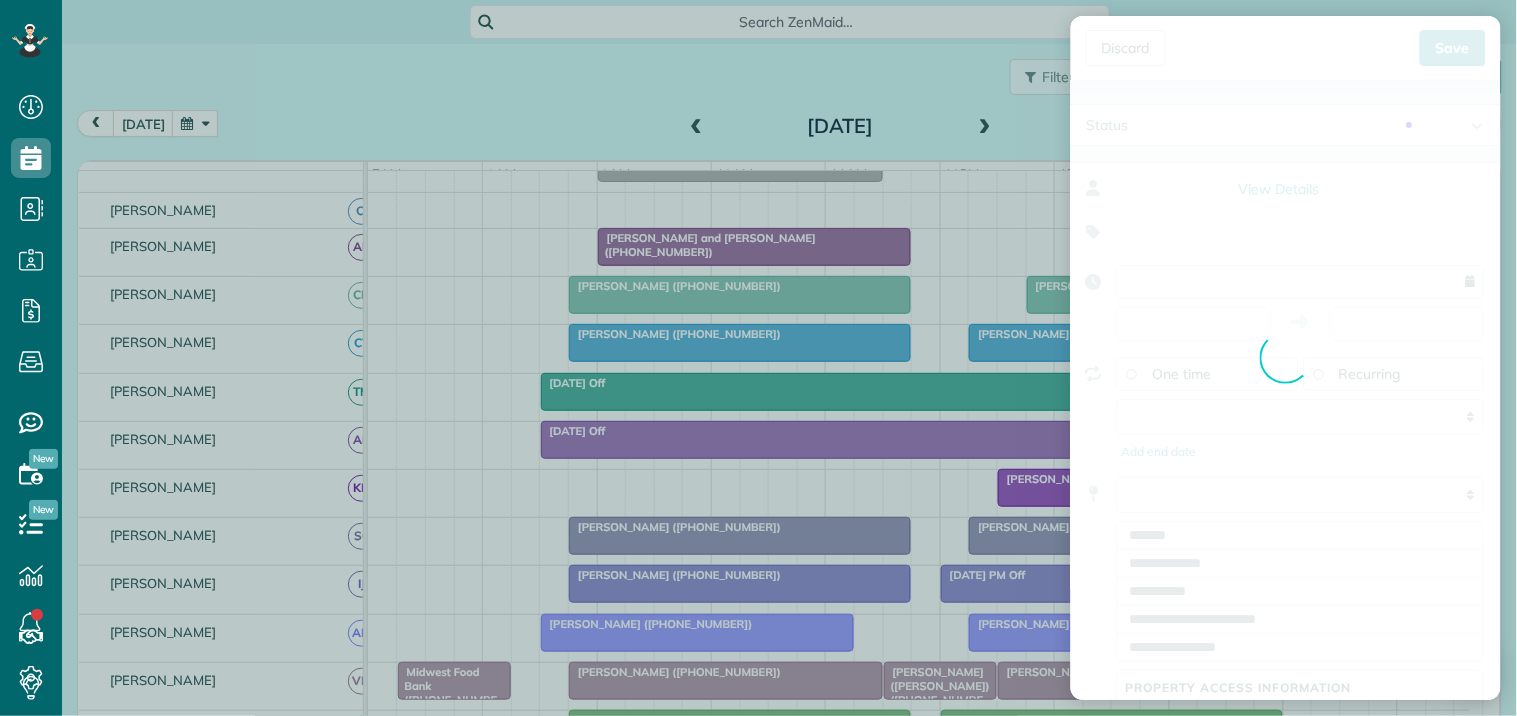 type on "**********" 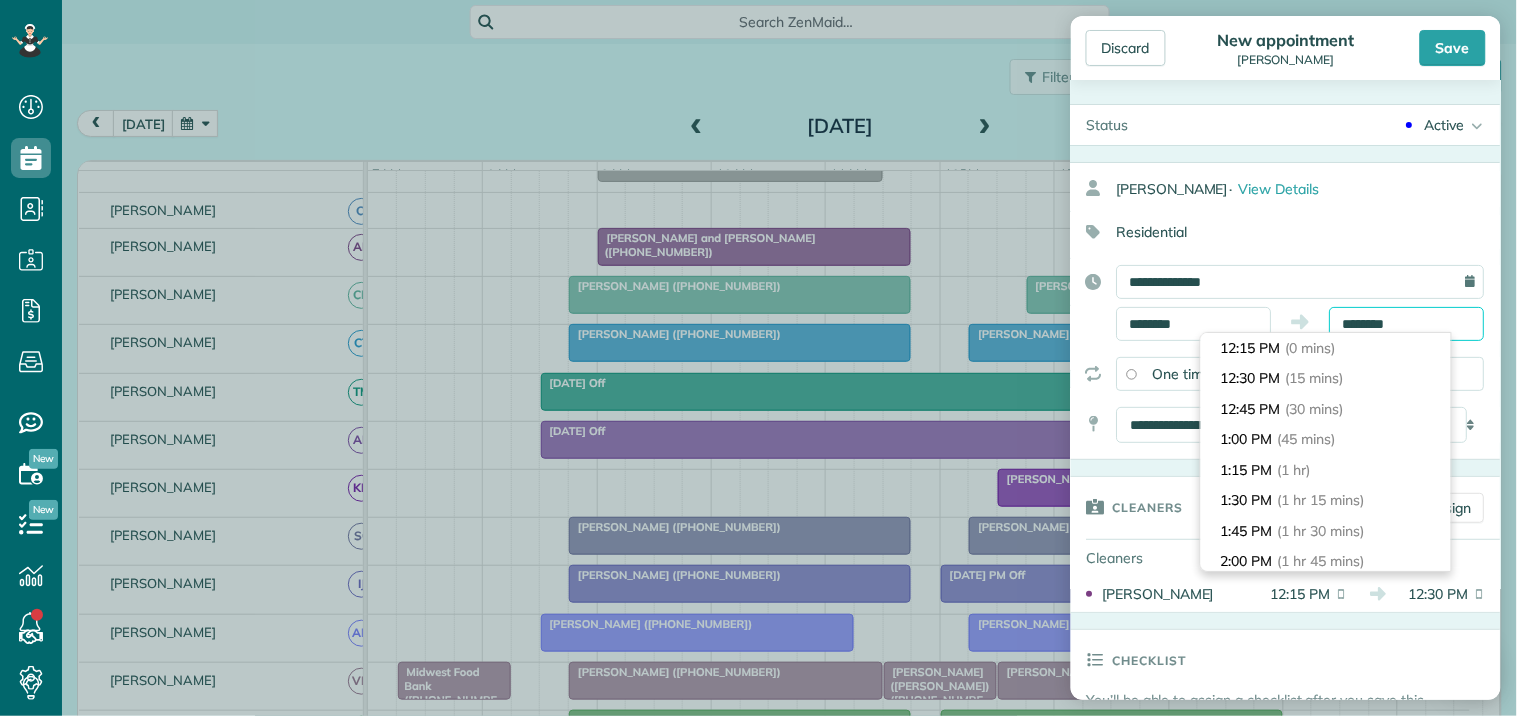 click on "********" at bounding box center (1407, 324) 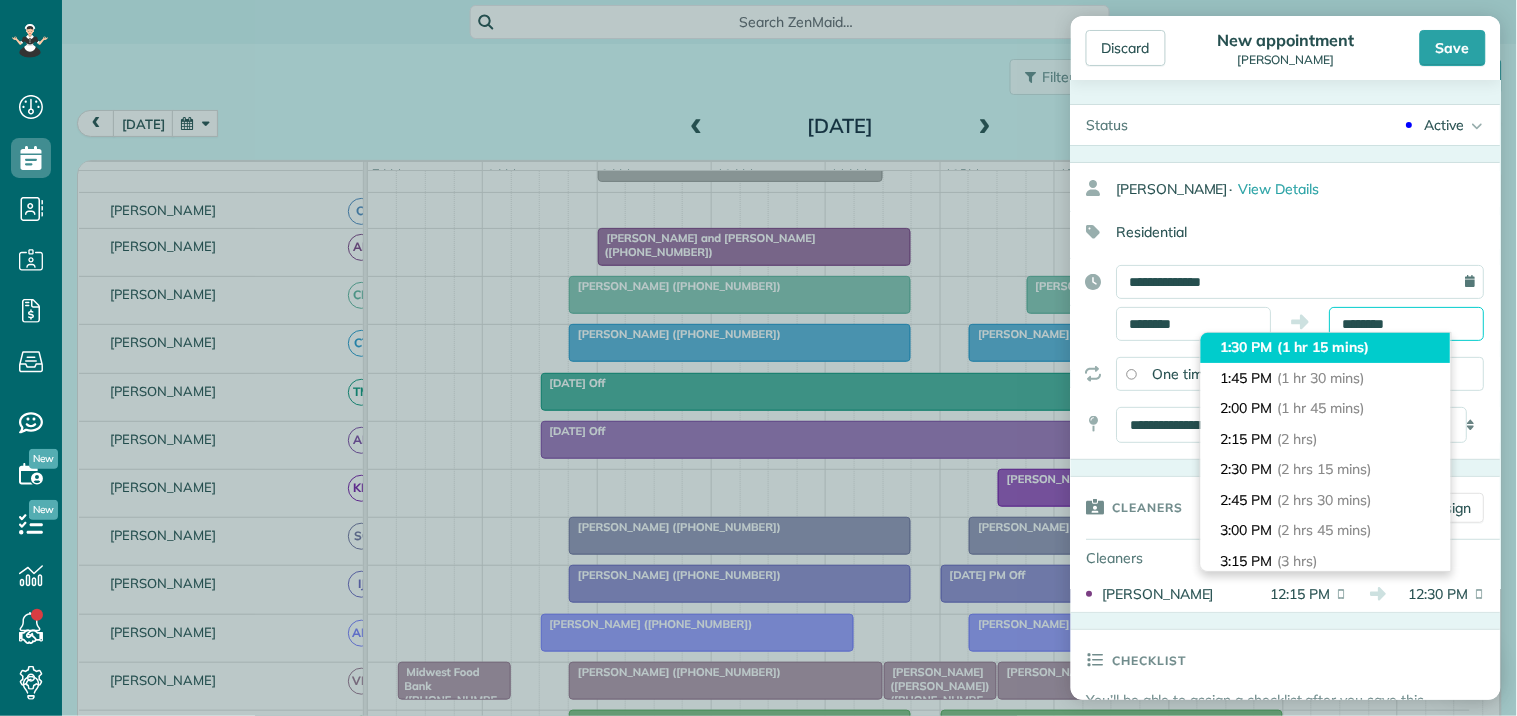 scroll, scrollTop: 333, scrollLeft: 0, axis: vertical 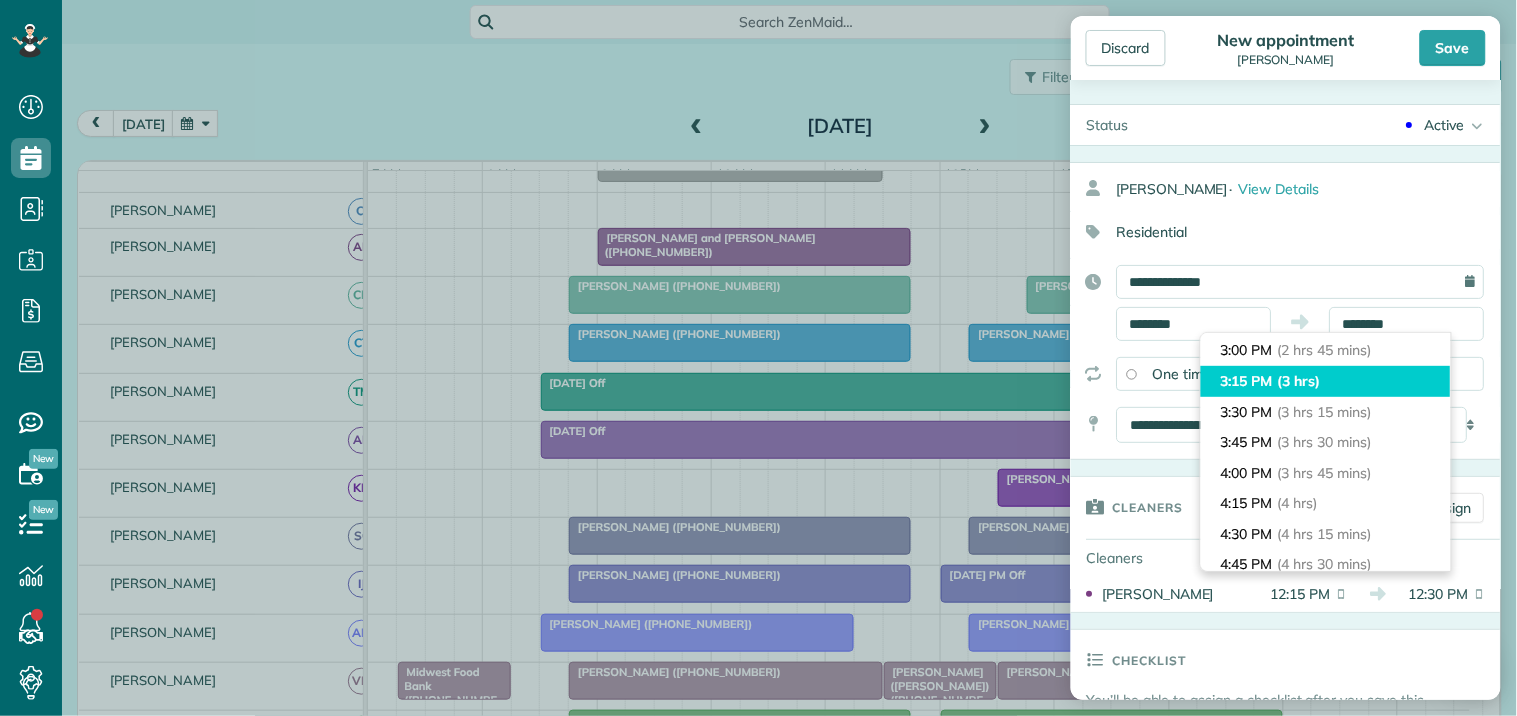 type on "*******" 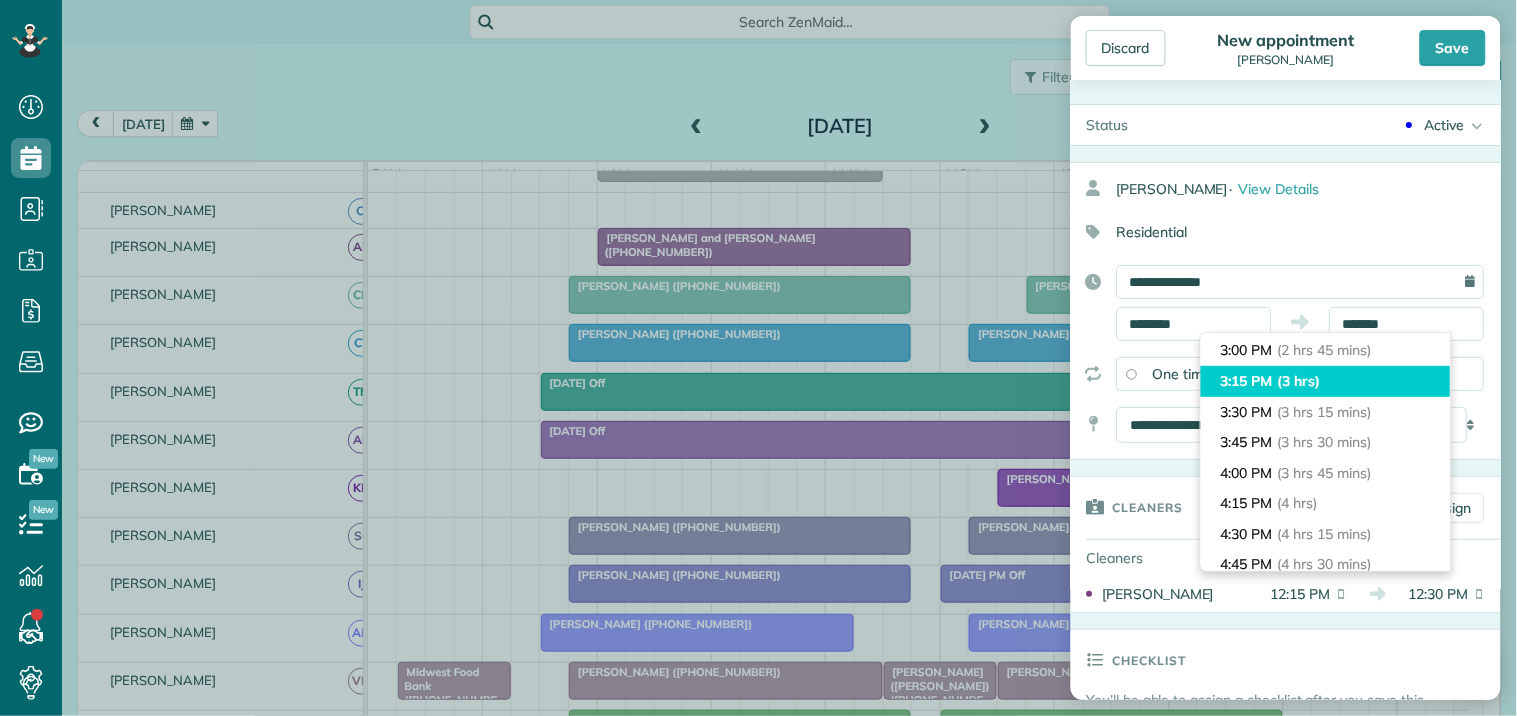 click on "(3 hrs)" at bounding box center (1299, 381) 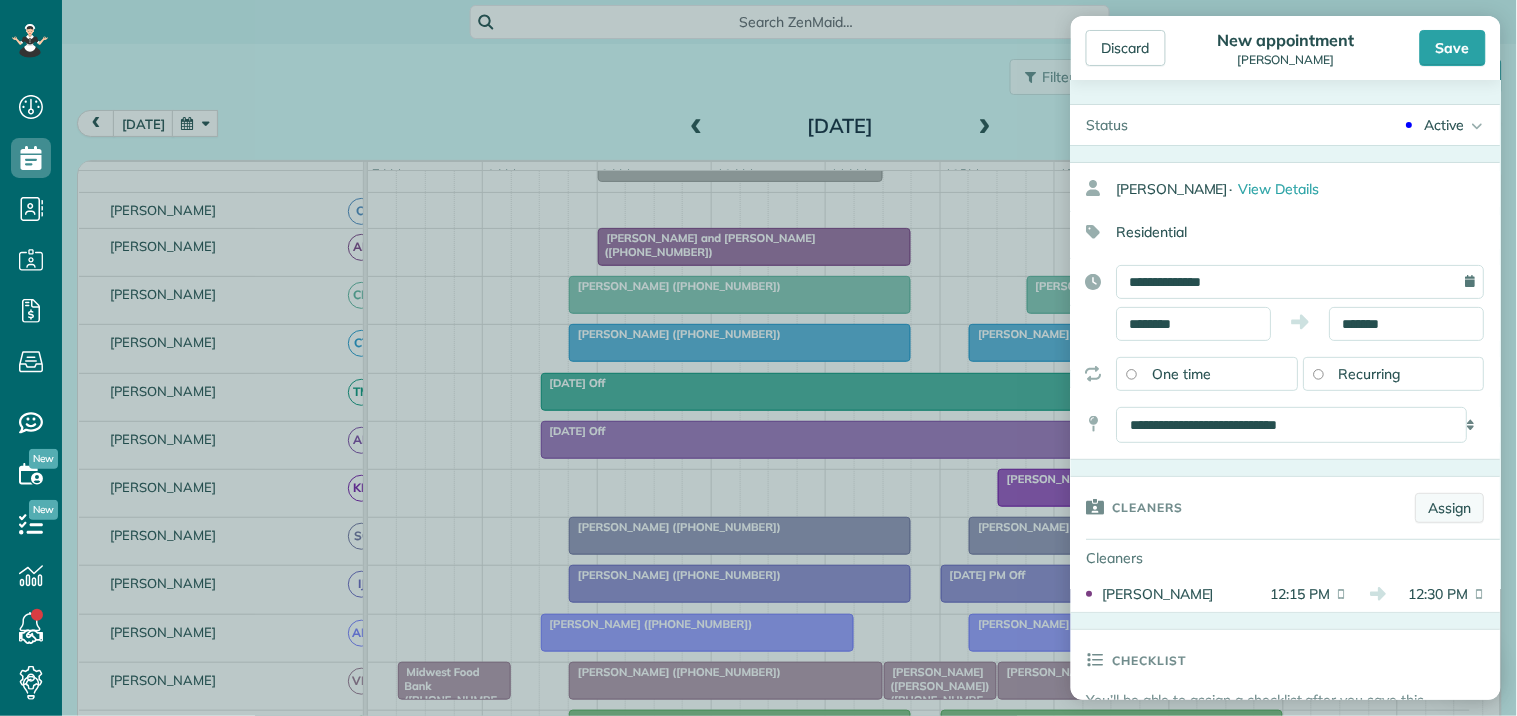 click on "Assign" at bounding box center [1450, 508] 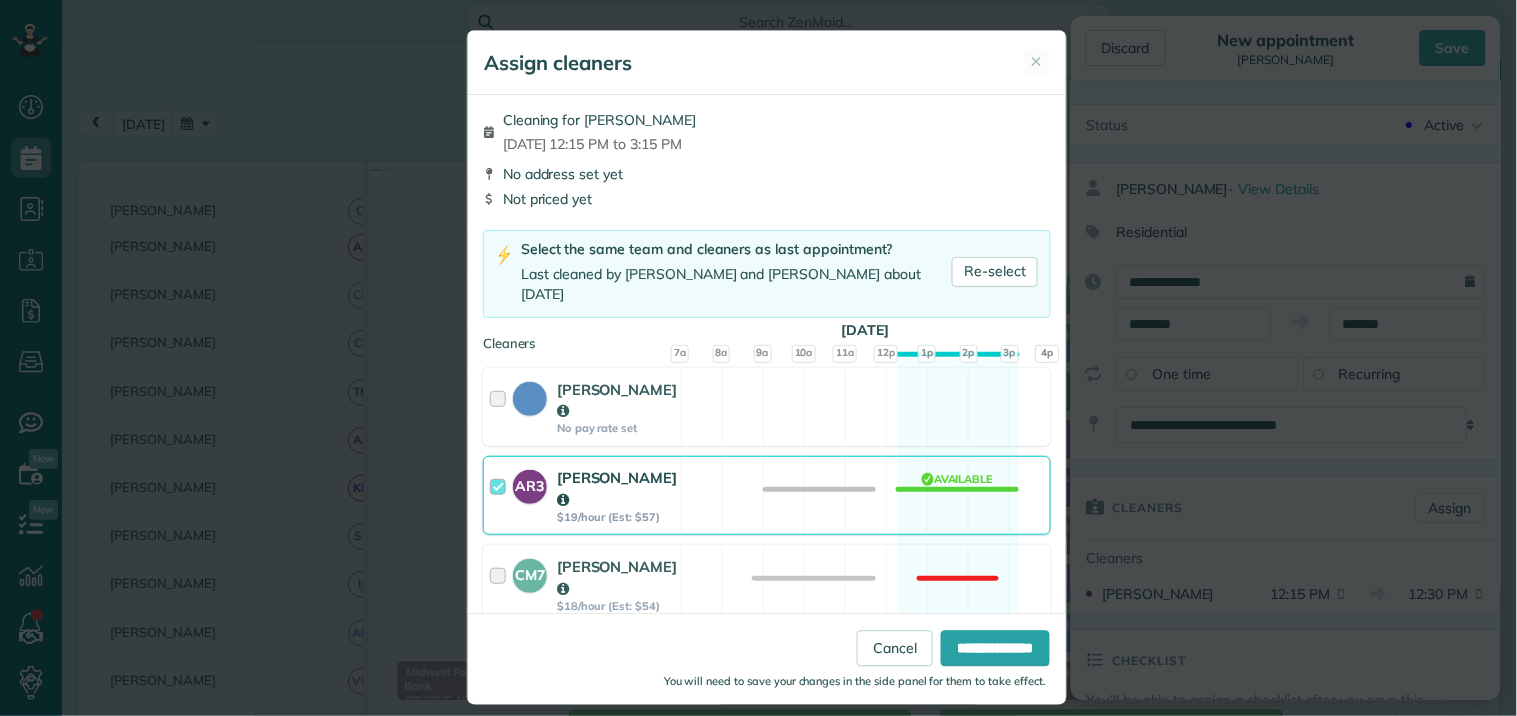 scroll, scrollTop: 555, scrollLeft: 0, axis: vertical 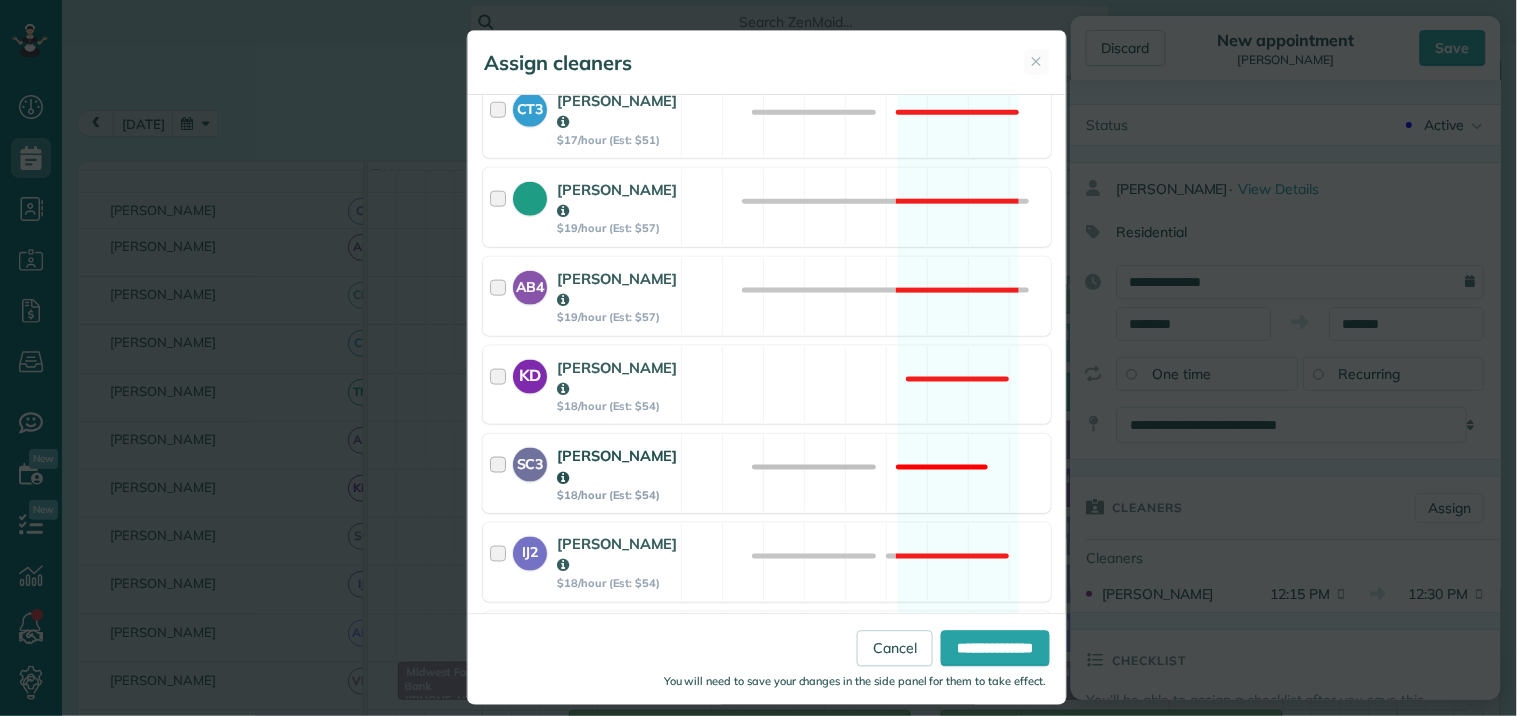 click on "SC3
[PERSON_NAME]
$18/hour (Est: $54)
Not available" at bounding box center (767, 473) 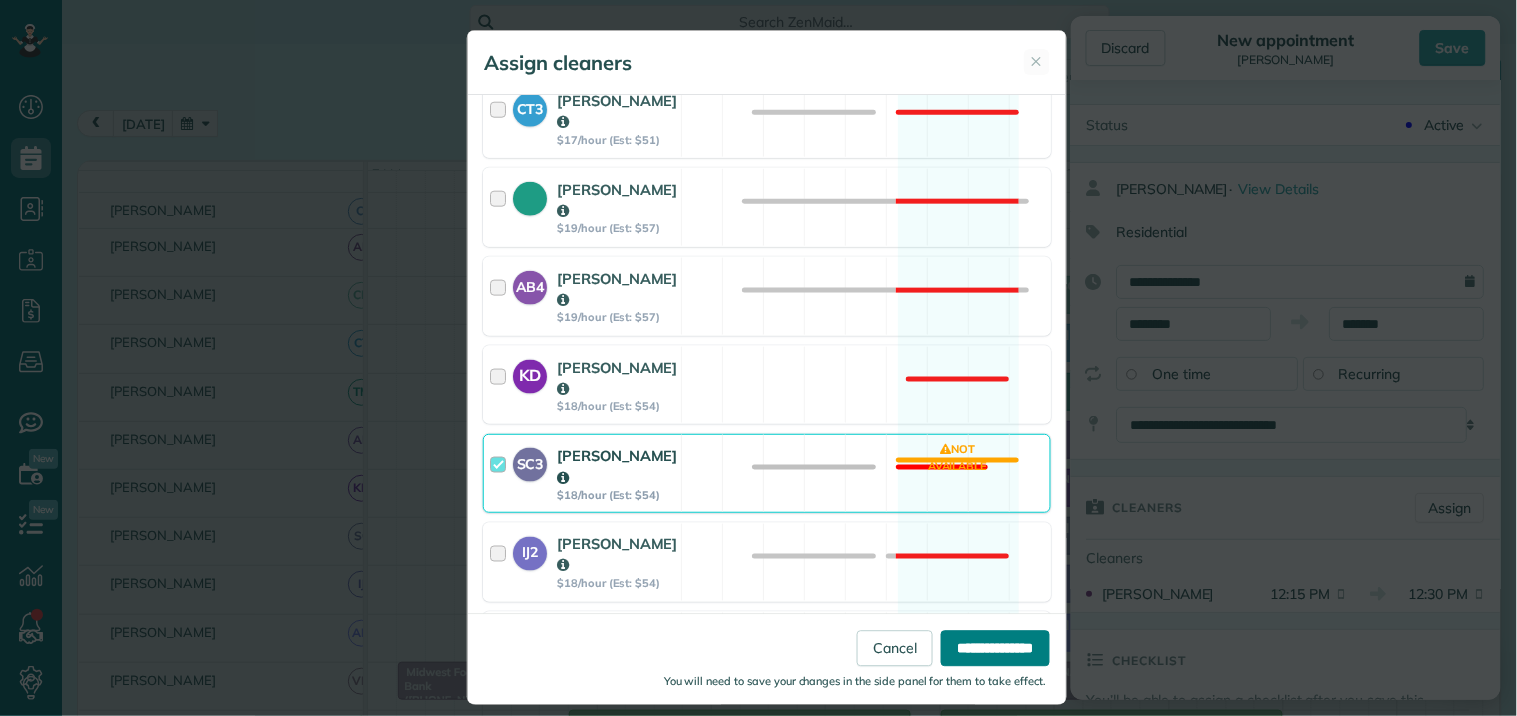 click on "**********" at bounding box center [995, 649] 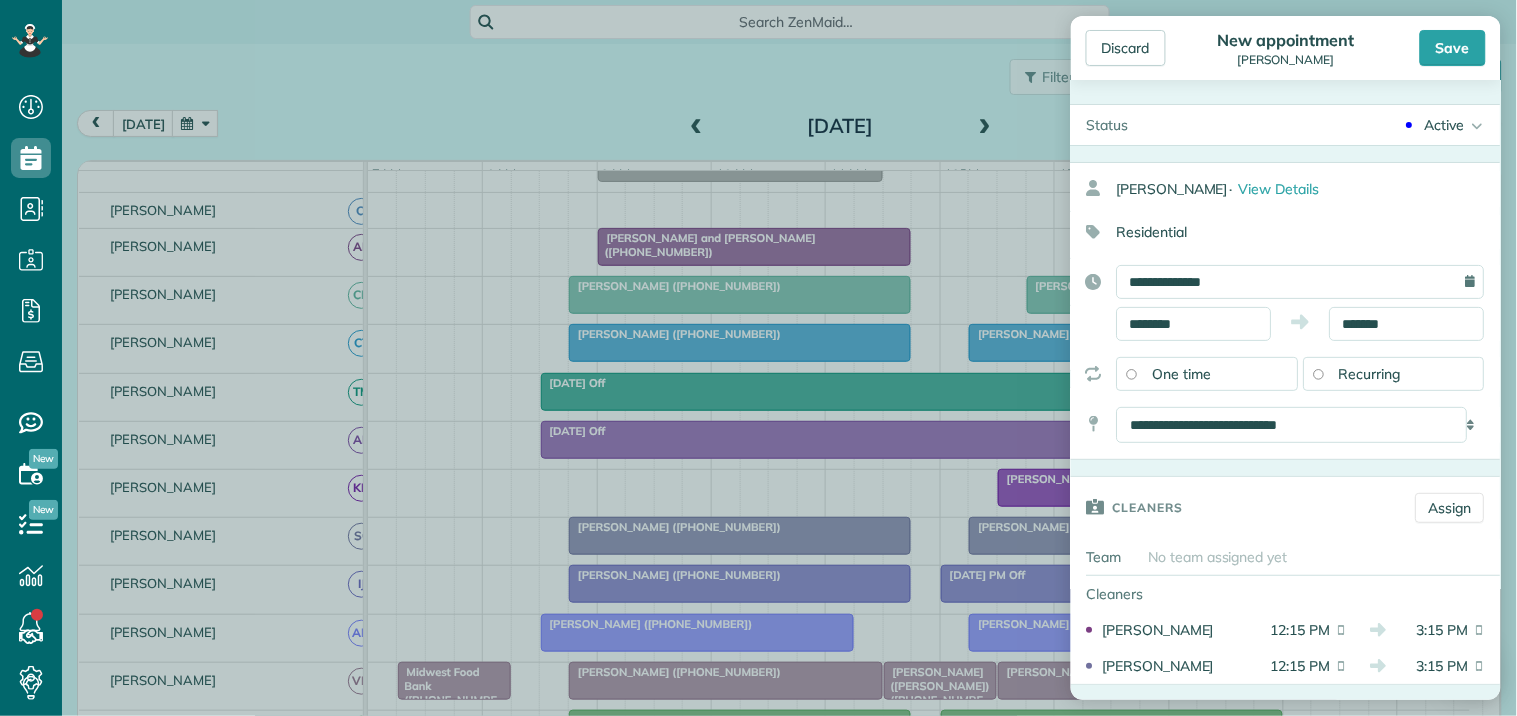 click on "Recurring" at bounding box center [1371, 374] 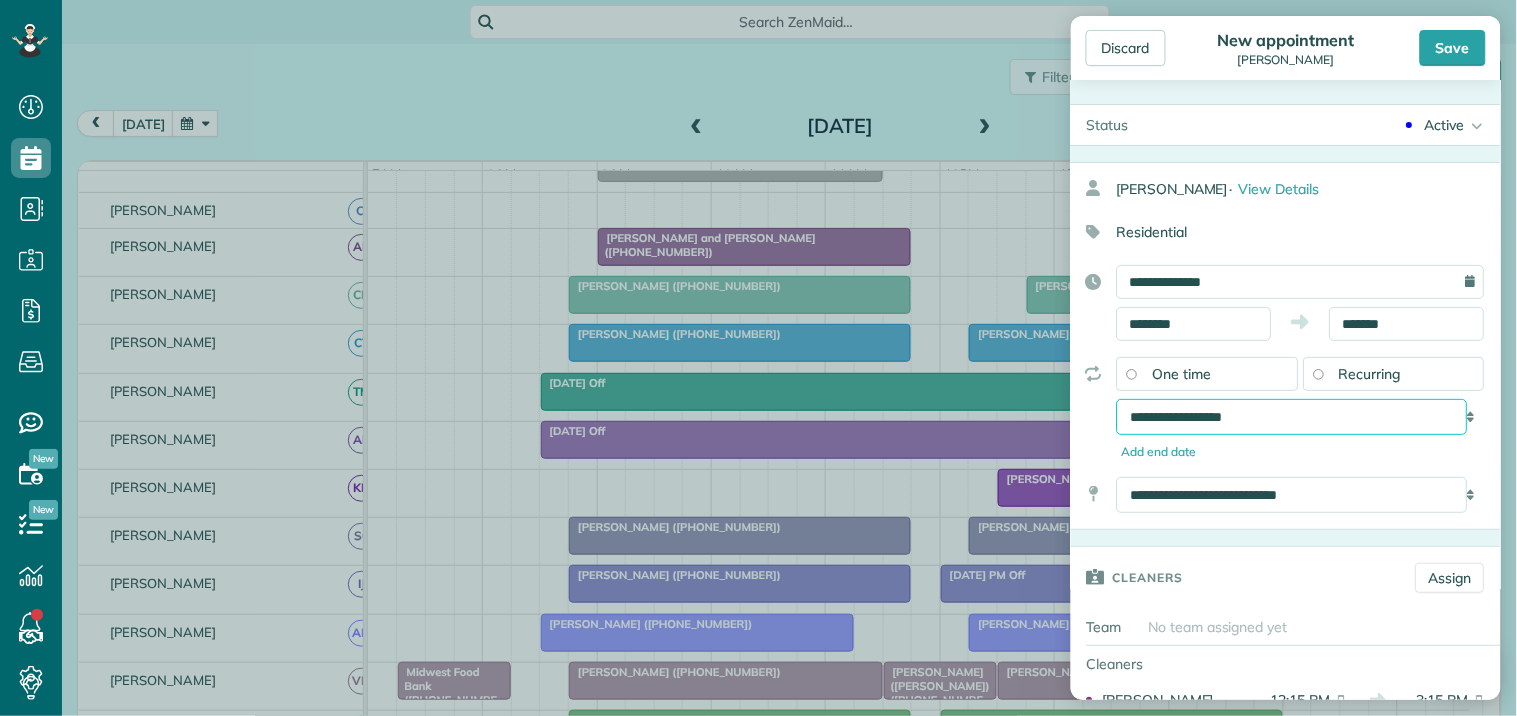click on "**********" at bounding box center (1292, 417) 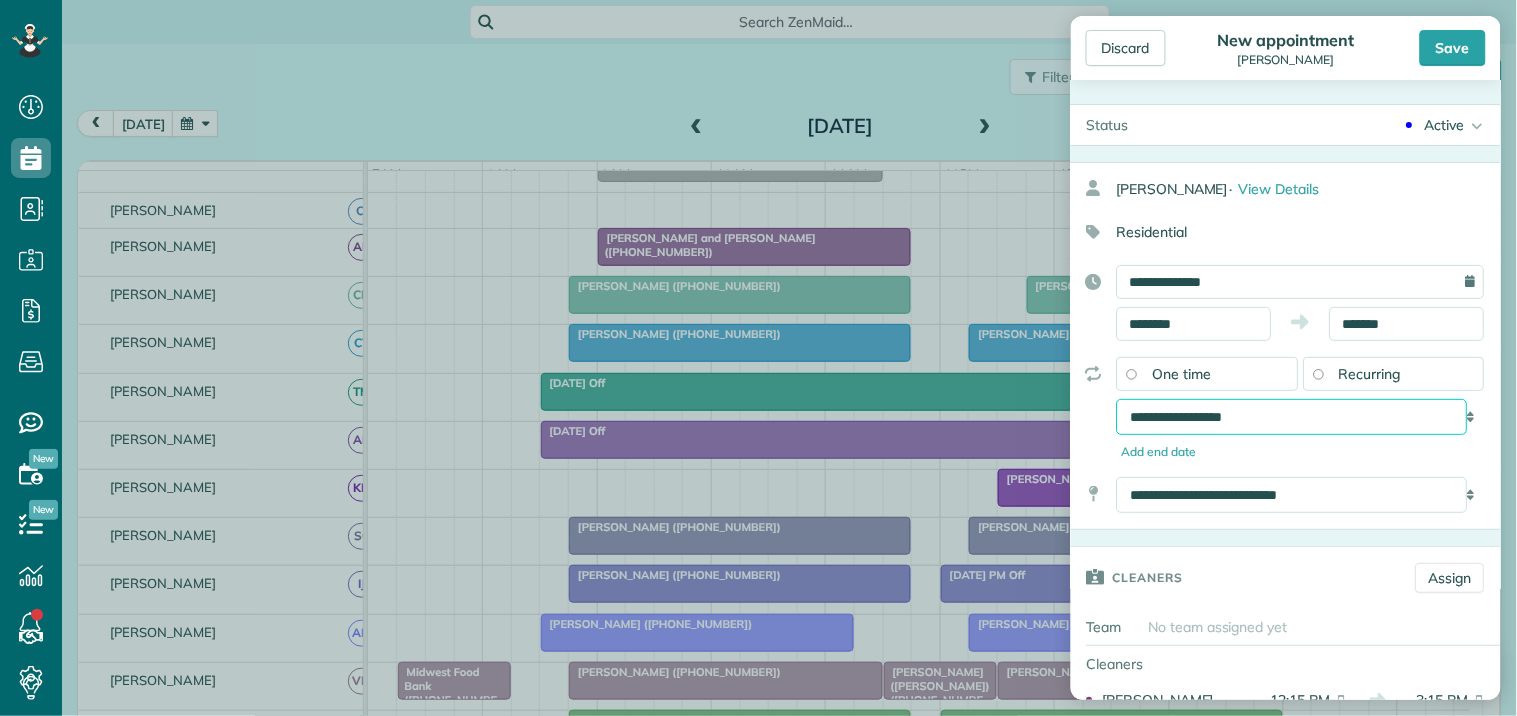select on "**********" 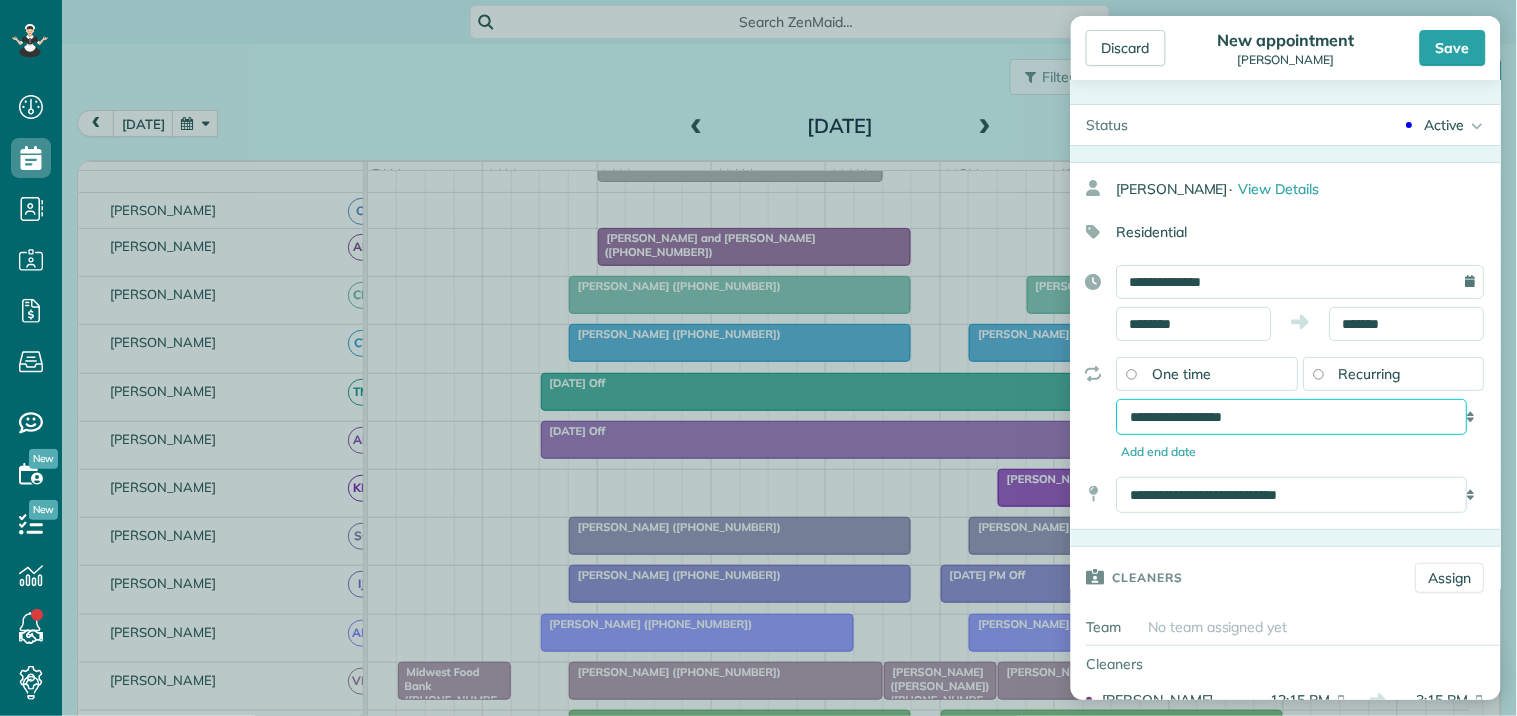 click on "**********" at bounding box center [1292, 417] 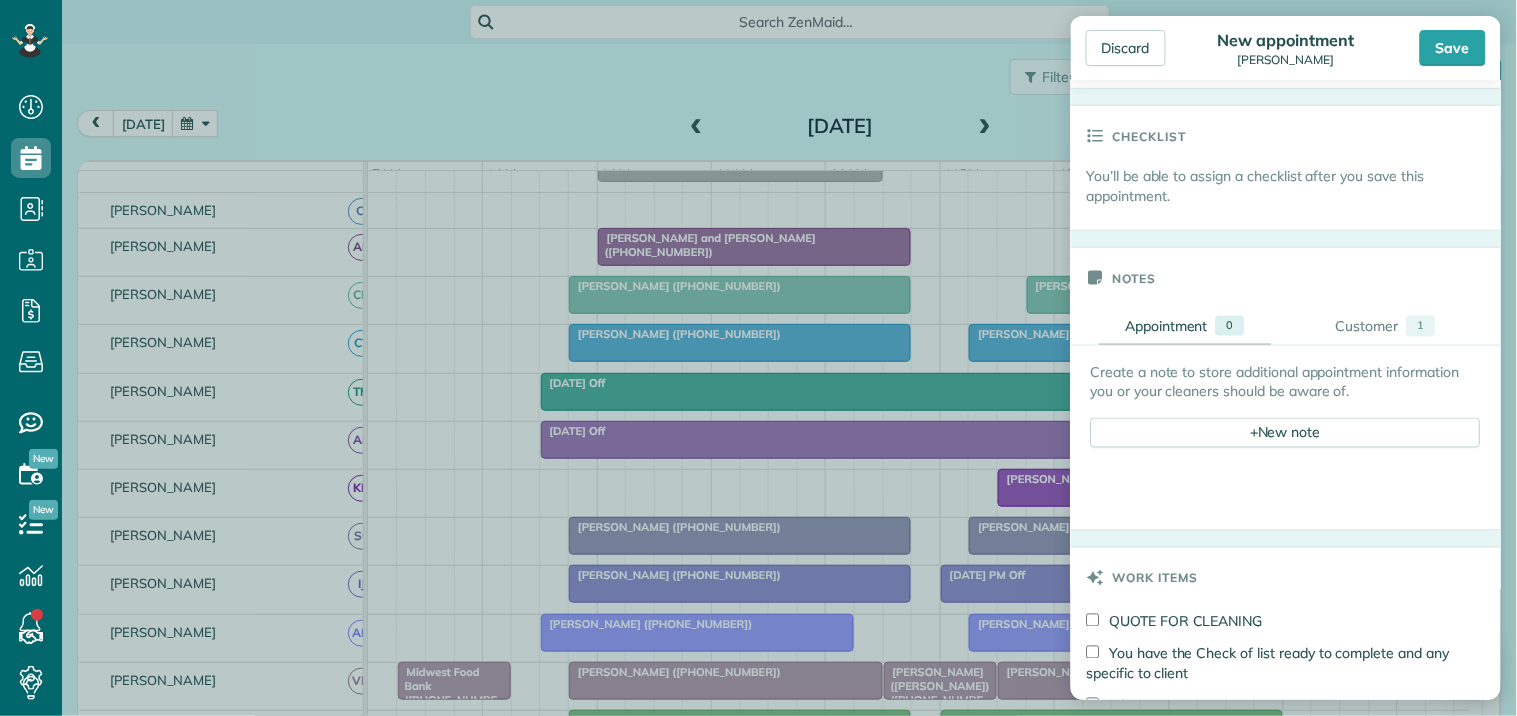 scroll, scrollTop: 0, scrollLeft: 0, axis: both 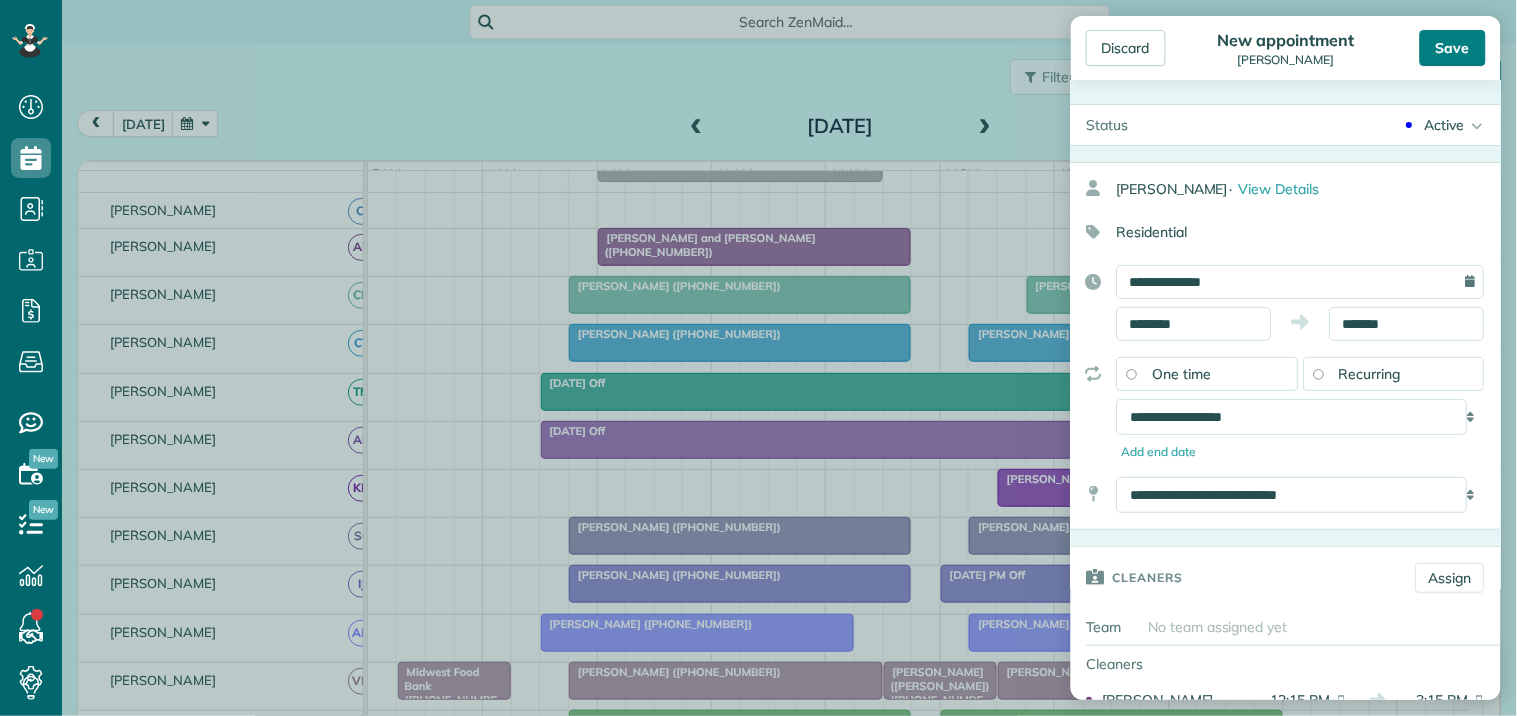 click on "Save" at bounding box center (1453, 48) 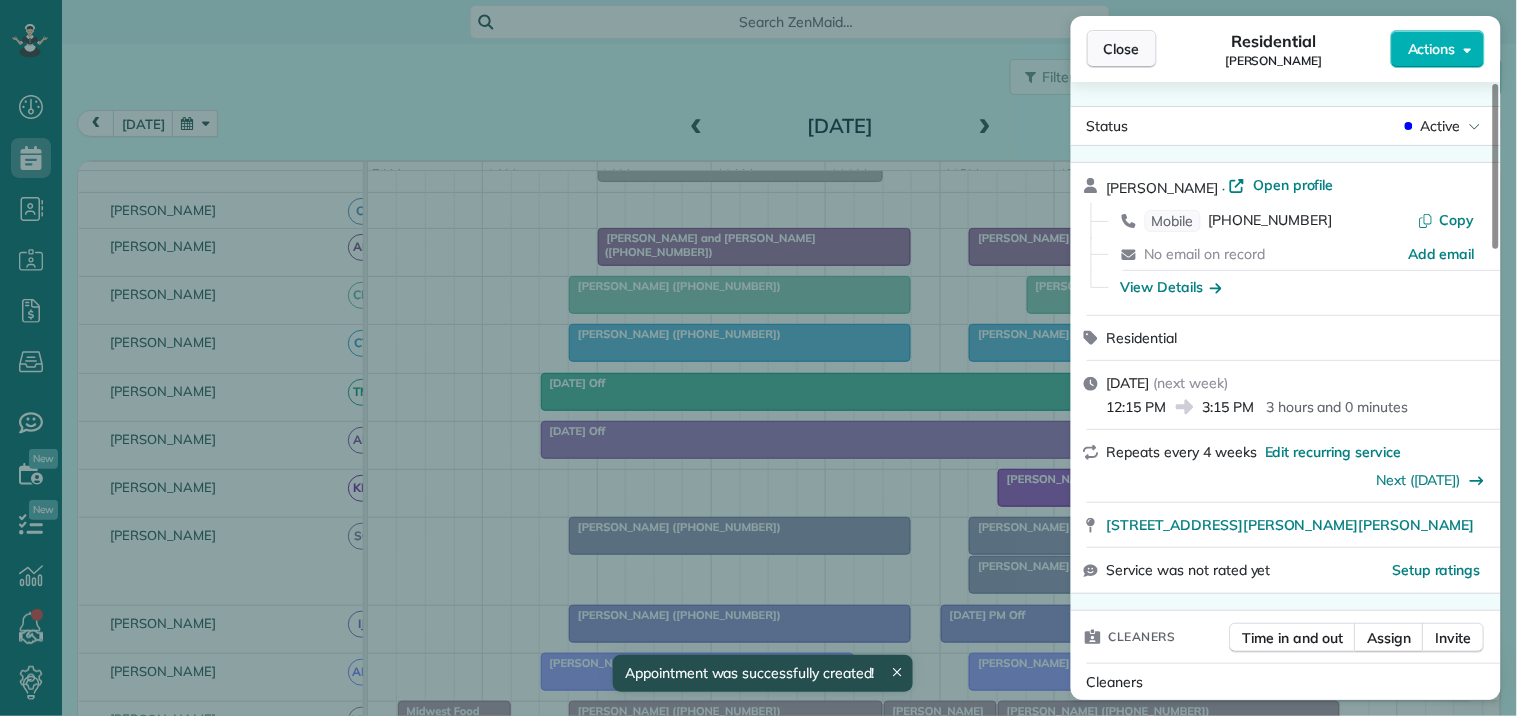 click on "Close" at bounding box center [1122, 49] 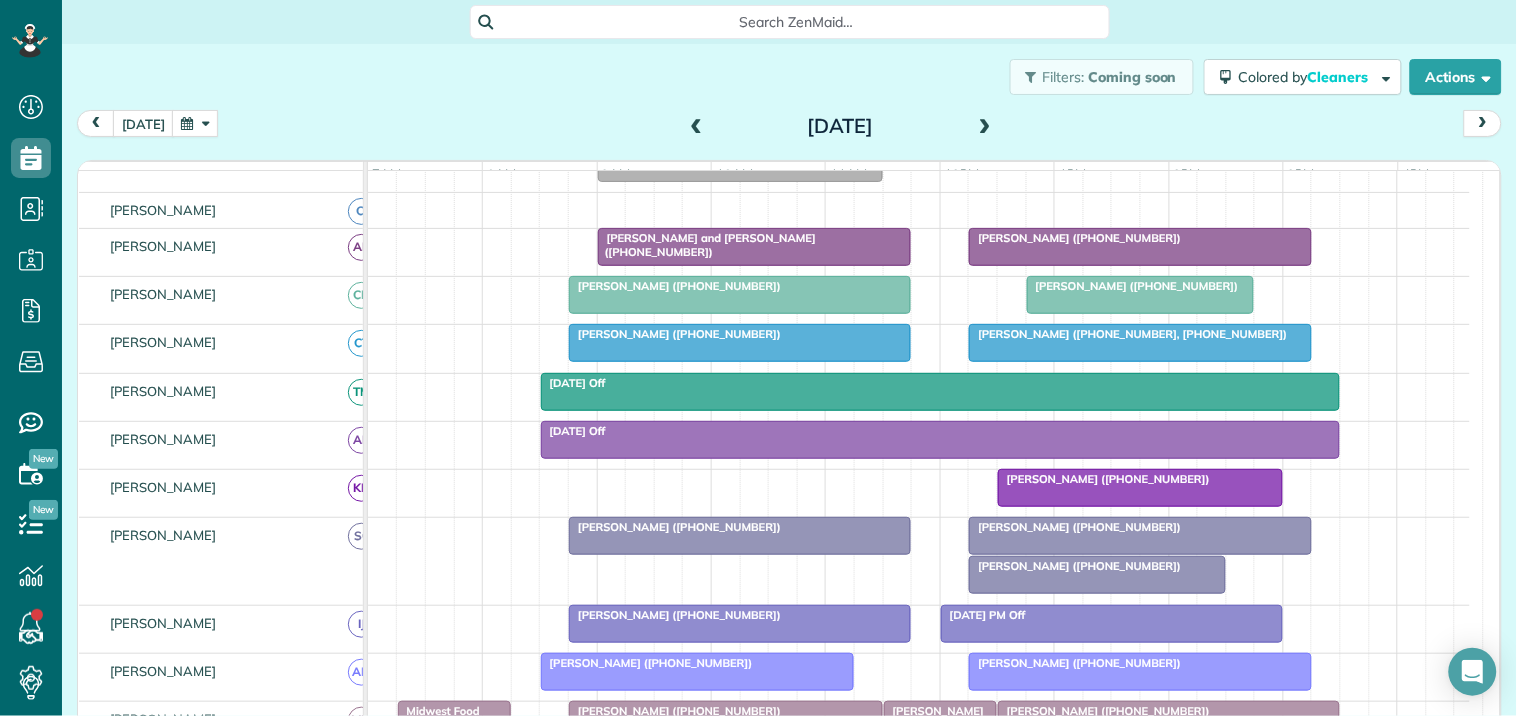 scroll, scrollTop: 555, scrollLeft: 0, axis: vertical 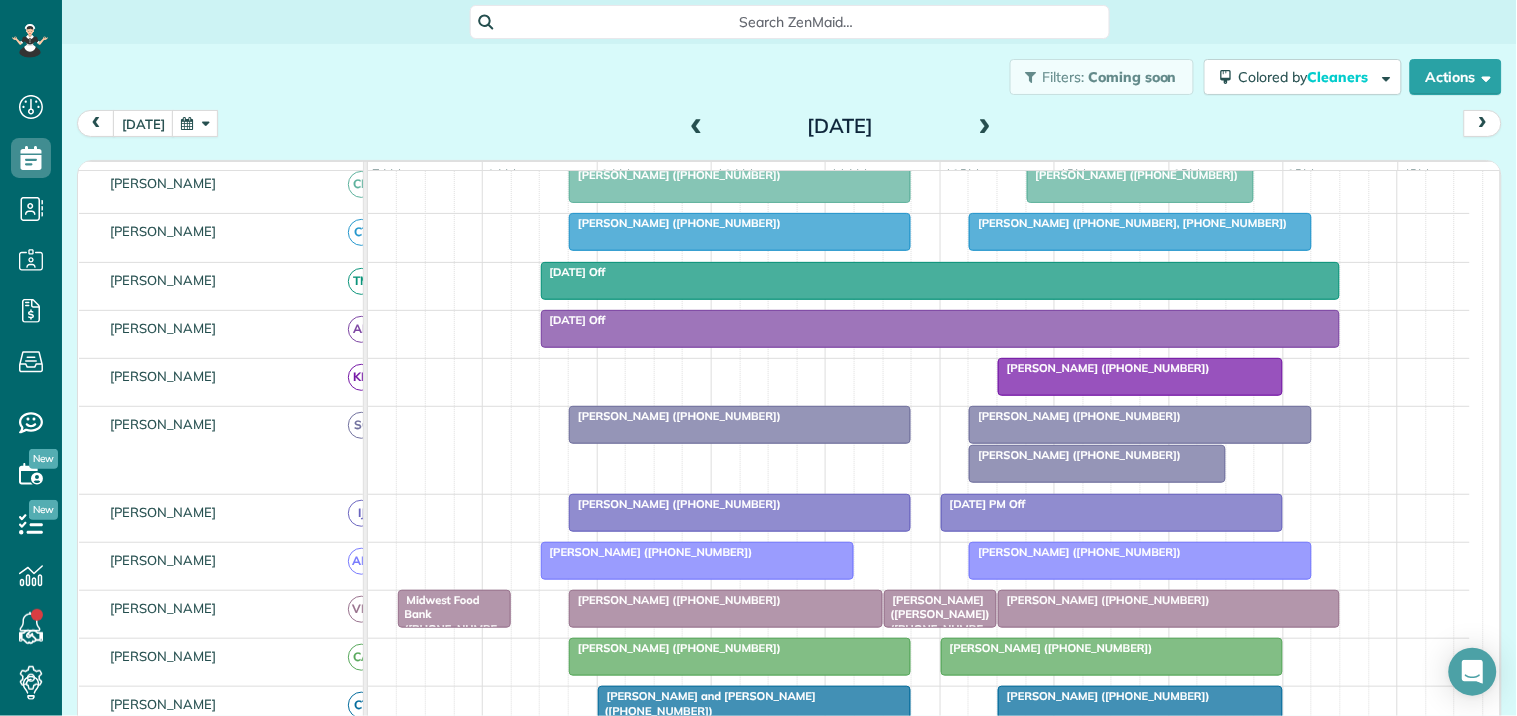 click at bounding box center (1140, 425) 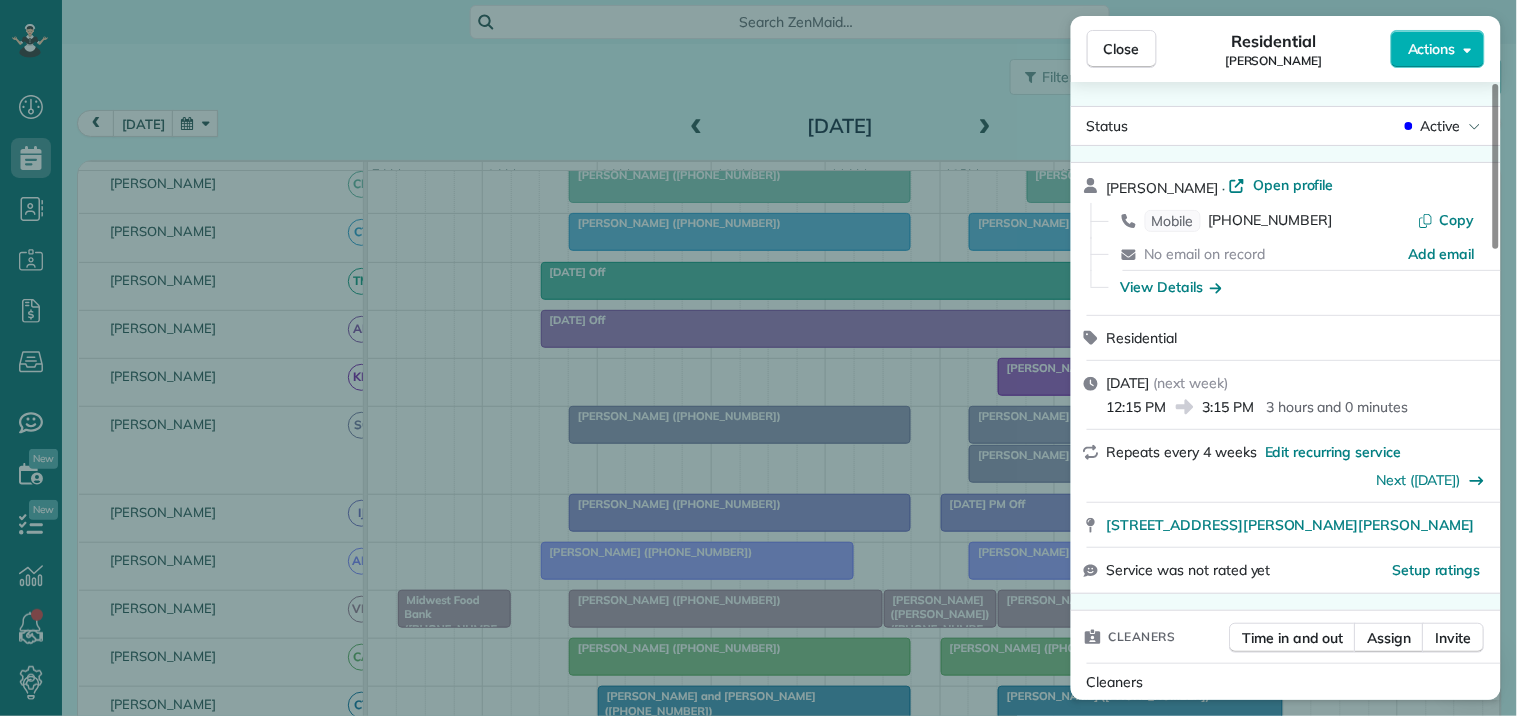 click on "Close Residential [PERSON_NAME] Actions" at bounding box center [1286, 49] 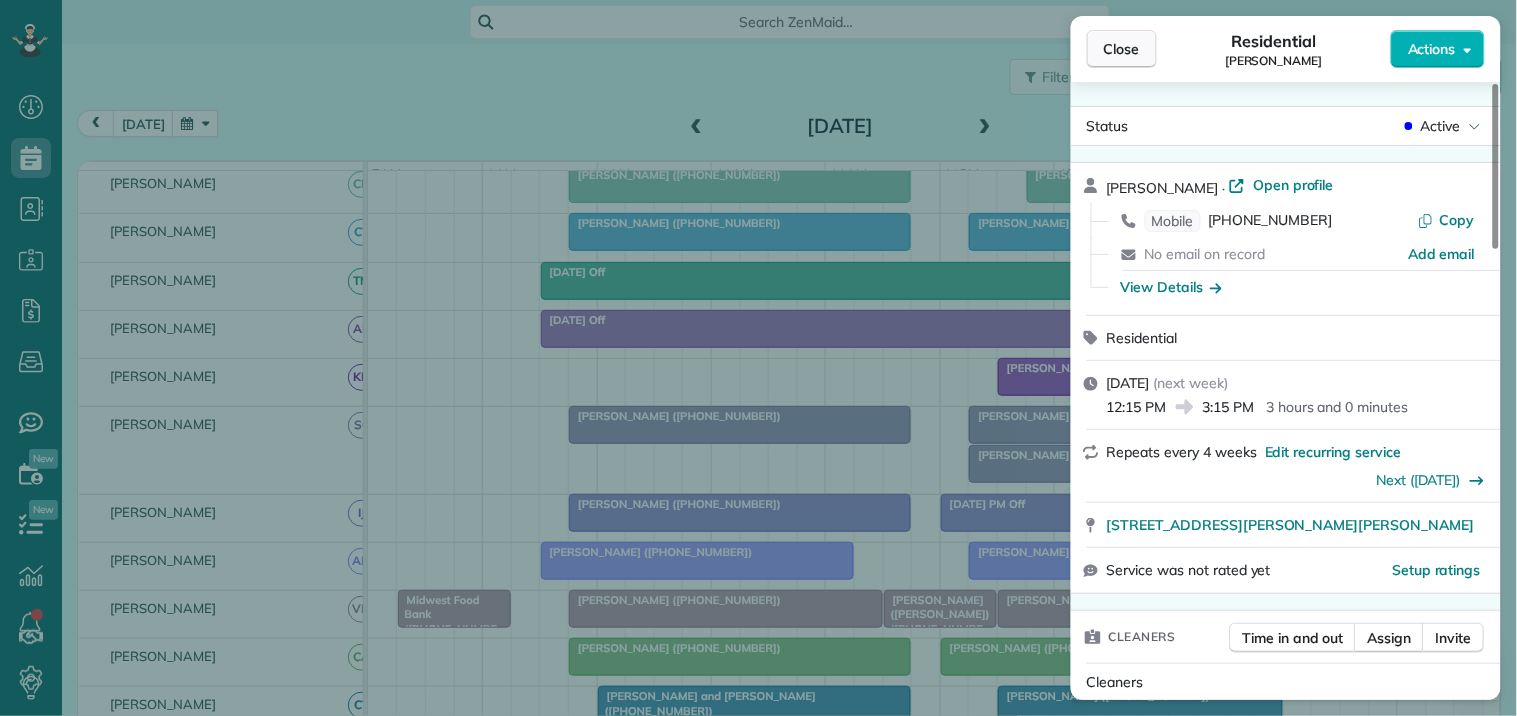 click on "Close" at bounding box center [1122, 49] 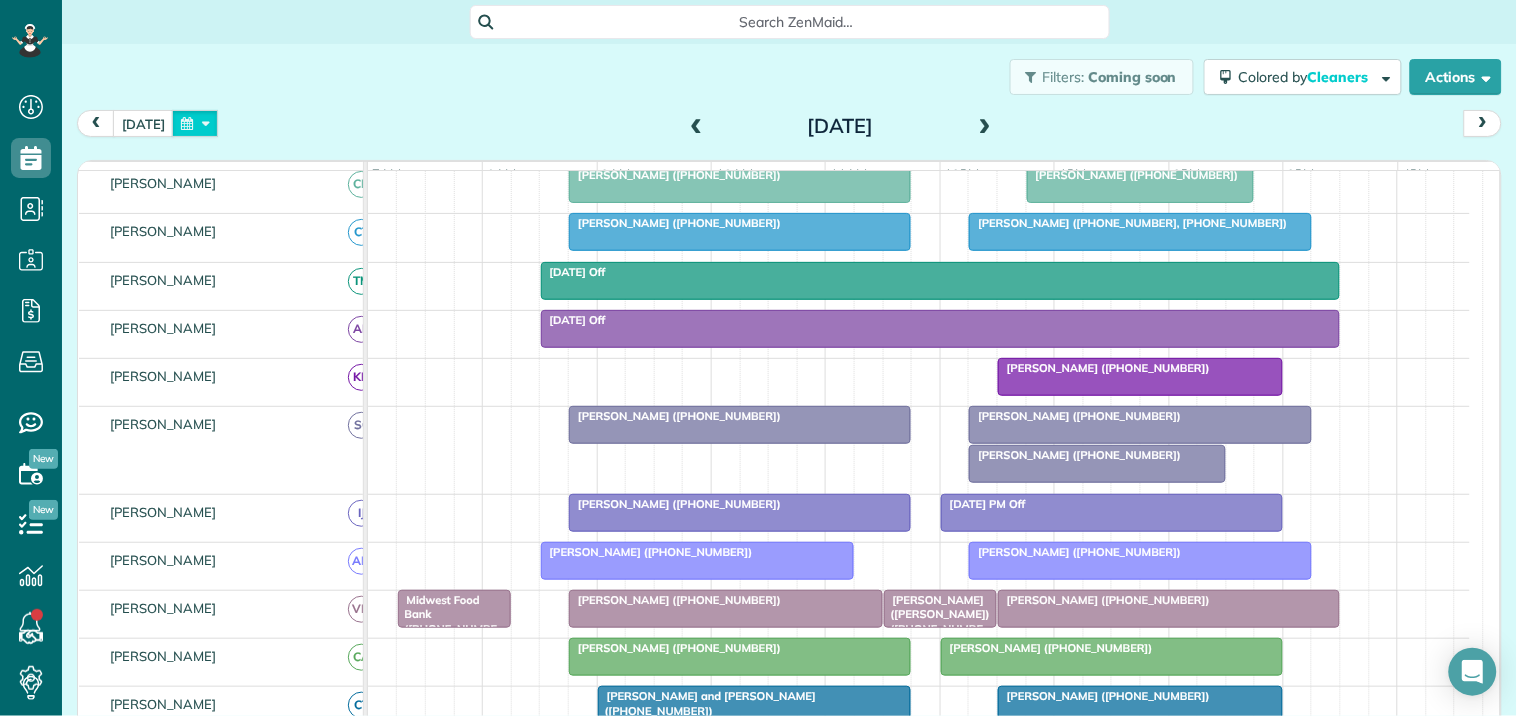 click at bounding box center [195, 123] 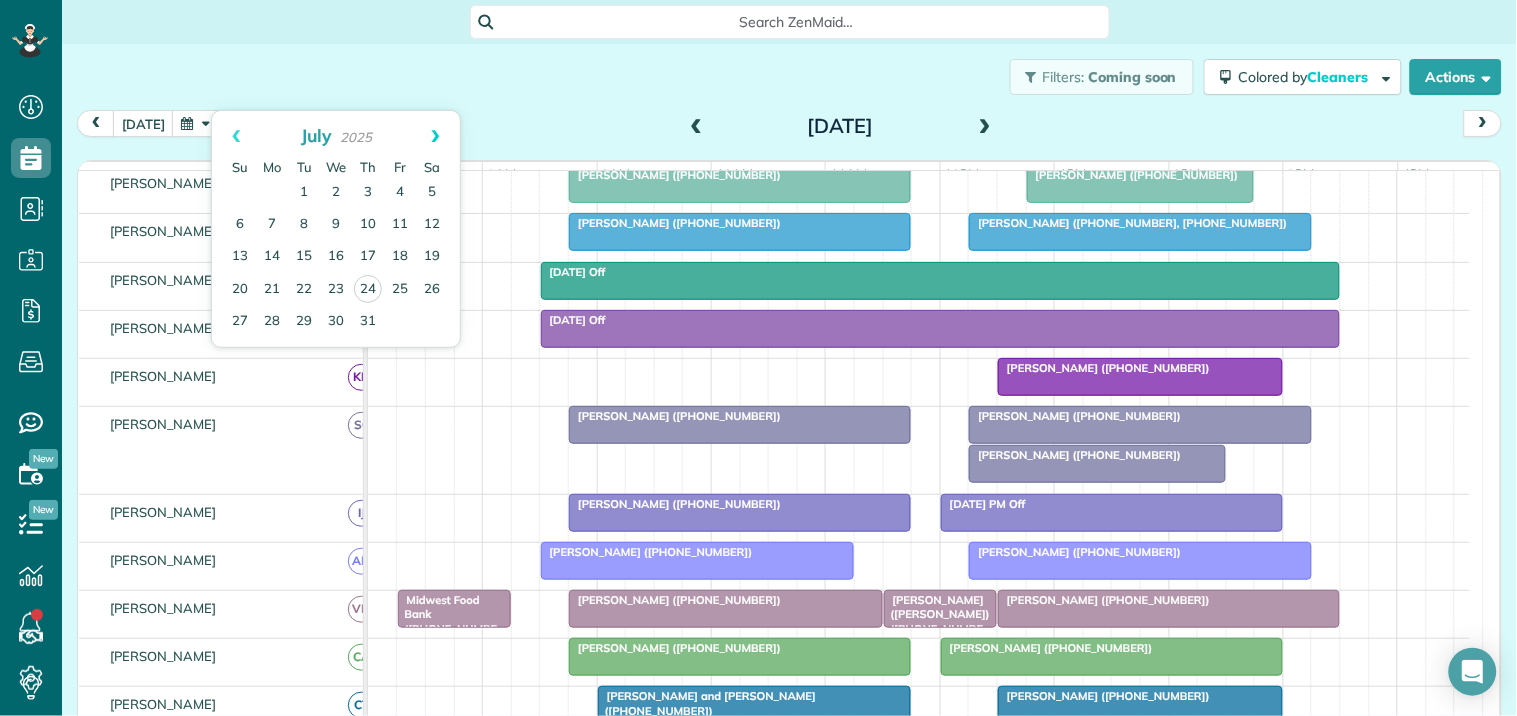 click on "Next" at bounding box center (435, 136) 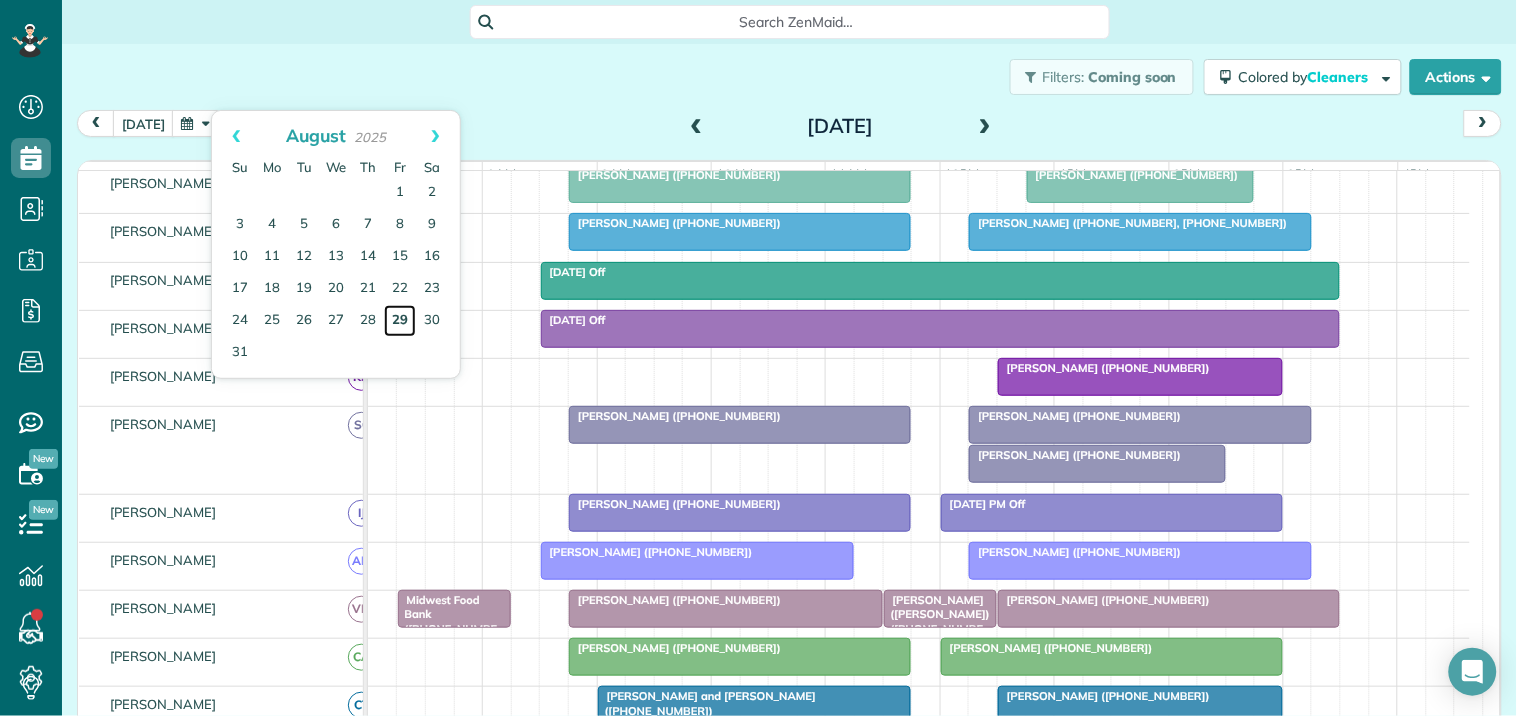 click on "29" at bounding box center (400, 321) 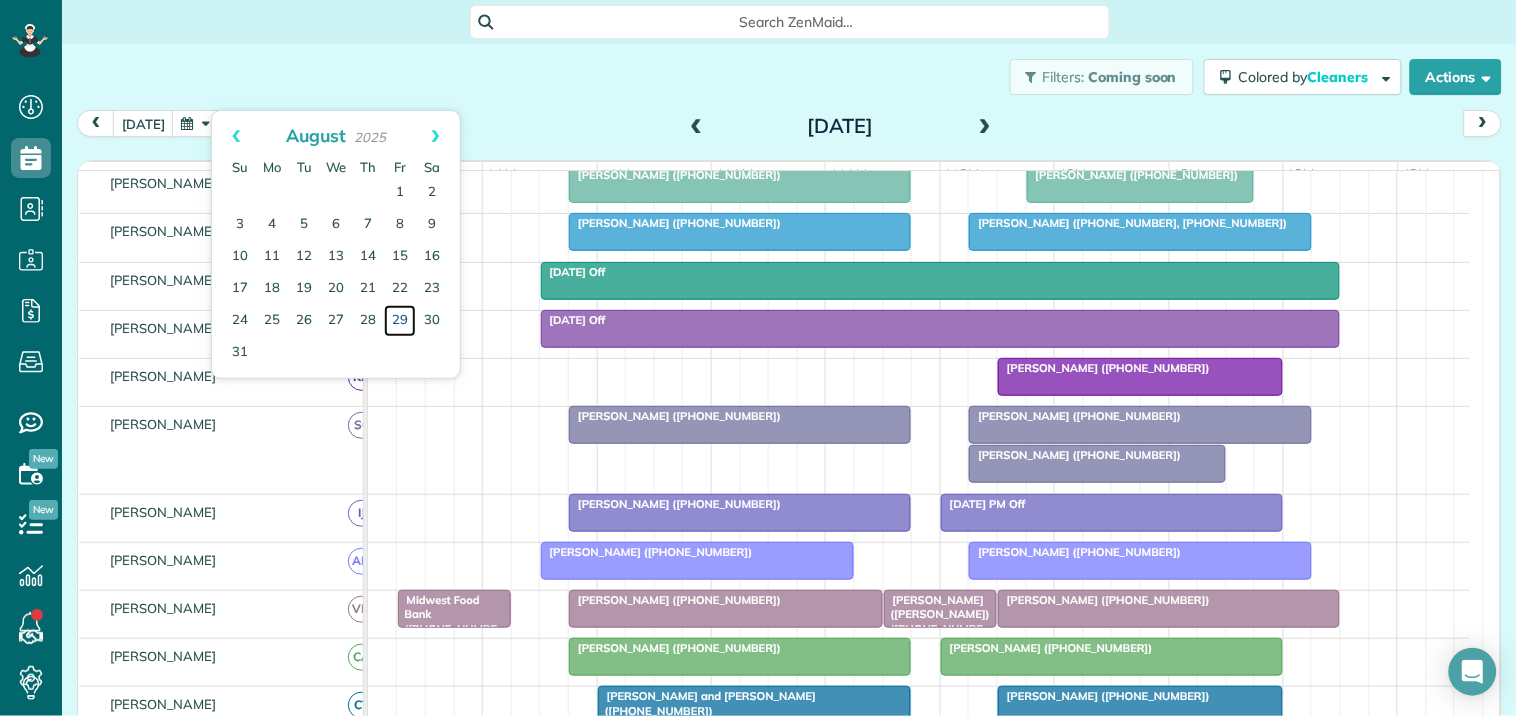scroll, scrollTop: 178, scrollLeft: 0, axis: vertical 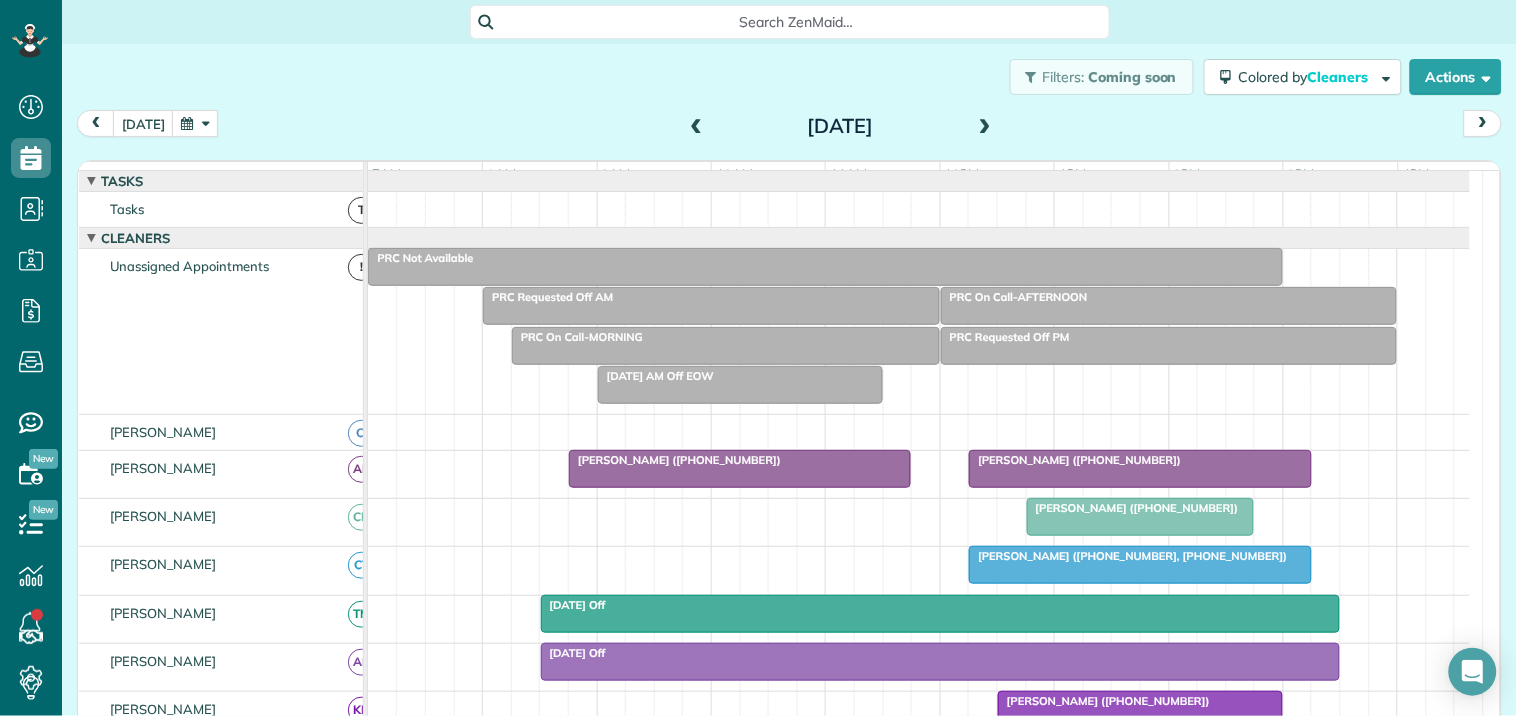 click on "[PERSON_NAME] ([PHONE_NUMBER])" at bounding box center (1075, 460) 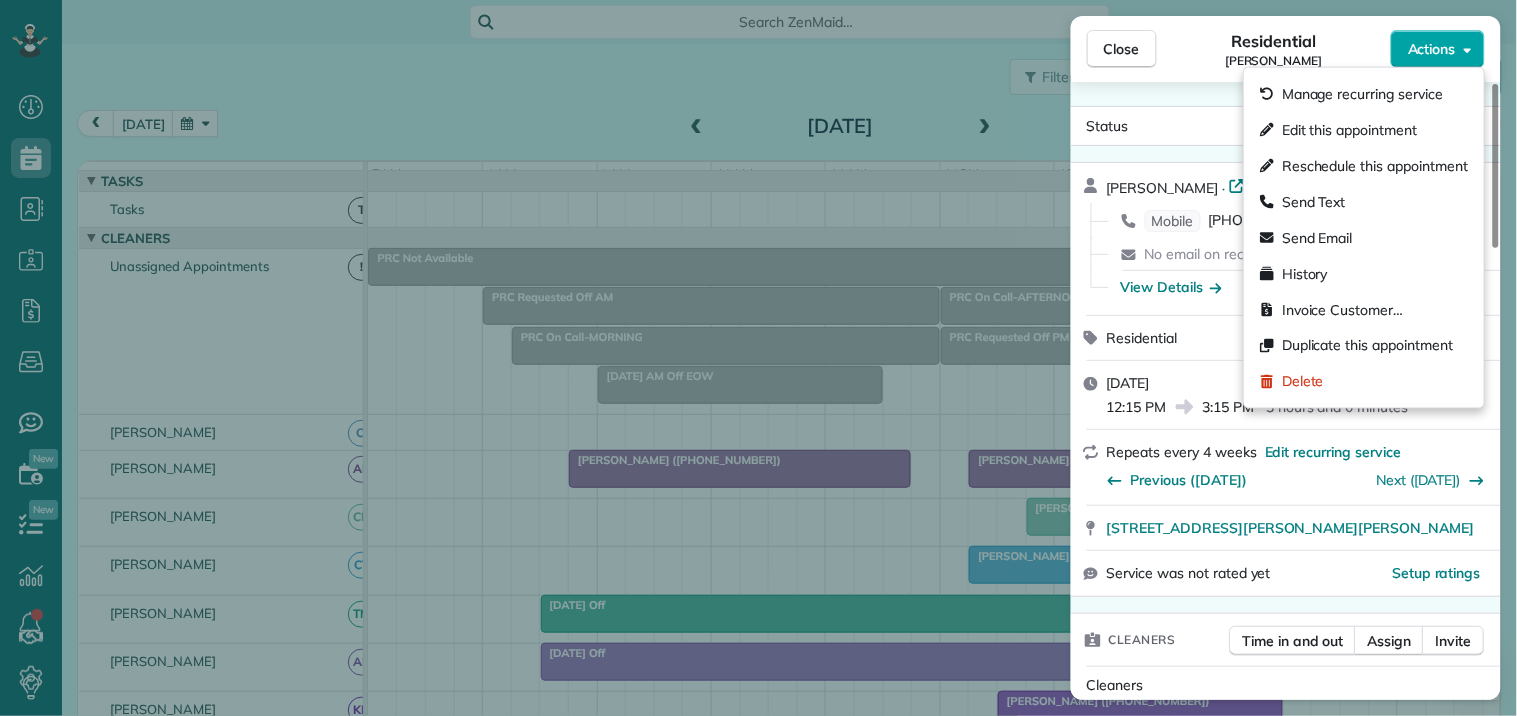 click on "Actions" at bounding box center (1432, 49) 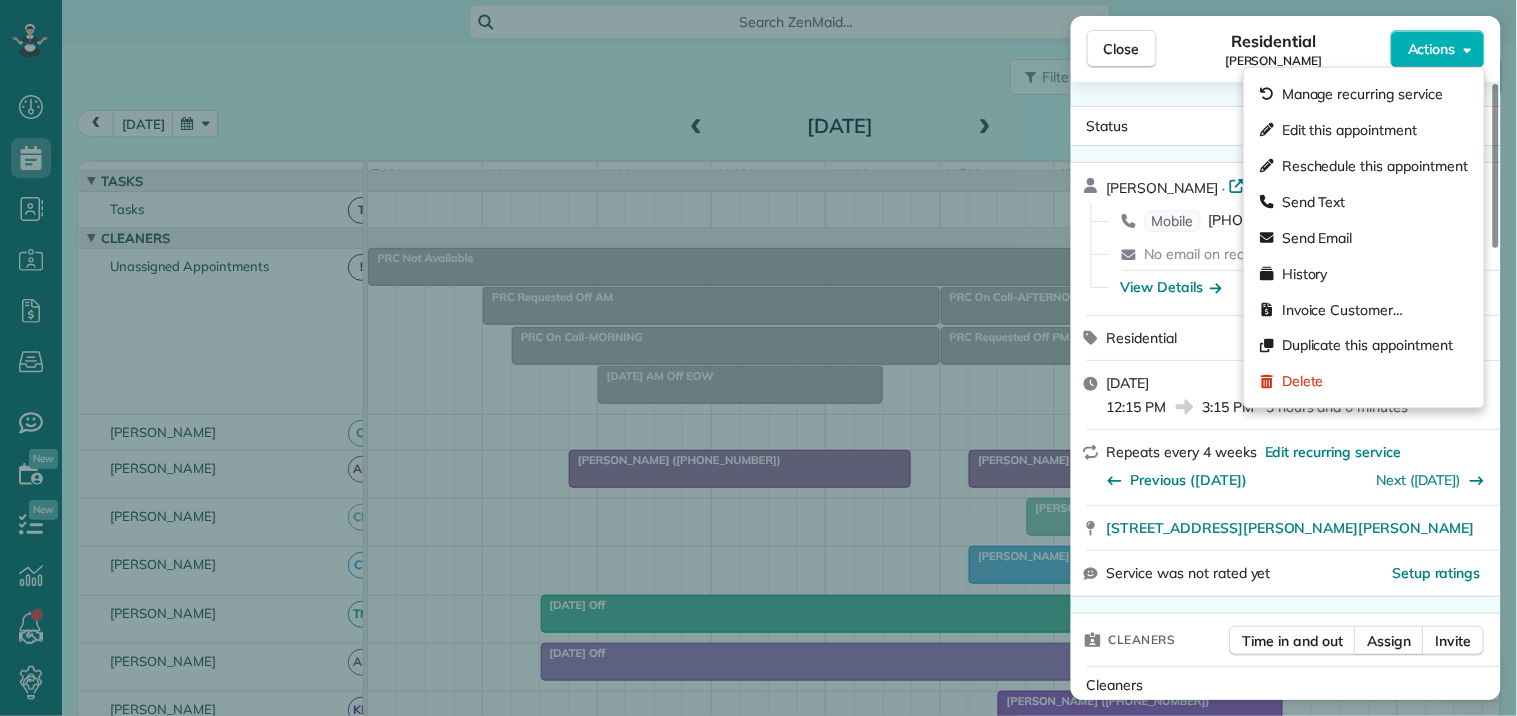 click on "Edit this appointment" at bounding box center (1349, 130) 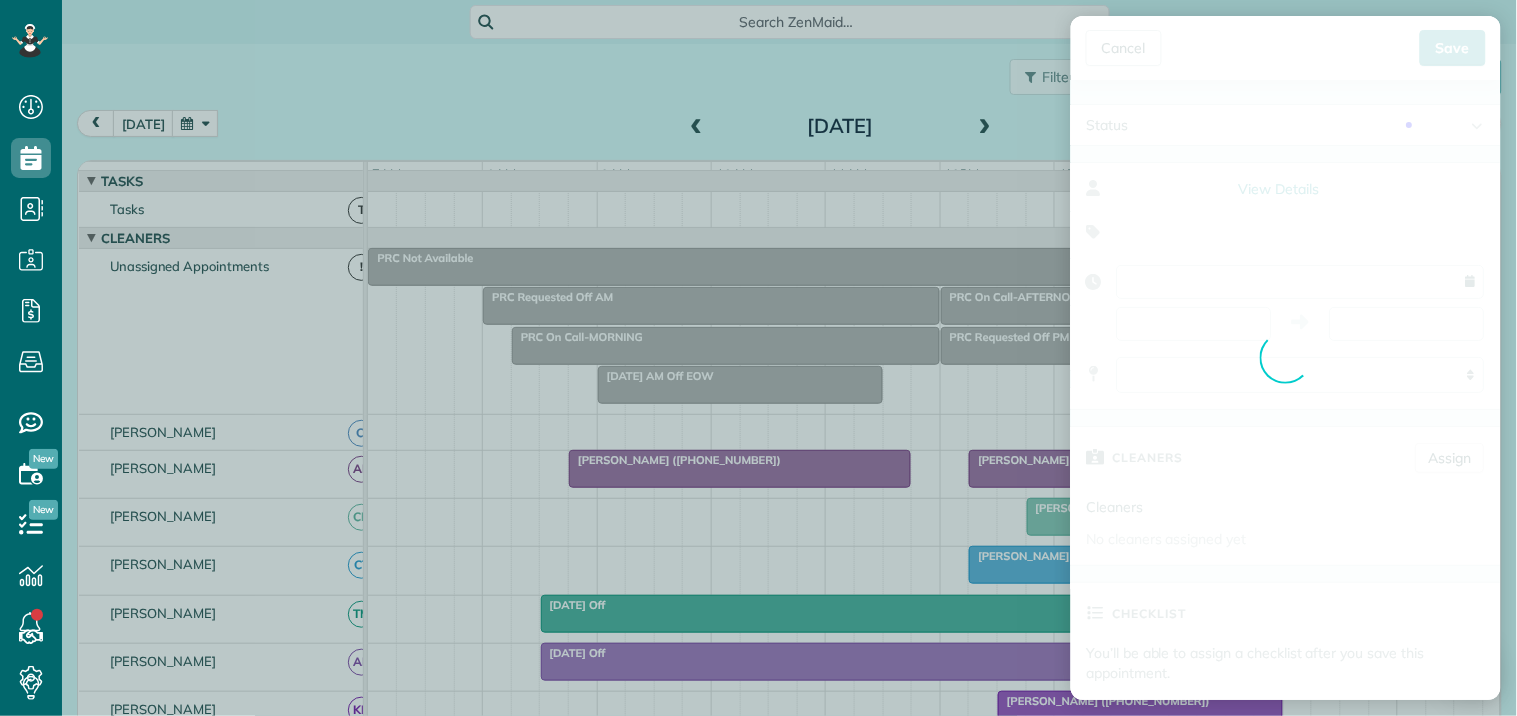 type on "**********" 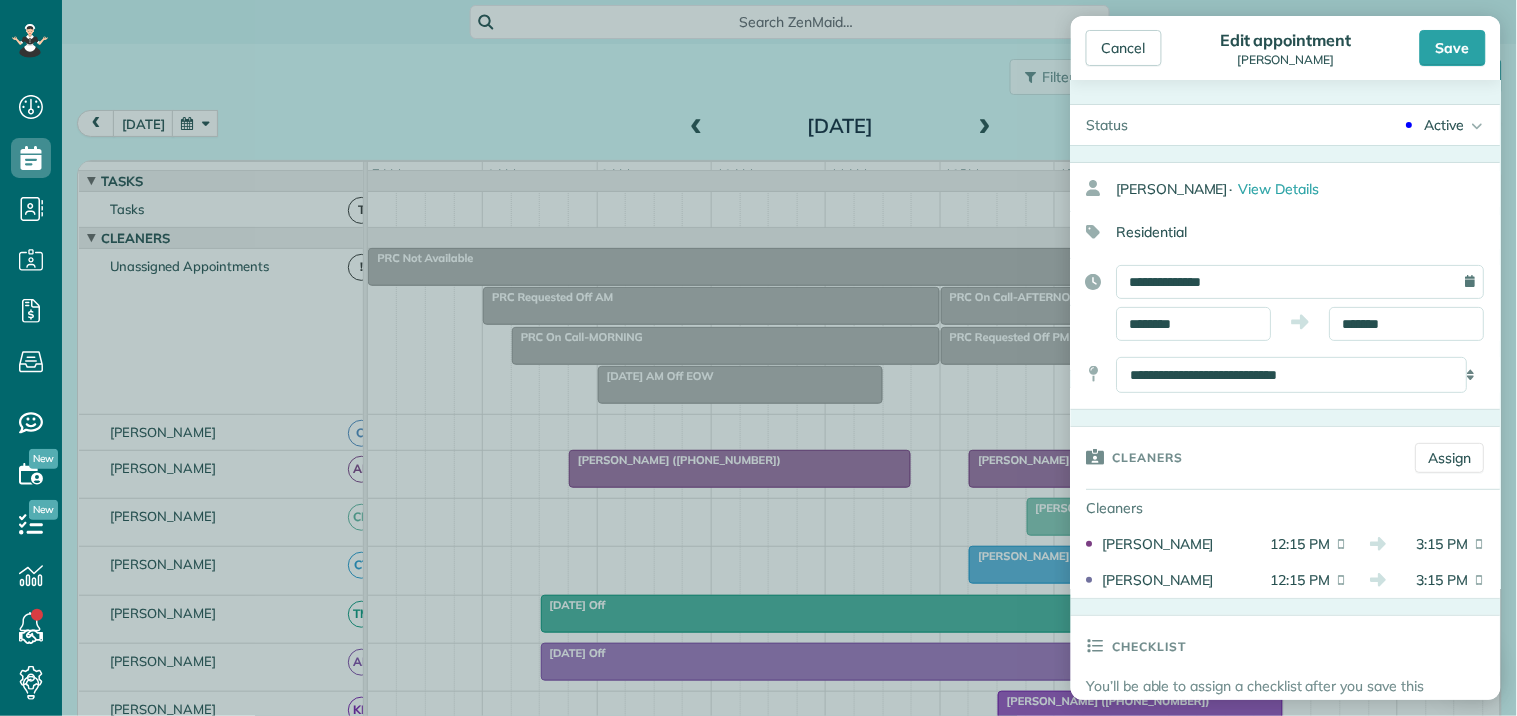 click on "Active" at bounding box center [1445, 125] 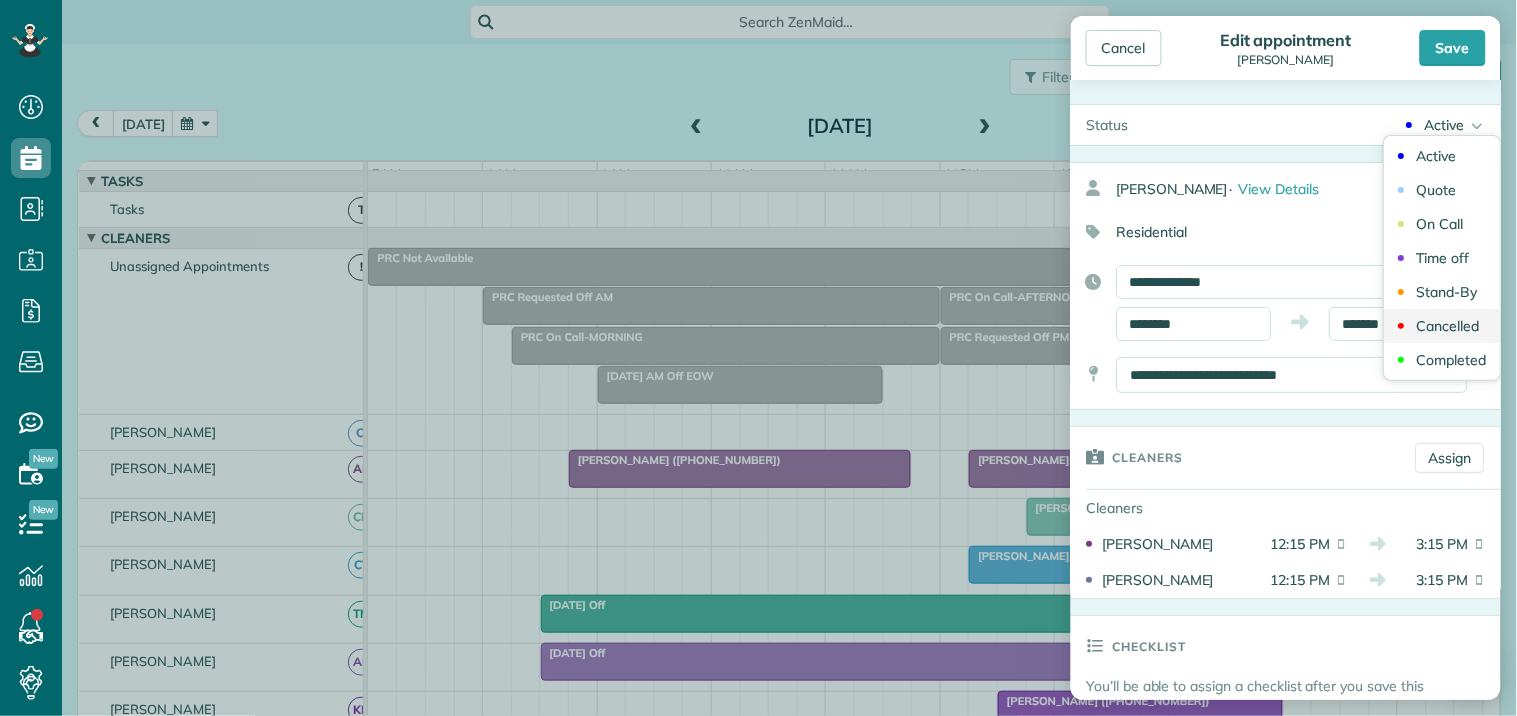 click on "Cancelled" at bounding box center [1448, 326] 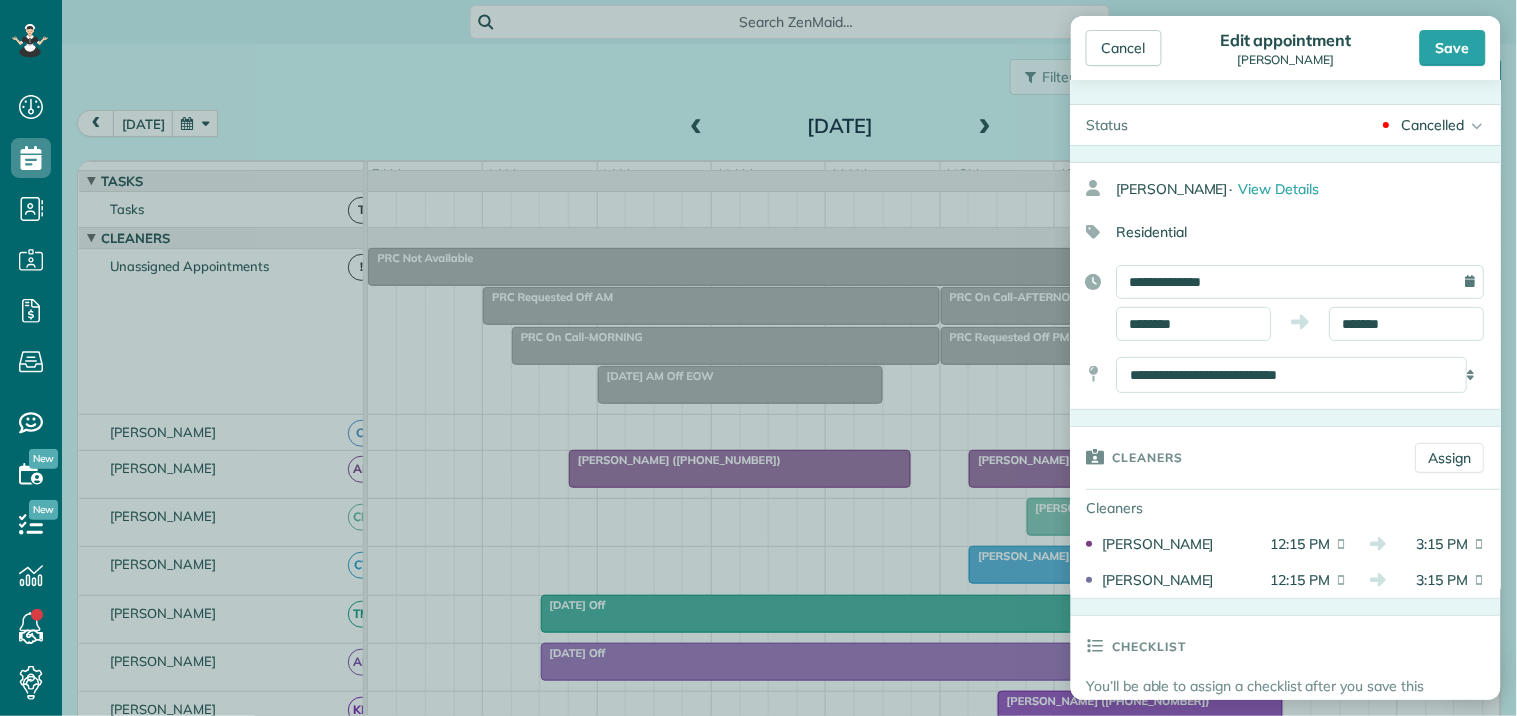 click on "Save" at bounding box center [1453, 48] 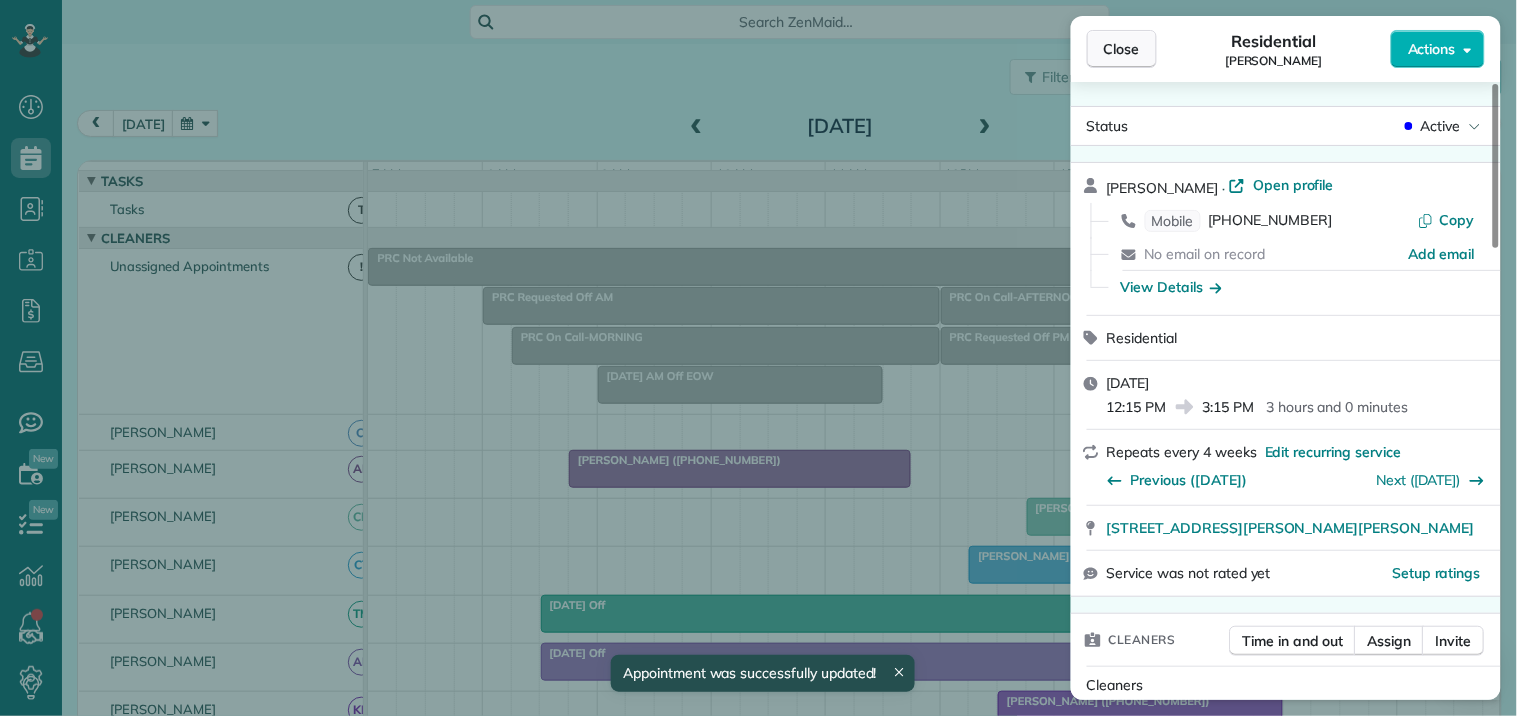 click on "Close" at bounding box center [1122, 49] 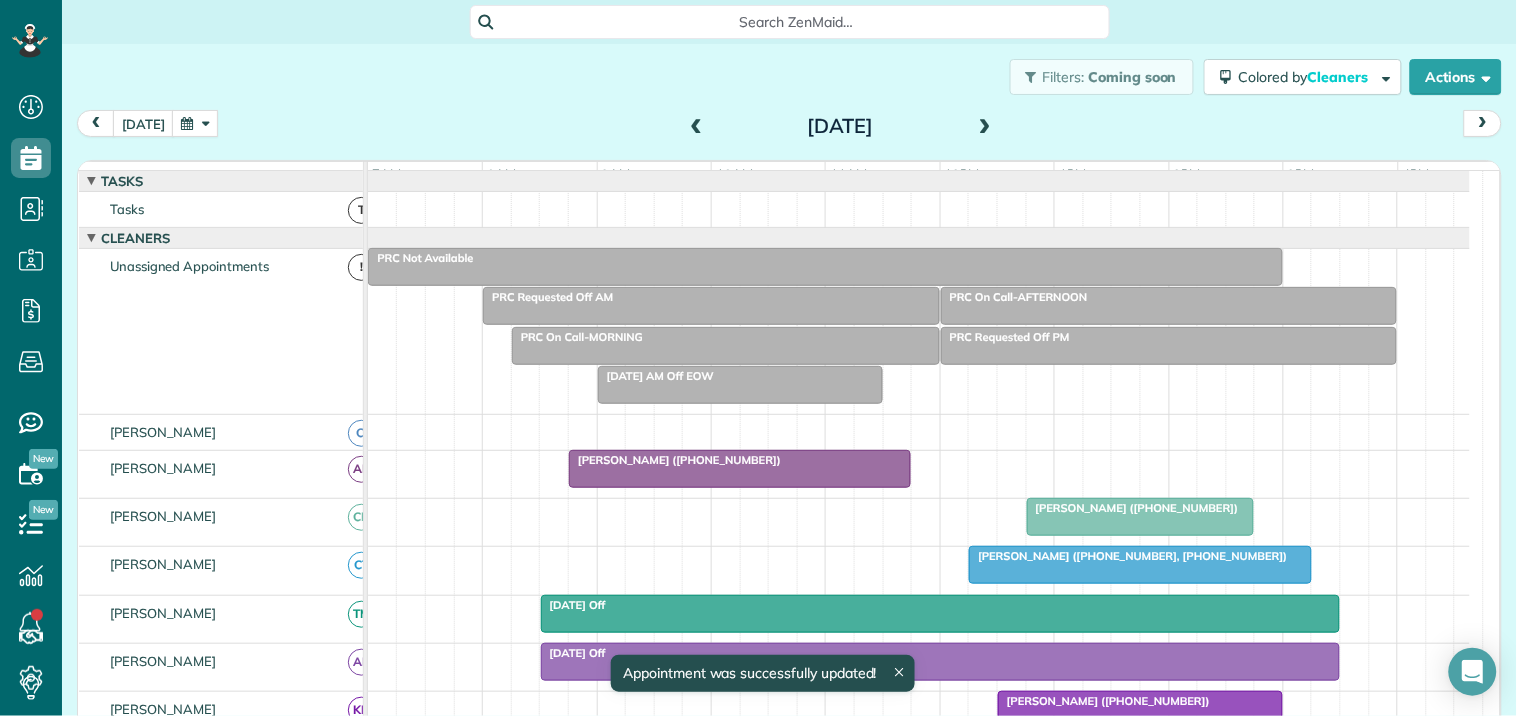 click at bounding box center (195, 123) 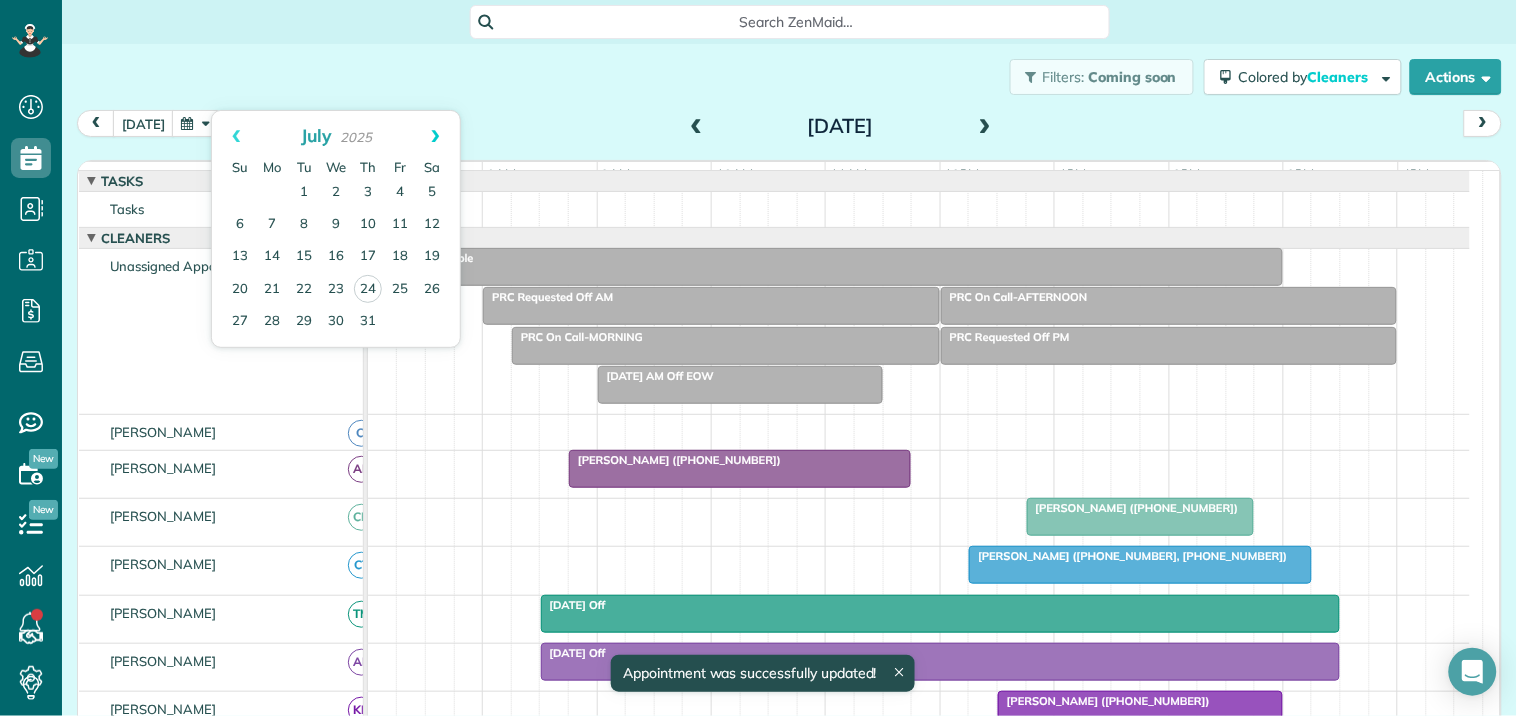 click on "Next" at bounding box center (435, 136) 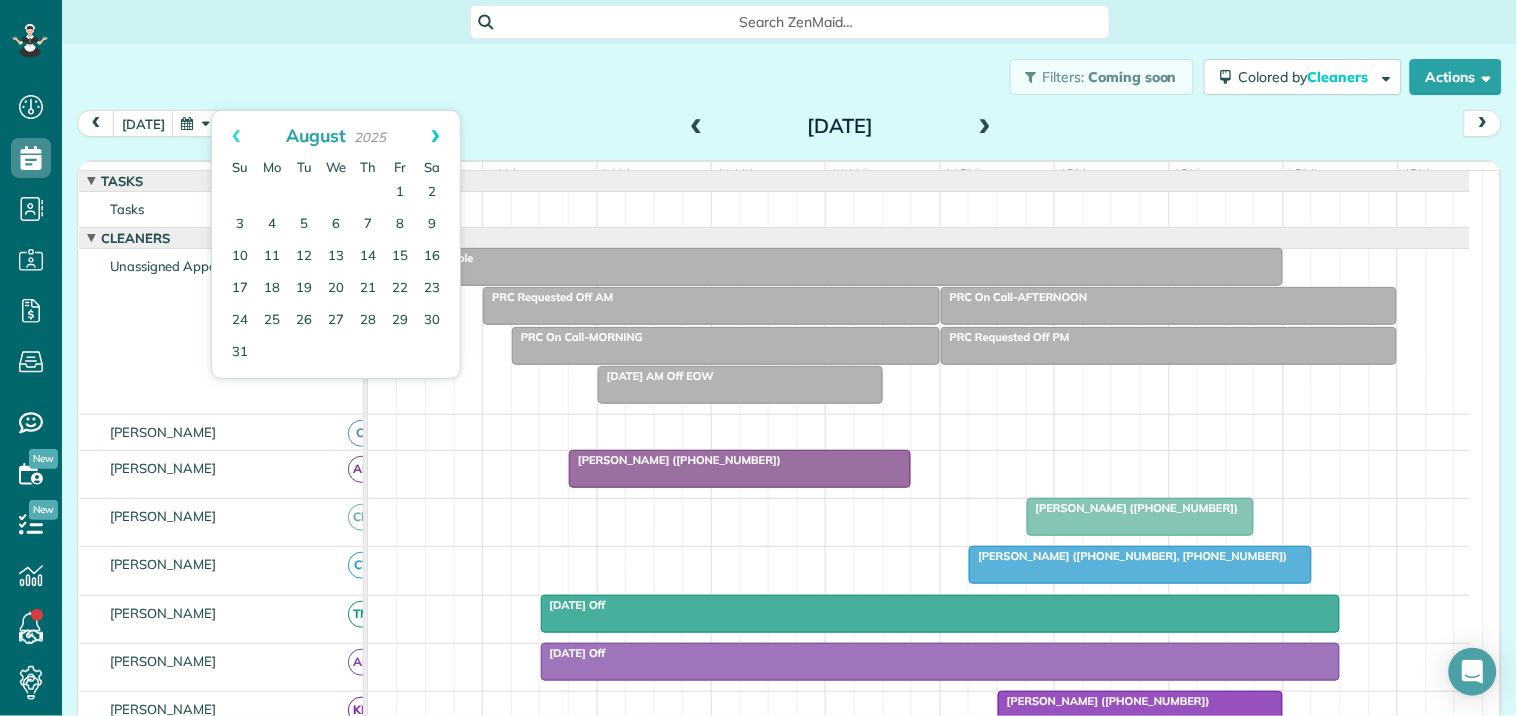 click on "Next" at bounding box center [435, 136] 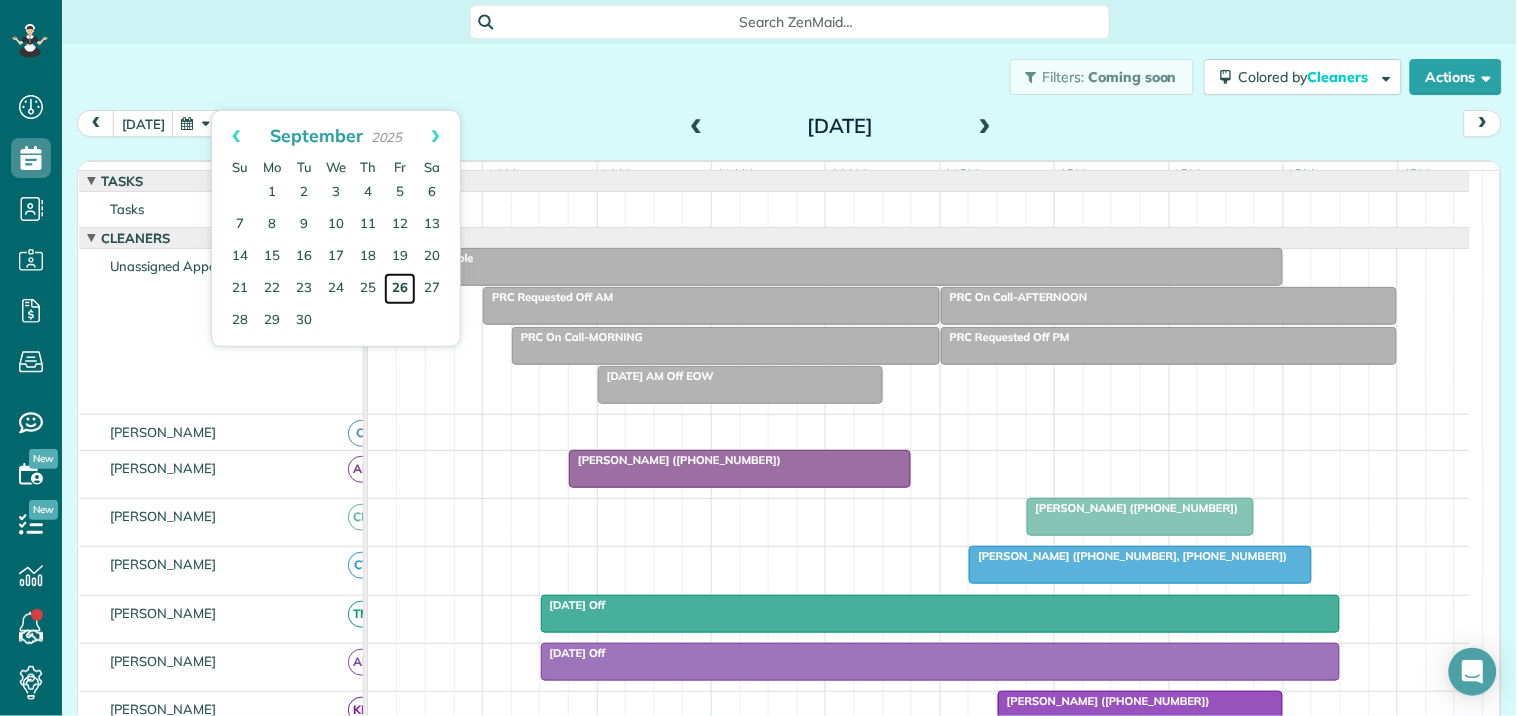 click on "26" at bounding box center (400, 289) 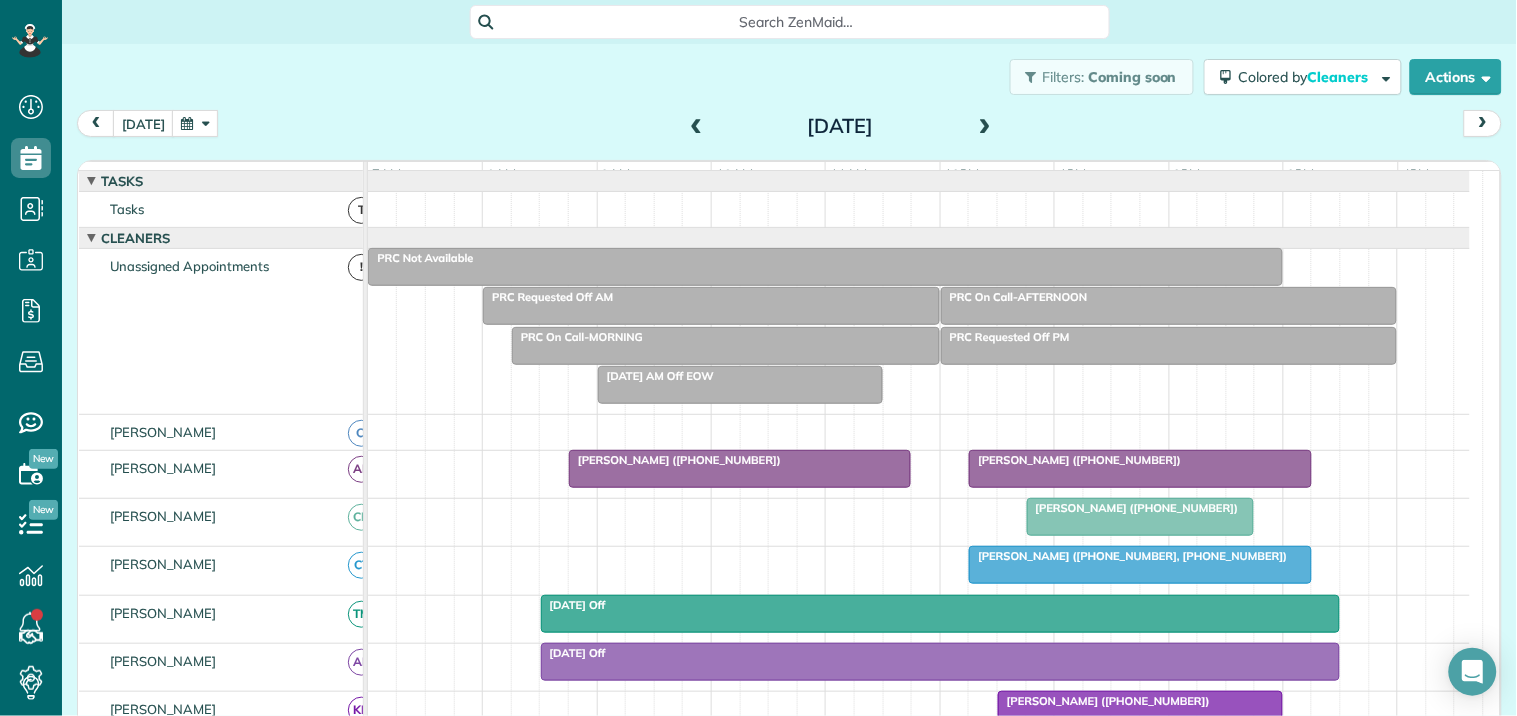scroll, scrollTop: 437, scrollLeft: 0, axis: vertical 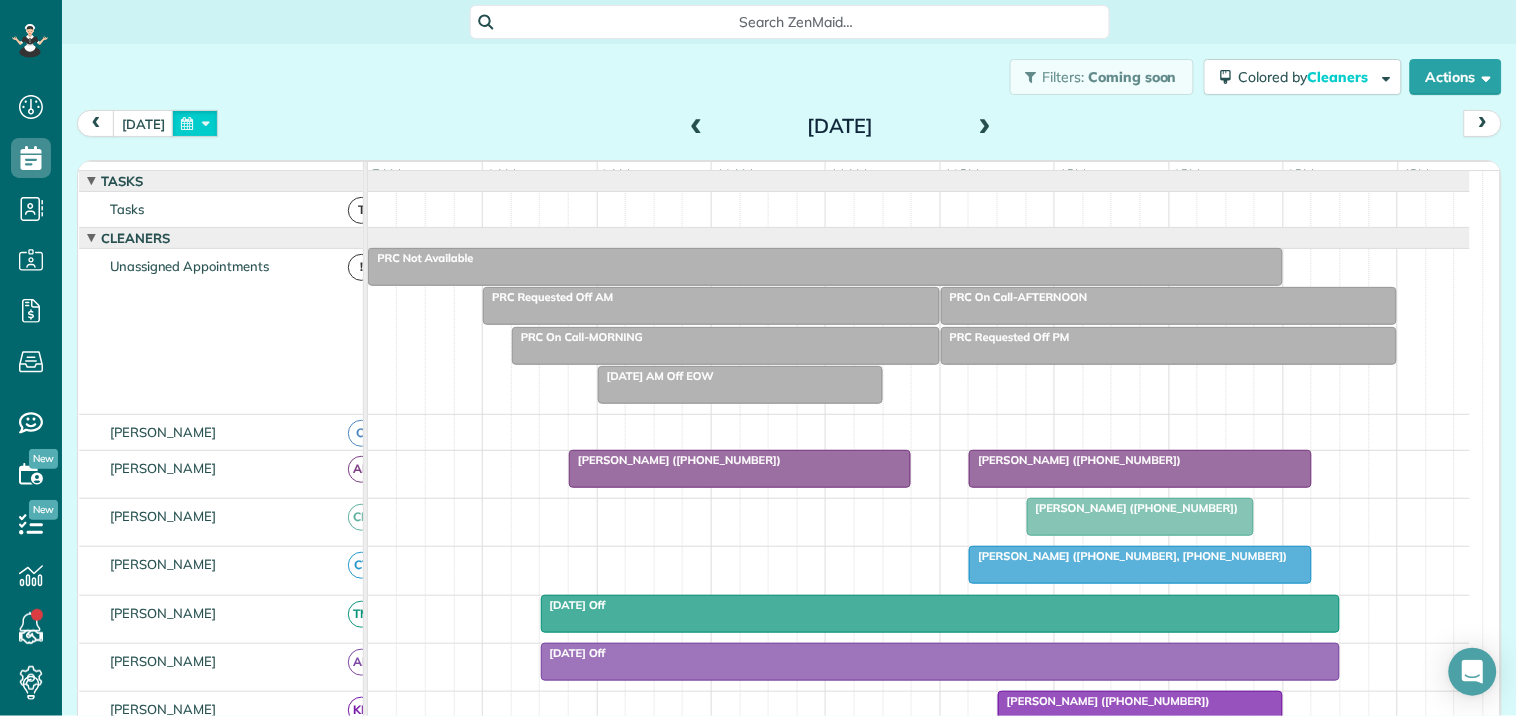 click at bounding box center [195, 123] 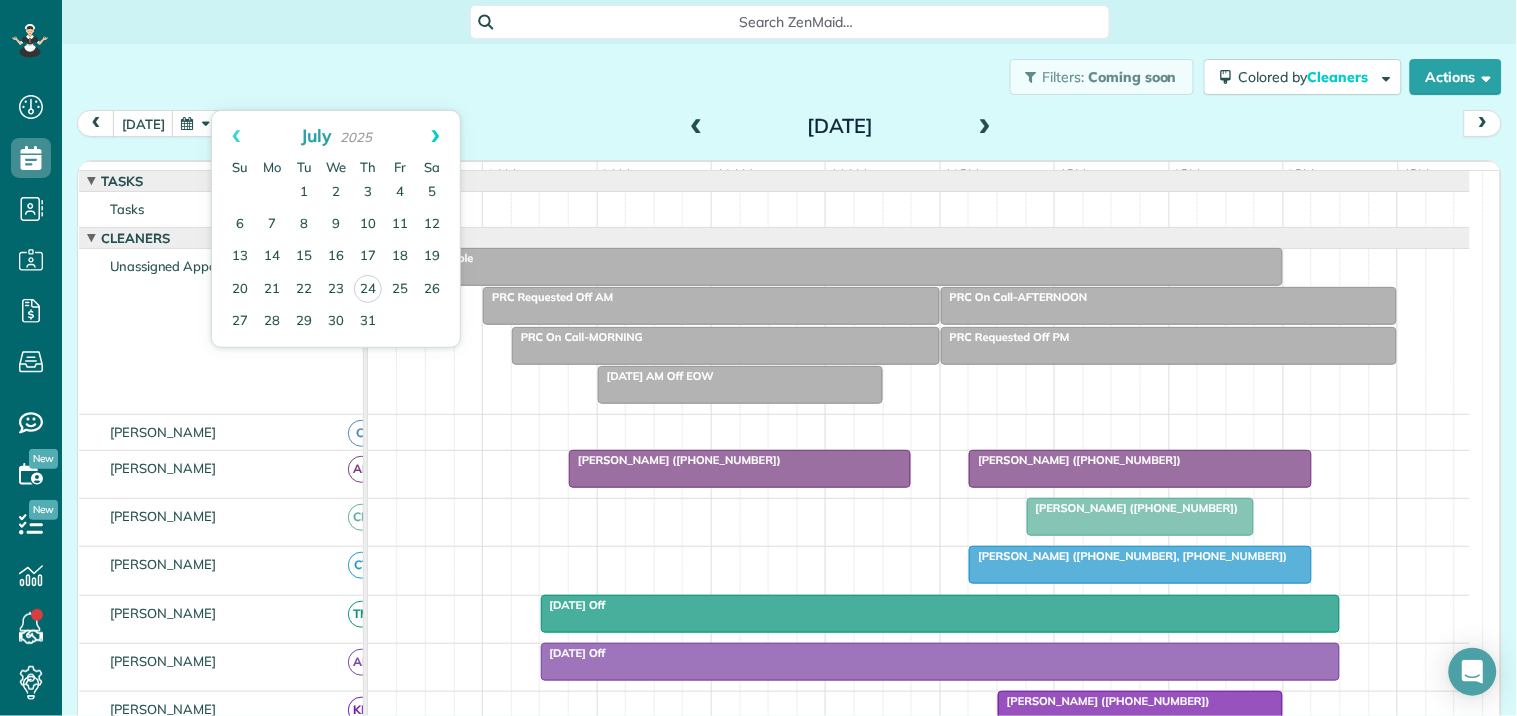 click on "Next" at bounding box center [435, 136] 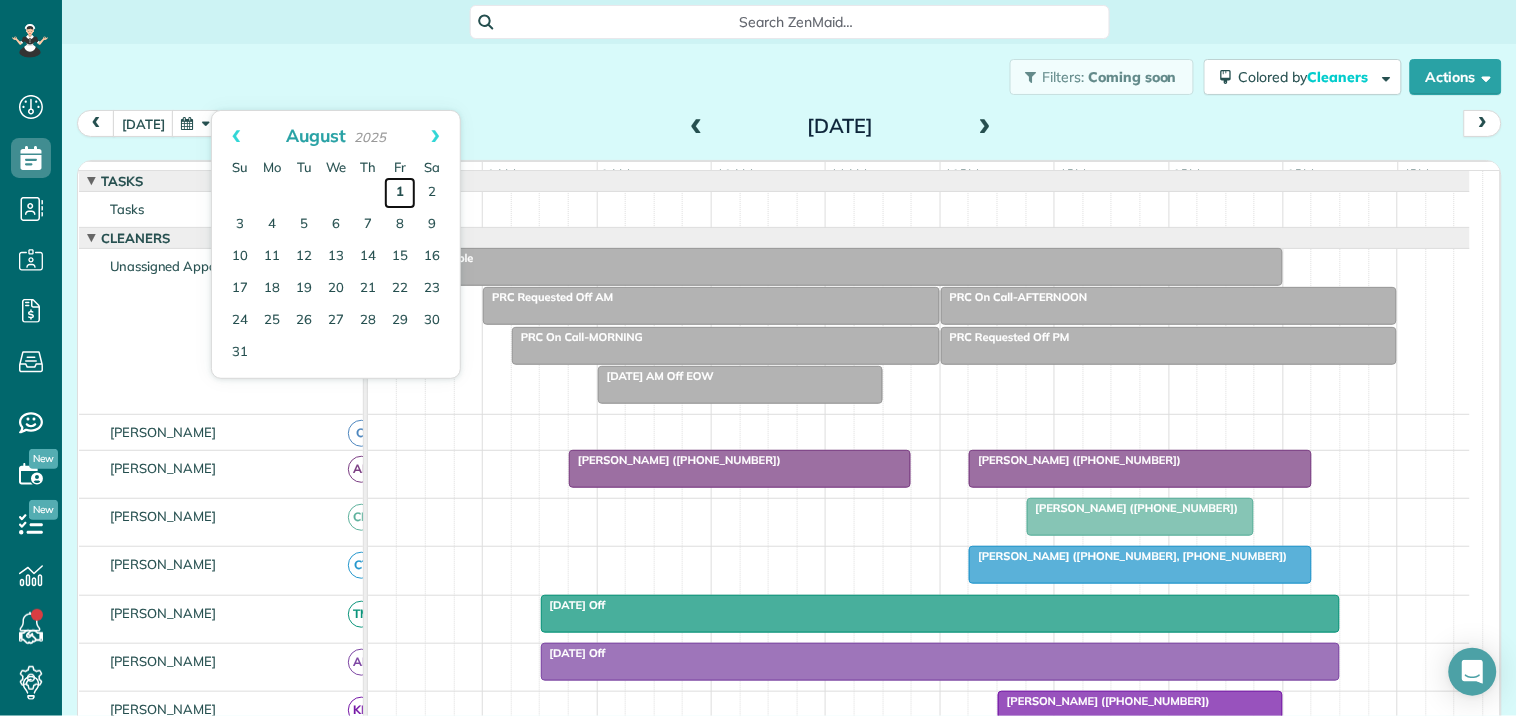click on "1" at bounding box center (400, 193) 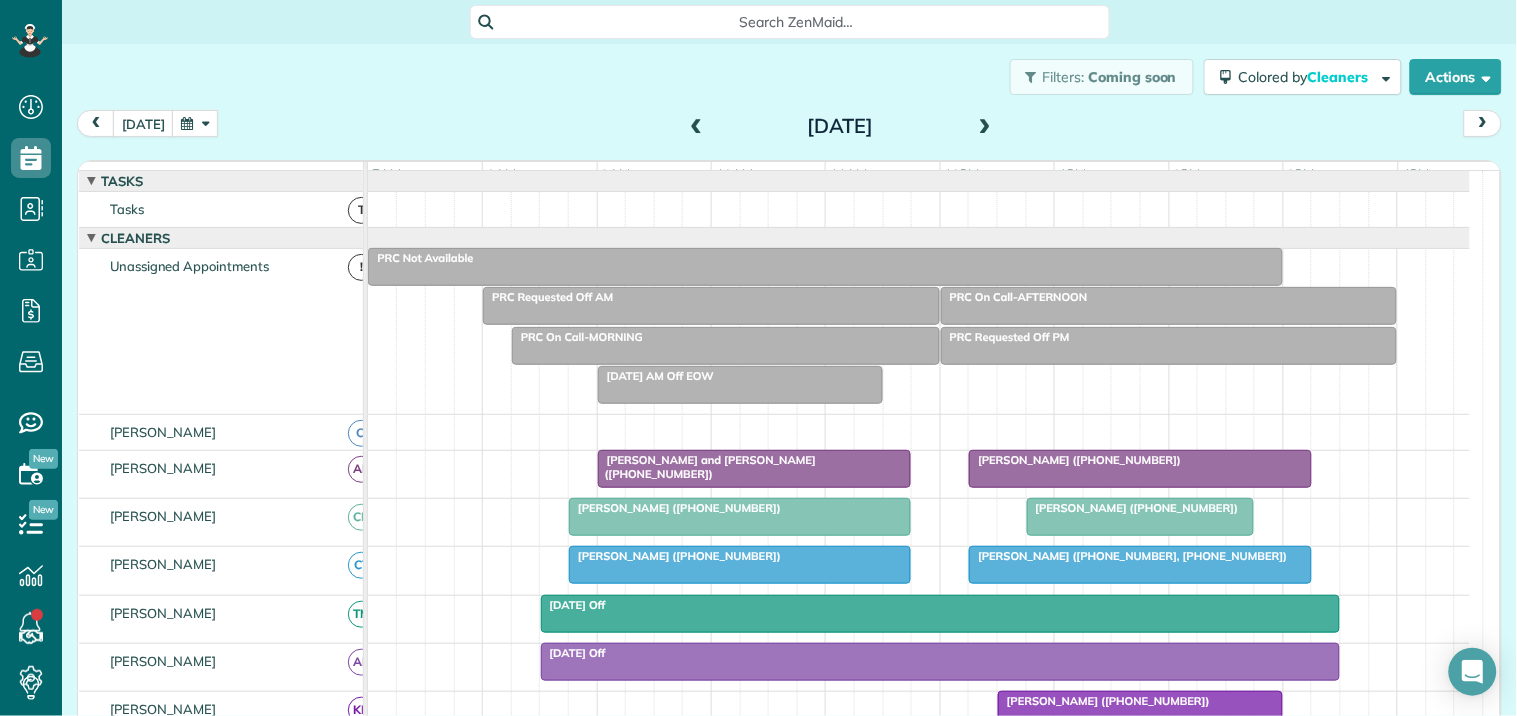 scroll, scrollTop: 241, scrollLeft: 0, axis: vertical 